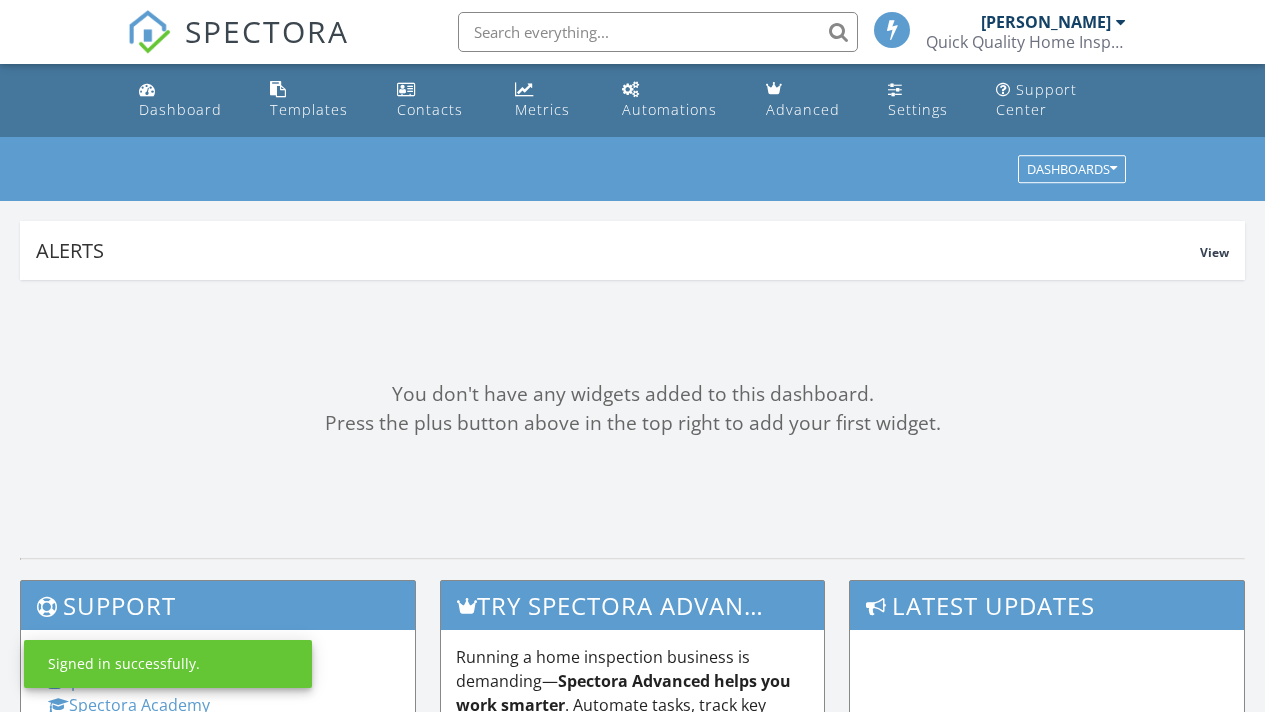 scroll, scrollTop: 0, scrollLeft: 0, axis: both 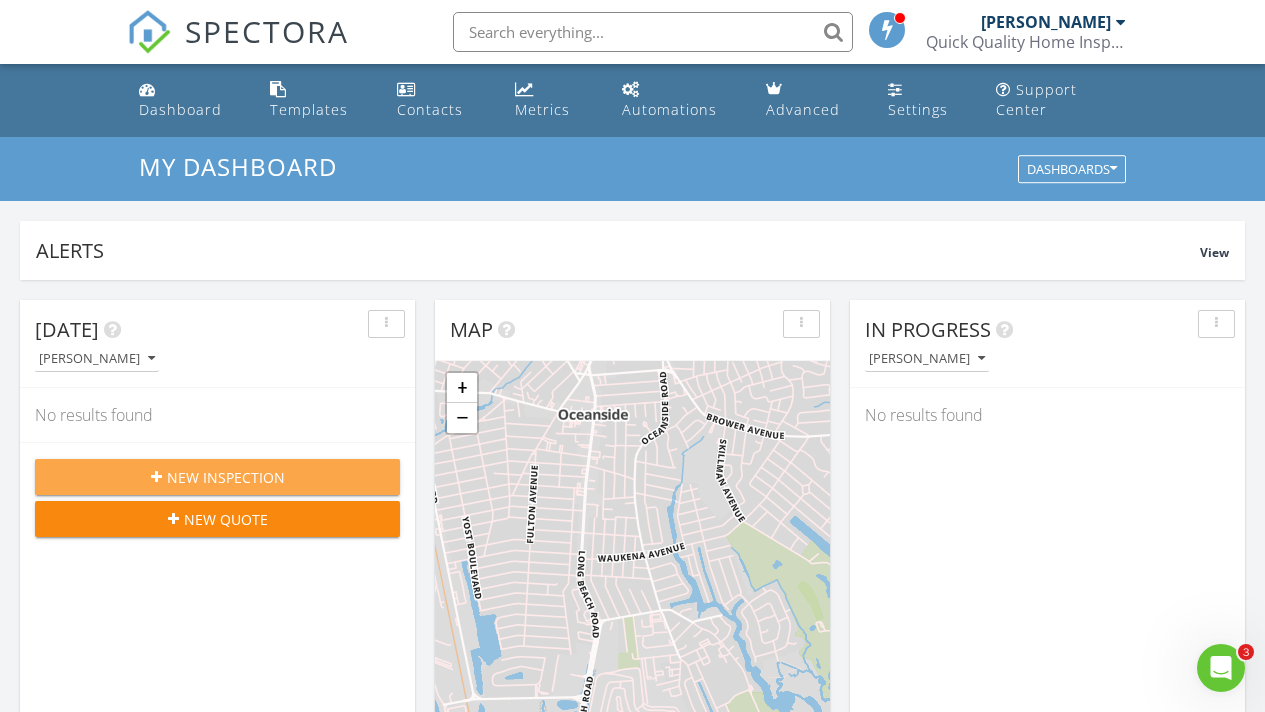 click on "New Inspection" at bounding box center [226, 477] 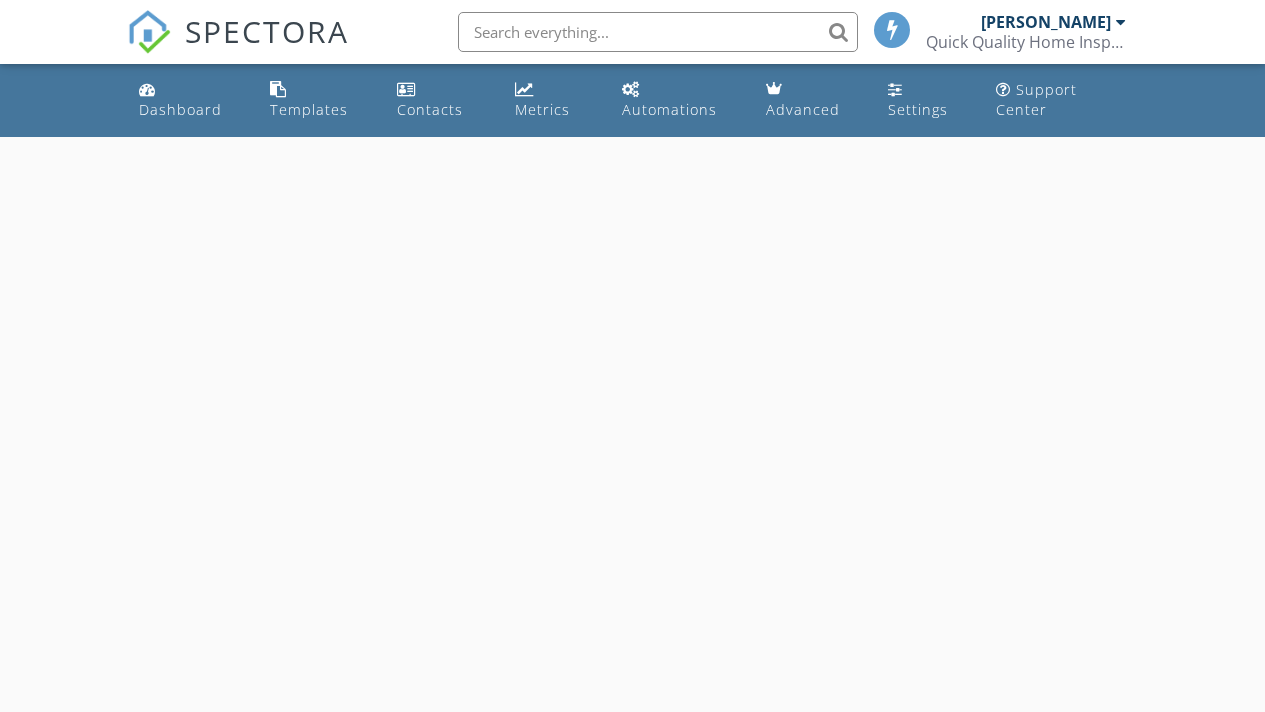 scroll, scrollTop: 0, scrollLeft: 0, axis: both 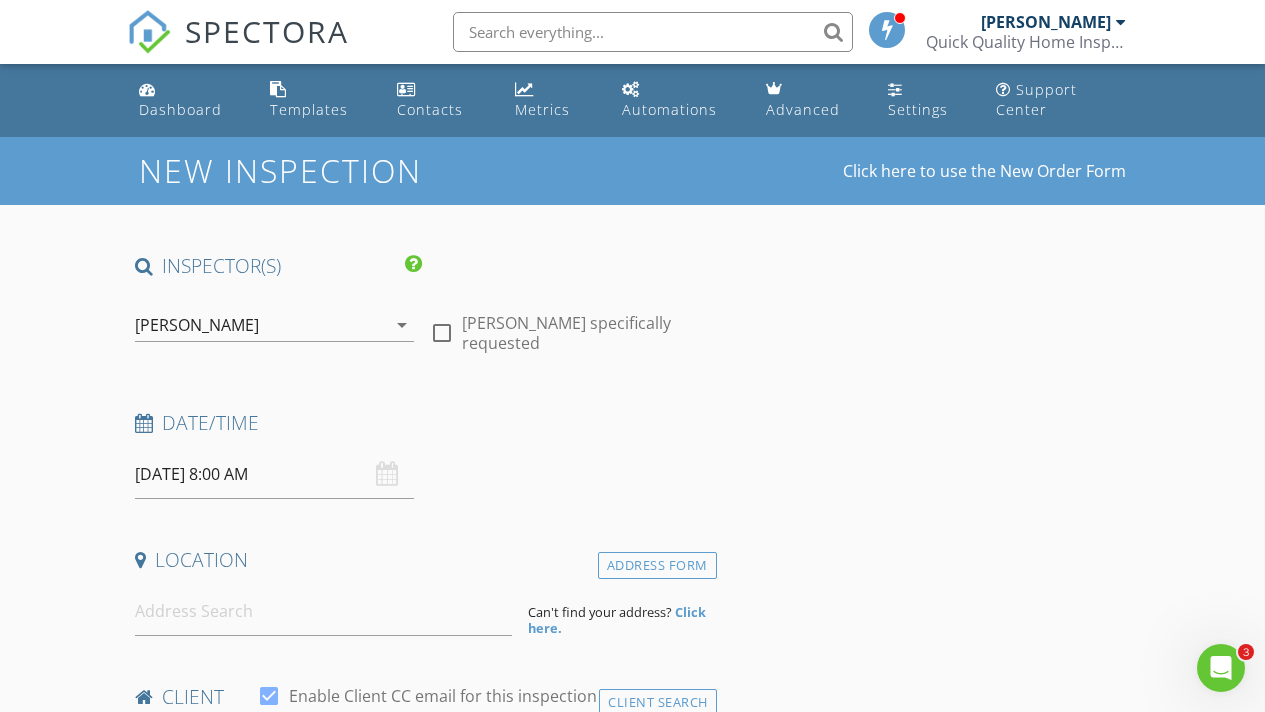 click at bounding box center (1121, 22) 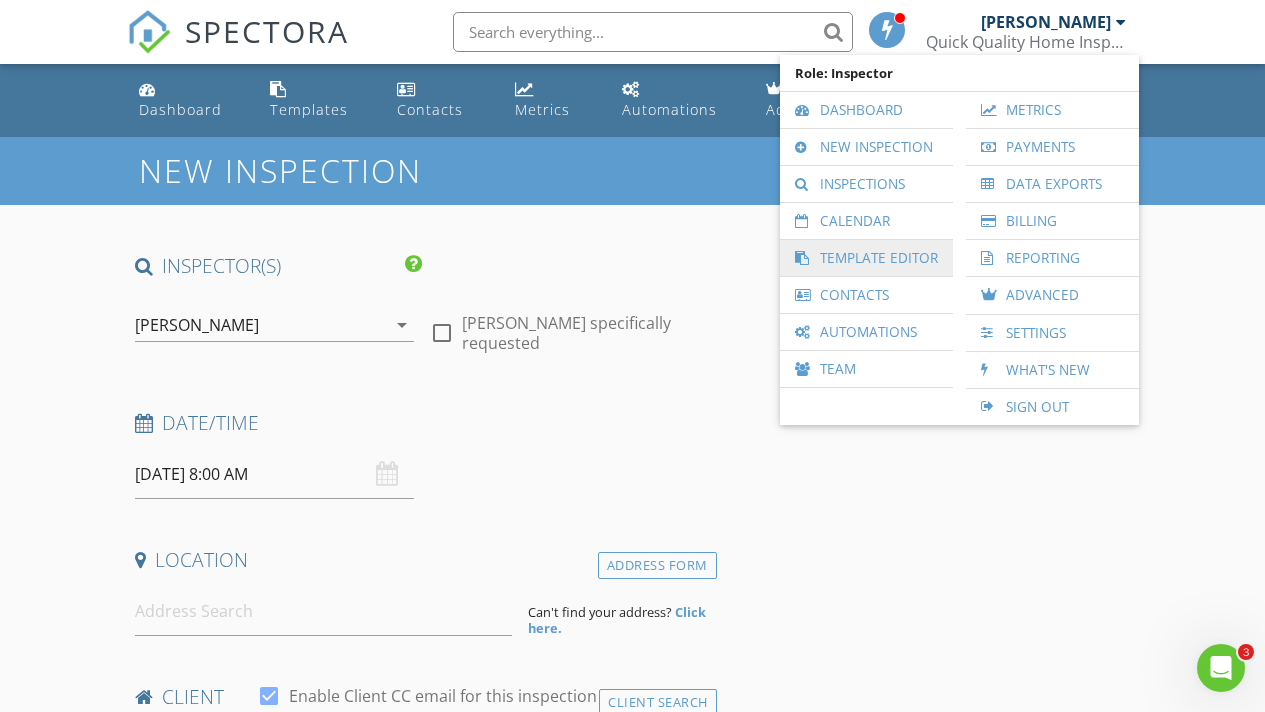 click on "Template Editor" at bounding box center [866, 258] 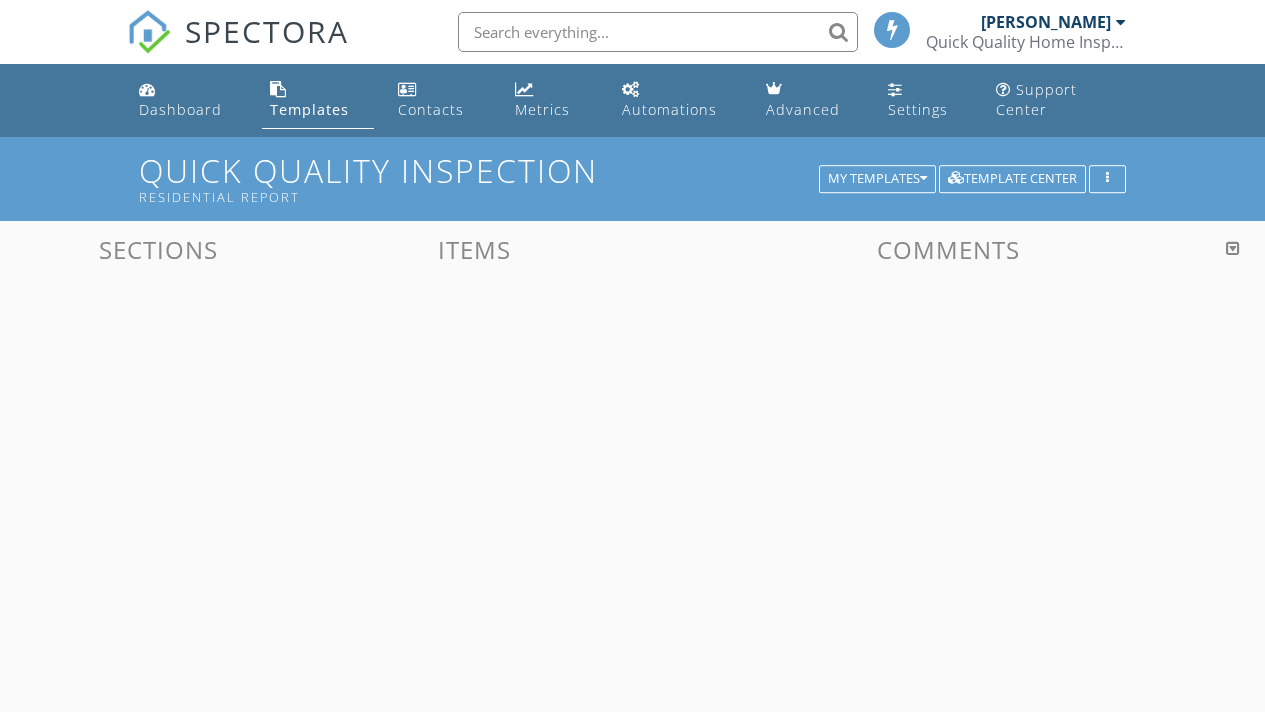 scroll, scrollTop: 0, scrollLeft: 0, axis: both 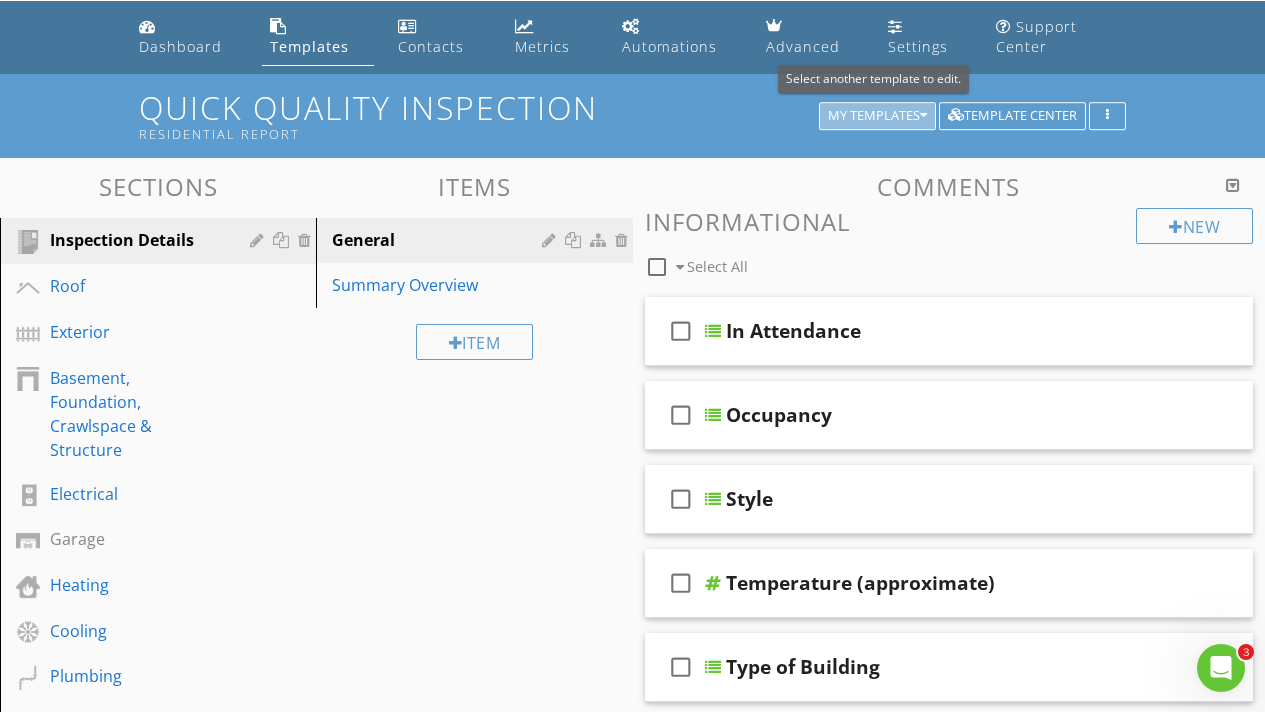 click on "My Templates" at bounding box center (877, 116) 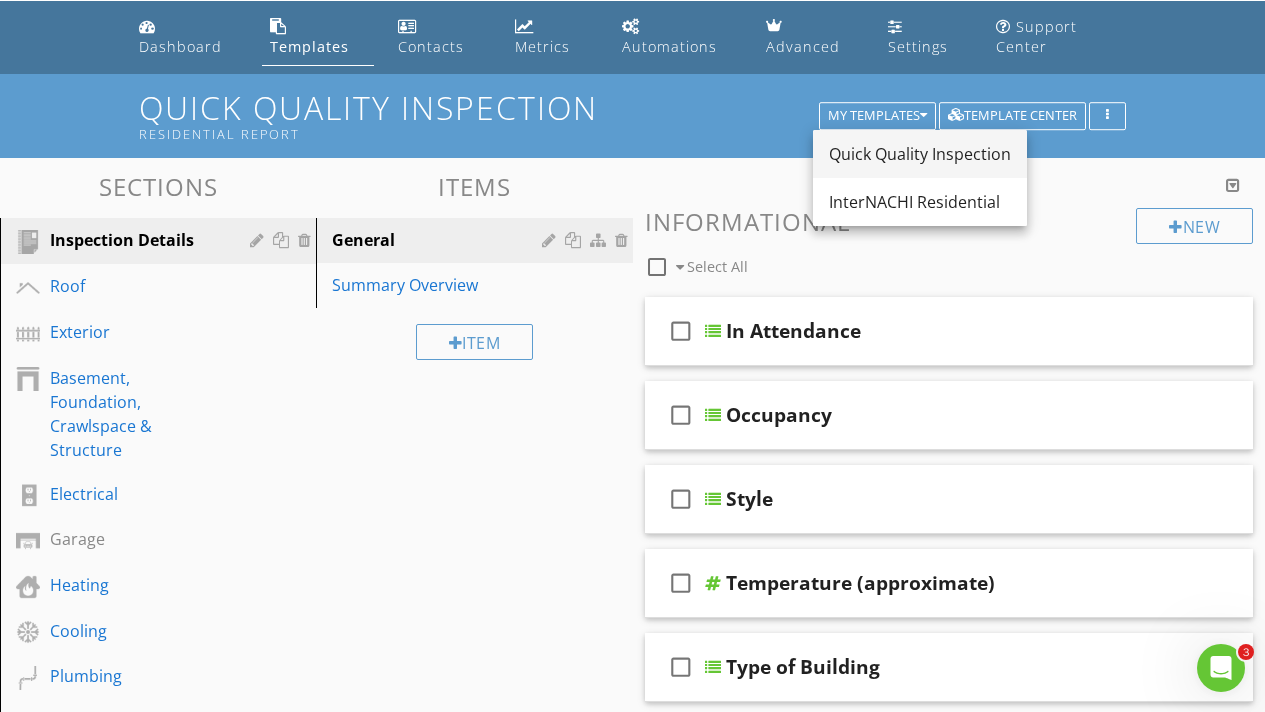 click on "Quick Quality Inspection" at bounding box center [920, 154] 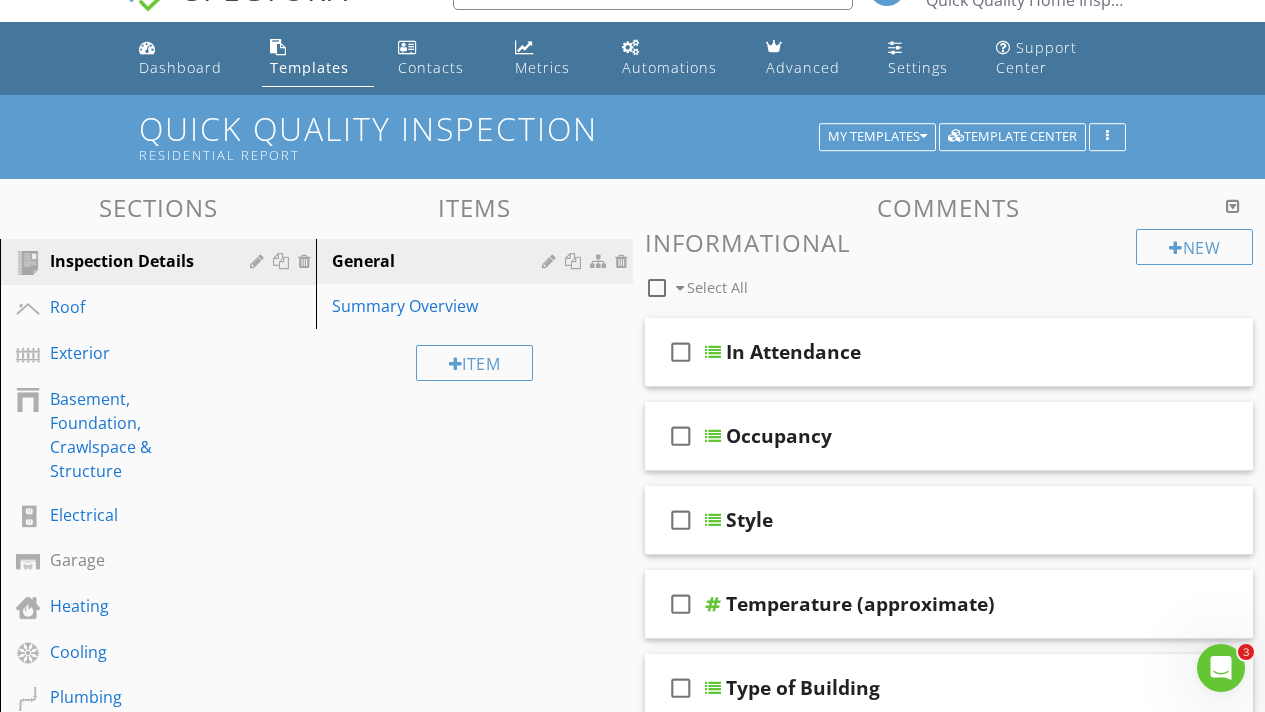 scroll, scrollTop: 0, scrollLeft: 0, axis: both 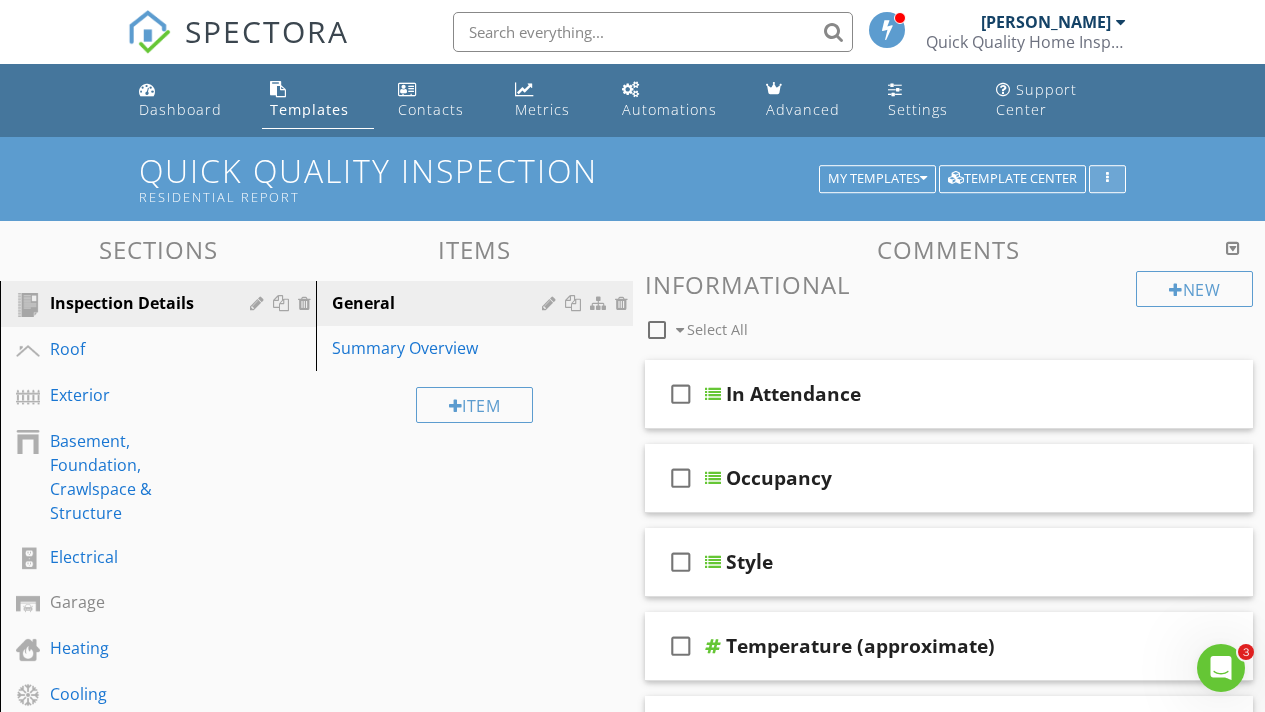 click at bounding box center [1107, 179] 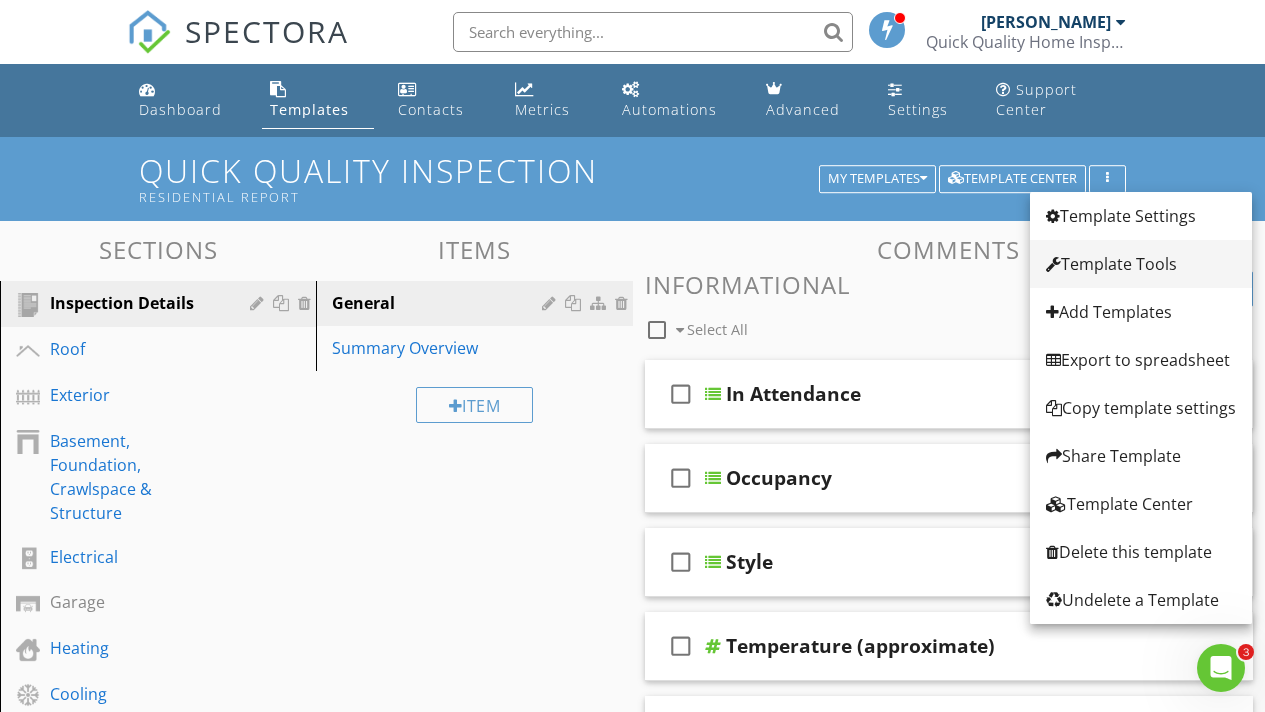 click on "Template Tools" at bounding box center (1141, 264) 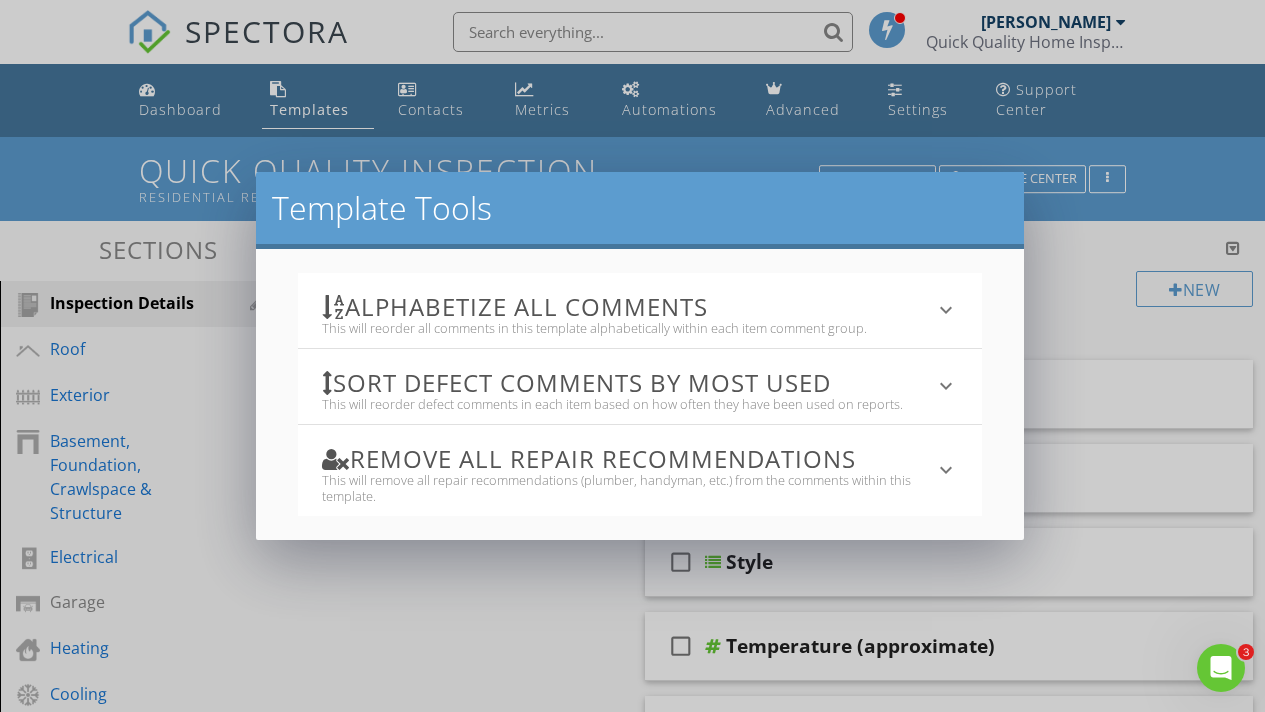 click on "Template Tools
Alphabetize All Comments
This will reorder all comments in this template alphabetically
within each item comment group.
keyboard_arrow_down     All template comments will be reordered. There is no undoing
this action!
Alphabetize Comments
Sort defect comments by most used
This will reorder defect comments in each item based on how
often they have been used on reports.
keyboard_arrow_down     All template comments will be reordered. There is no undoing
this action!
Reorder Comments
Remove All Repair Recommendations
This will remove all repair recommendations (plumber, handyman,
etc.) from the comments within this template. keyboard_arrow_down
Blank Recommendations" at bounding box center [632, 356] 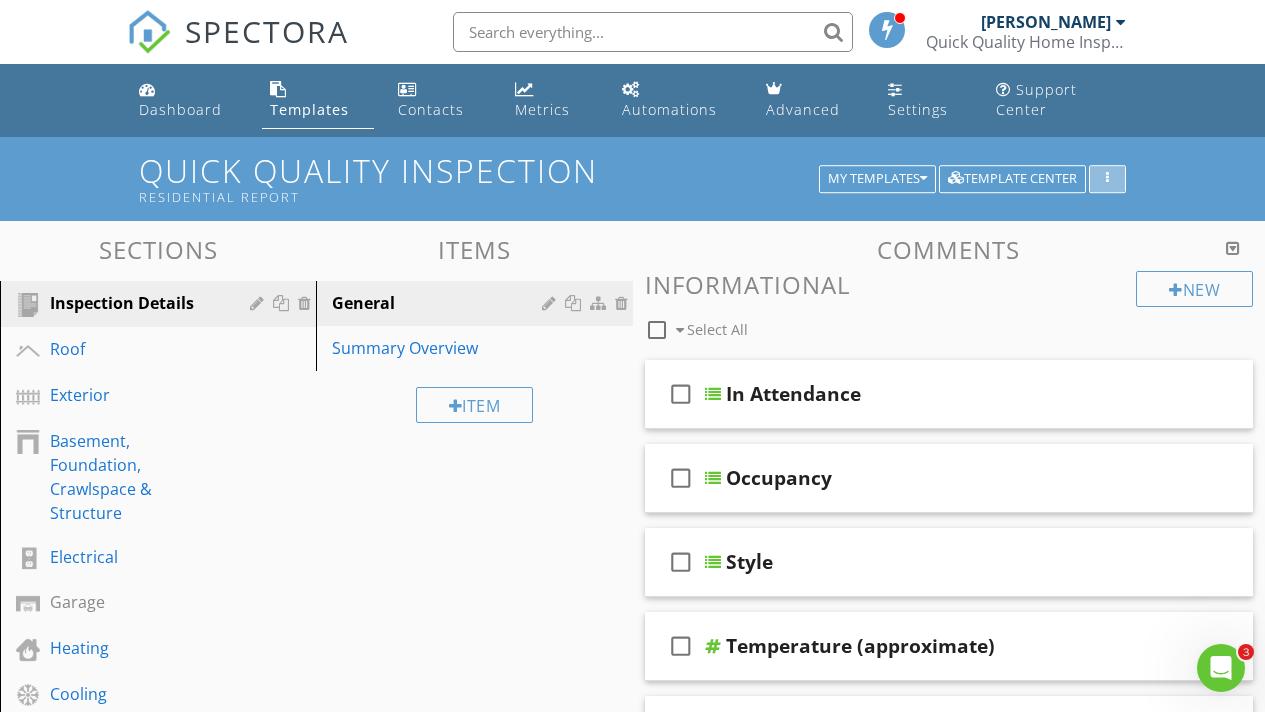 click at bounding box center (1107, 179) 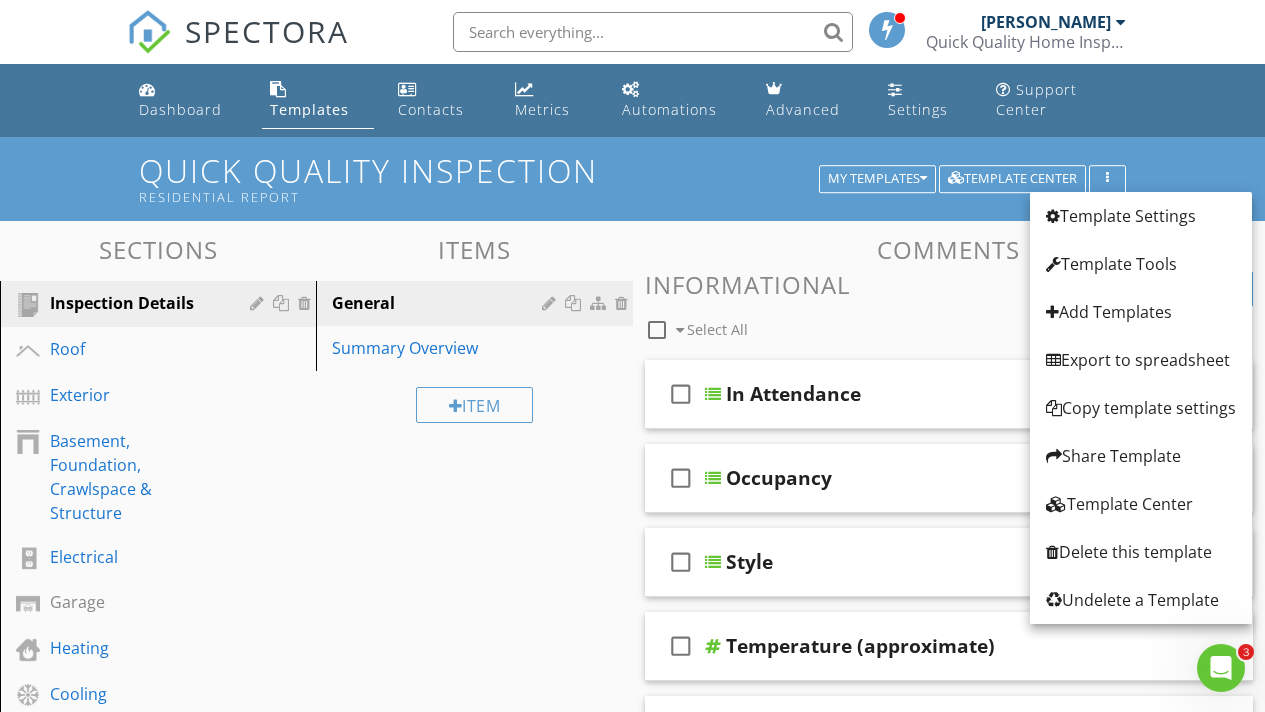 click on "Quick Quality Inspection
Residential Report
My Templates
Template Center" at bounding box center (632, 178) 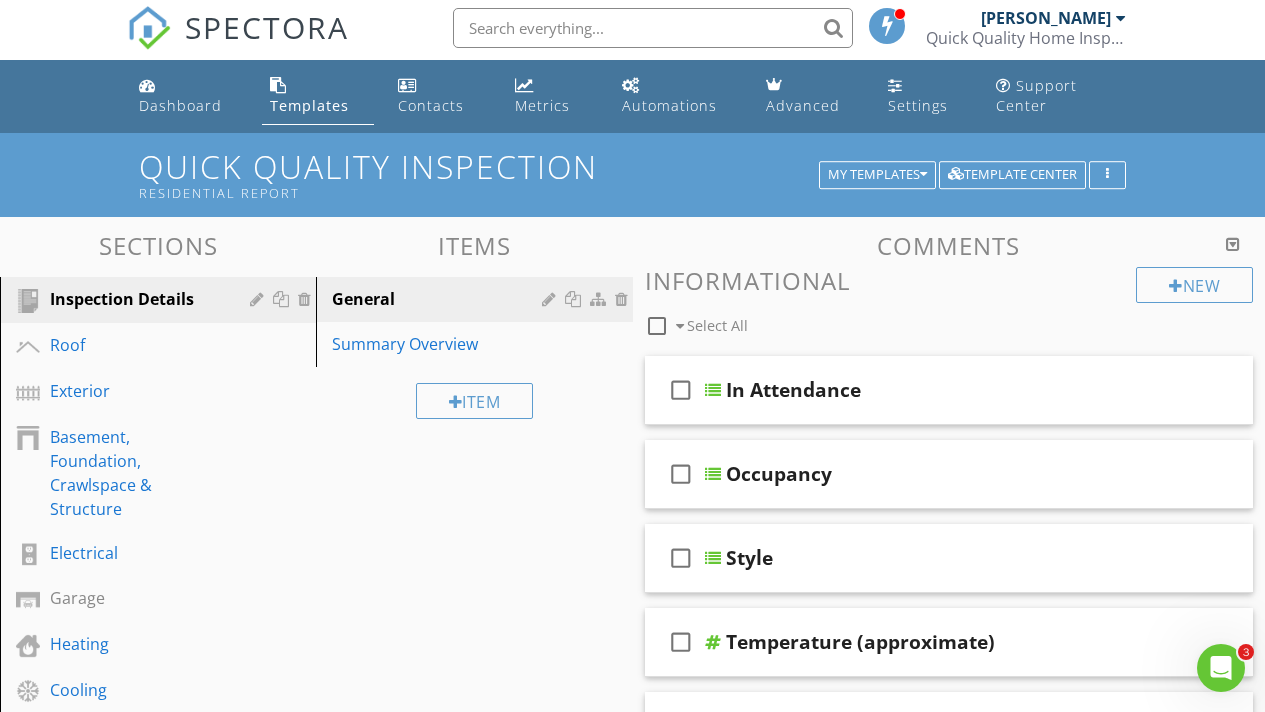 scroll, scrollTop: 0, scrollLeft: 0, axis: both 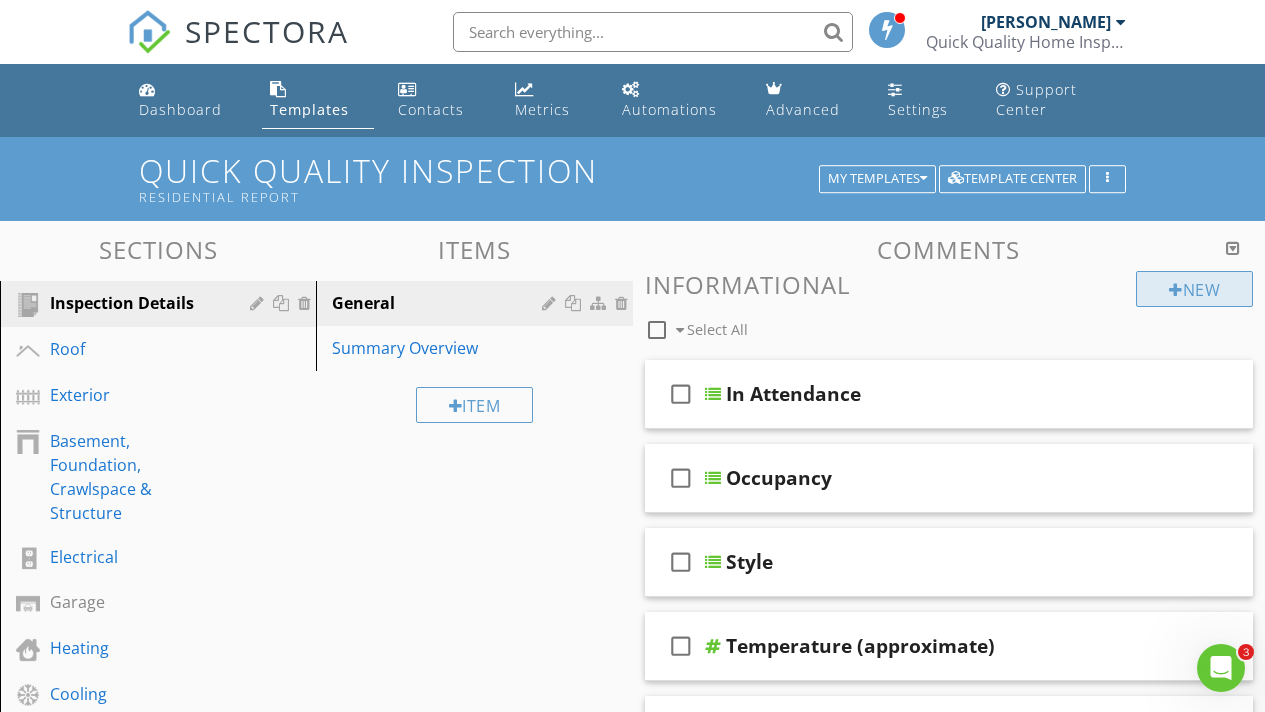 click at bounding box center (1176, 290) 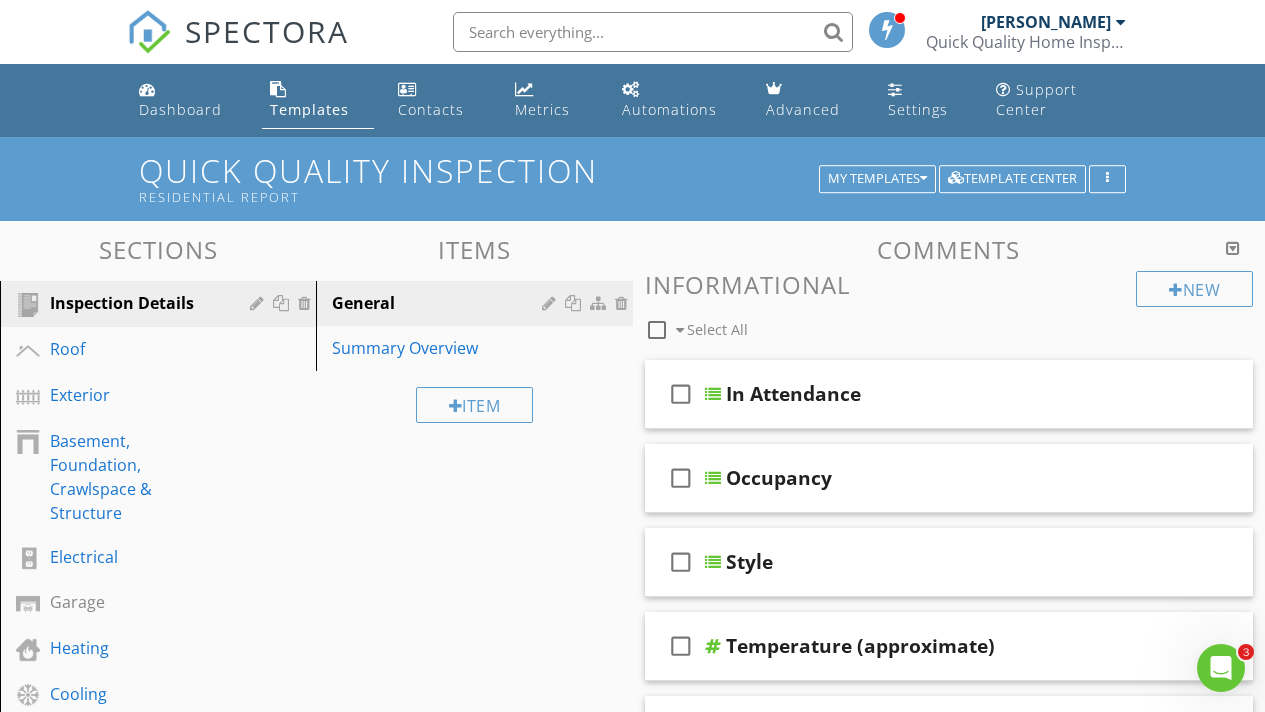 click at bounding box center (632, 356) 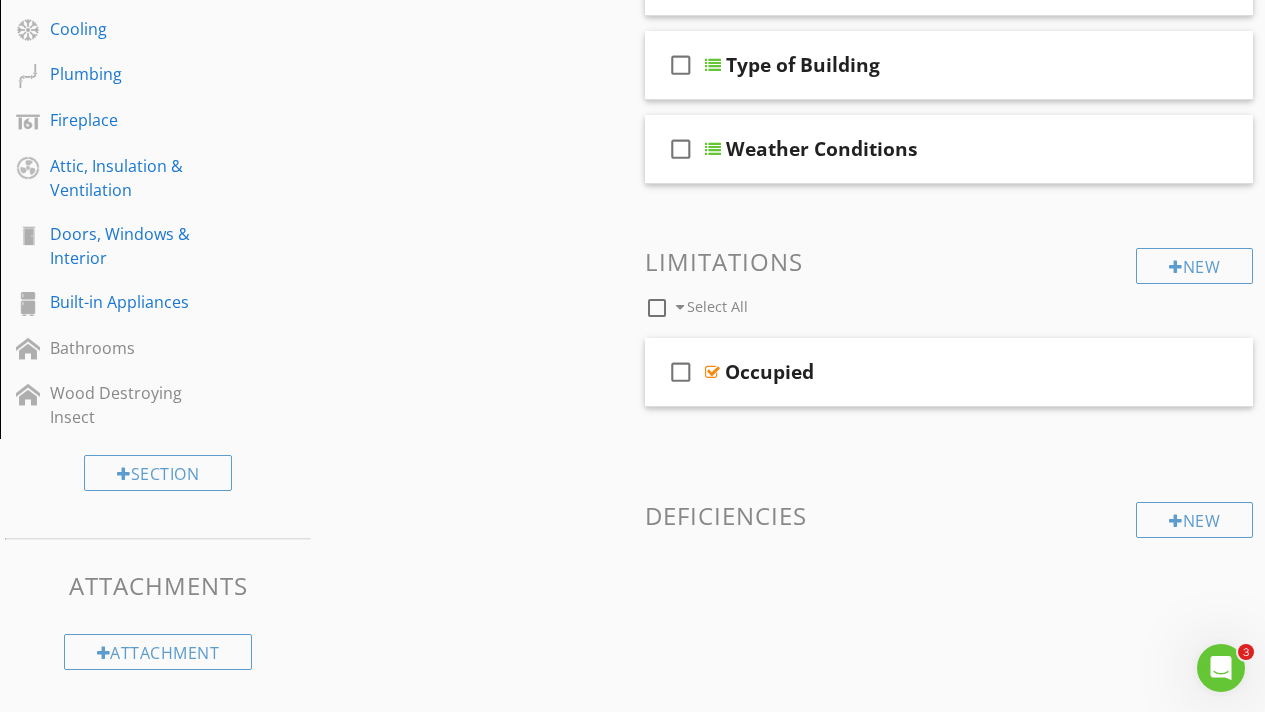 scroll, scrollTop: 682, scrollLeft: 0, axis: vertical 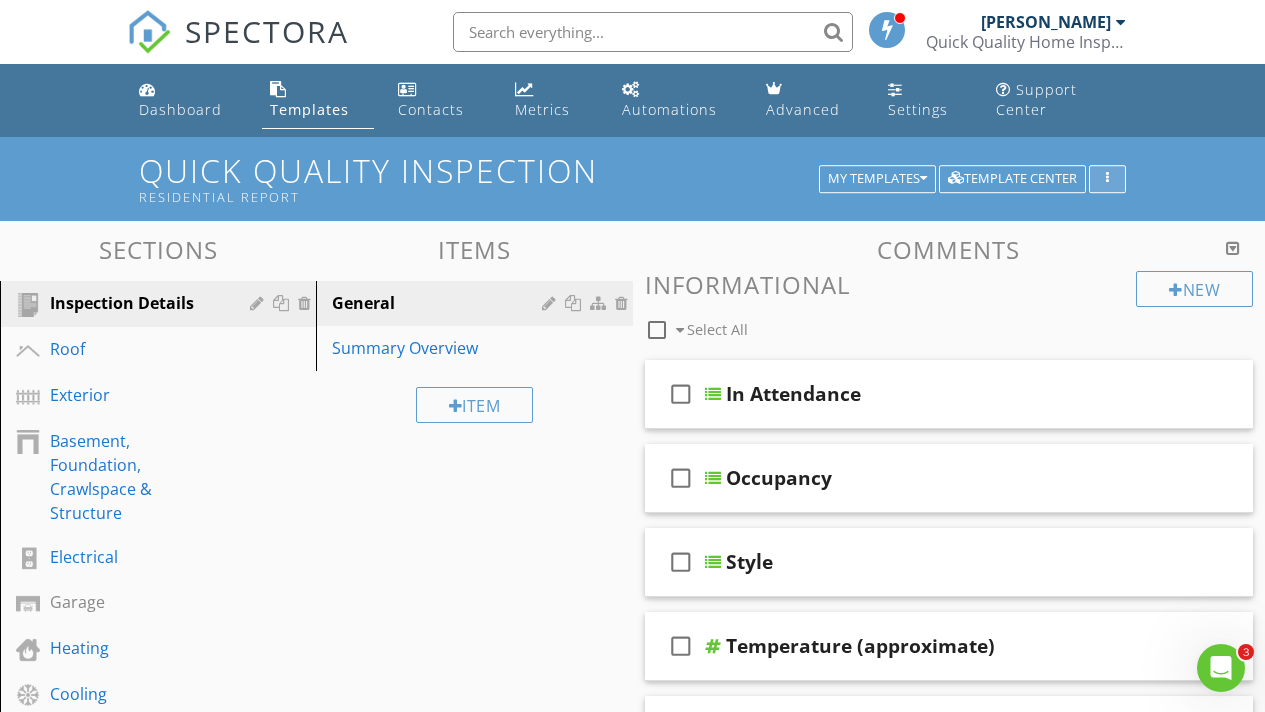 click at bounding box center [1107, 179] 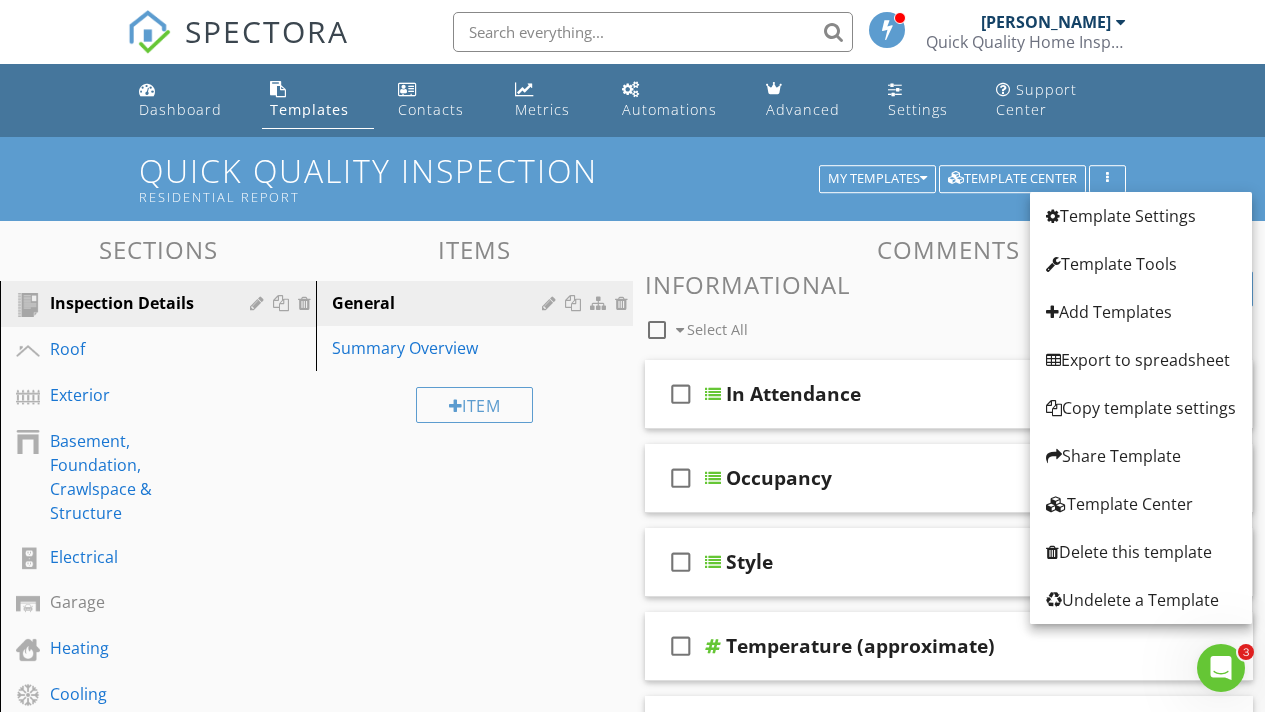 click on "Quick Quality Inspection
Residential Report
My Templates
Template Center" at bounding box center [632, 178] 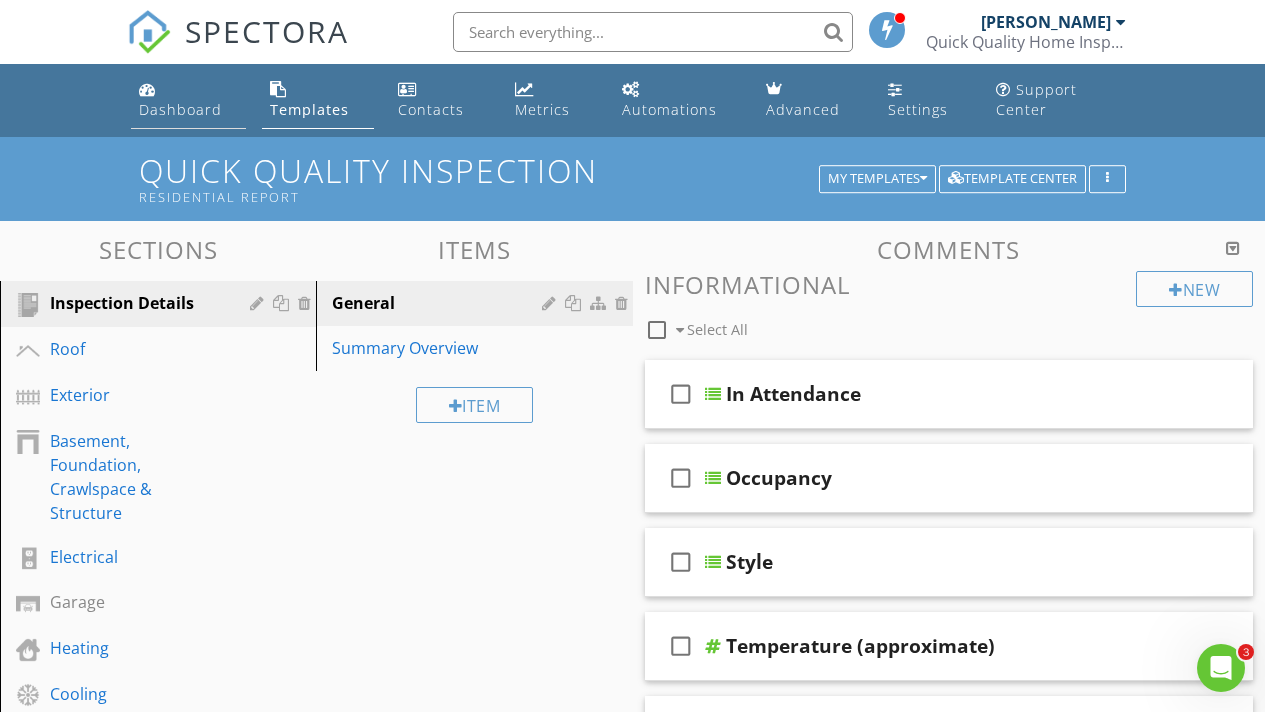 click on "Dashboard" at bounding box center (180, 109) 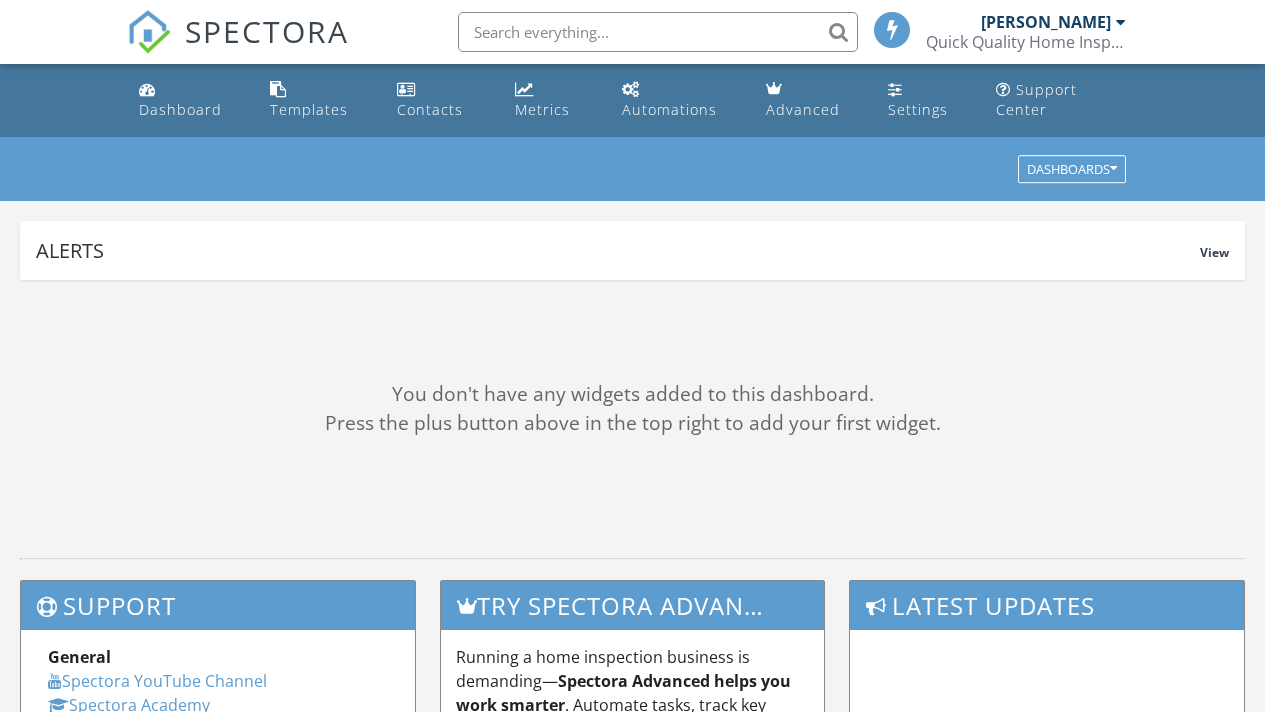 scroll, scrollTop: 0, scrollLeft: 0, axis: both 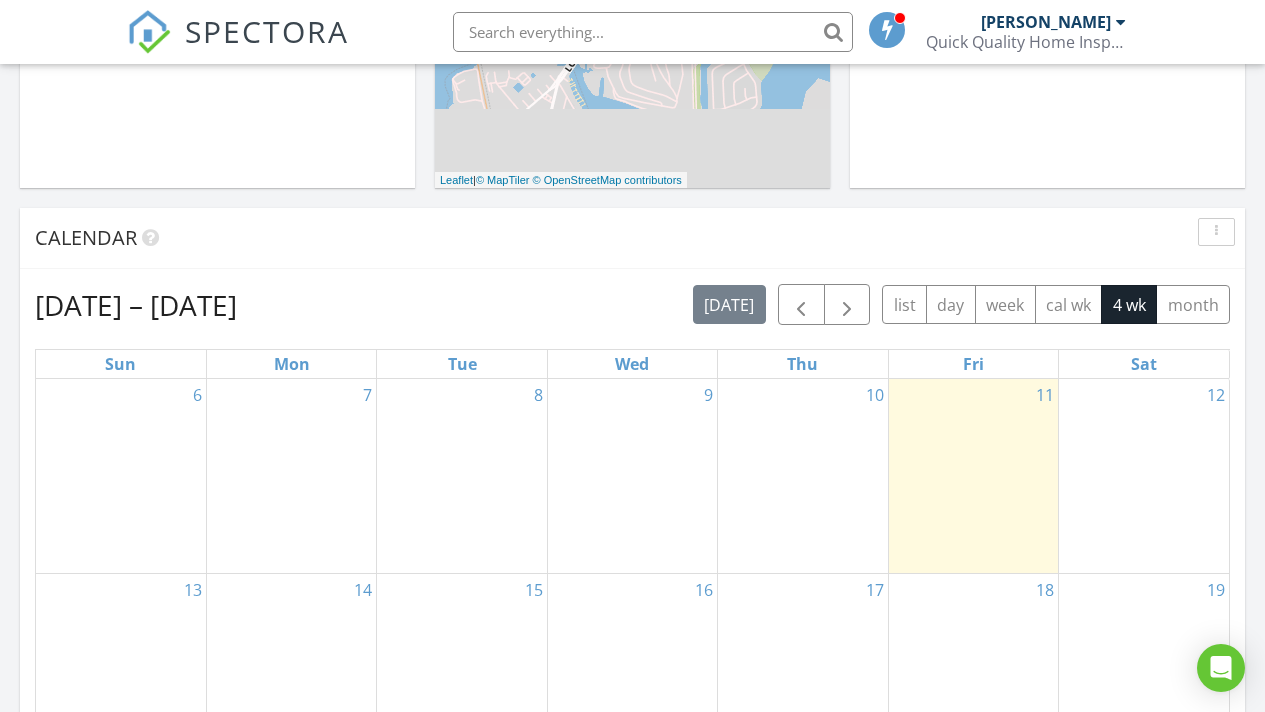 drag, startPoint x: 1279, startPoint y: 178, endPoint x: 1274, endPoint y: 110, distance: 68.18358 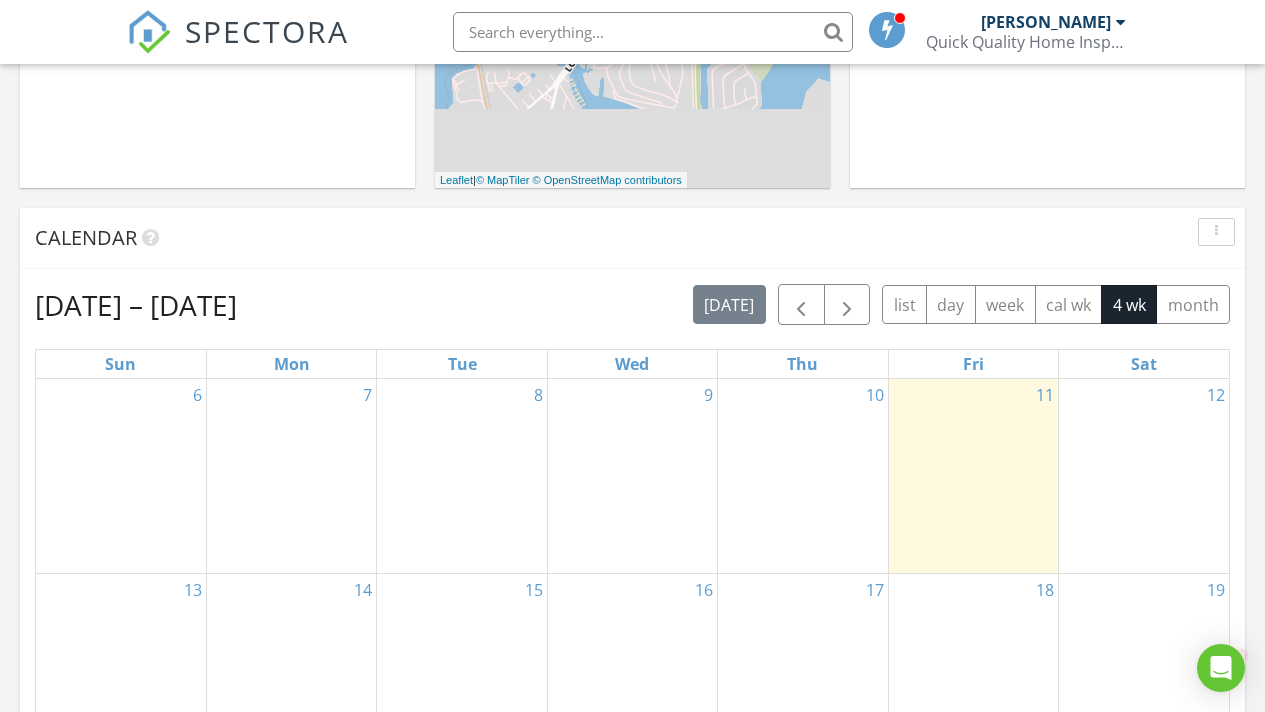 scroll, scrollTop: 0, scrollLeft: 0, axis: both 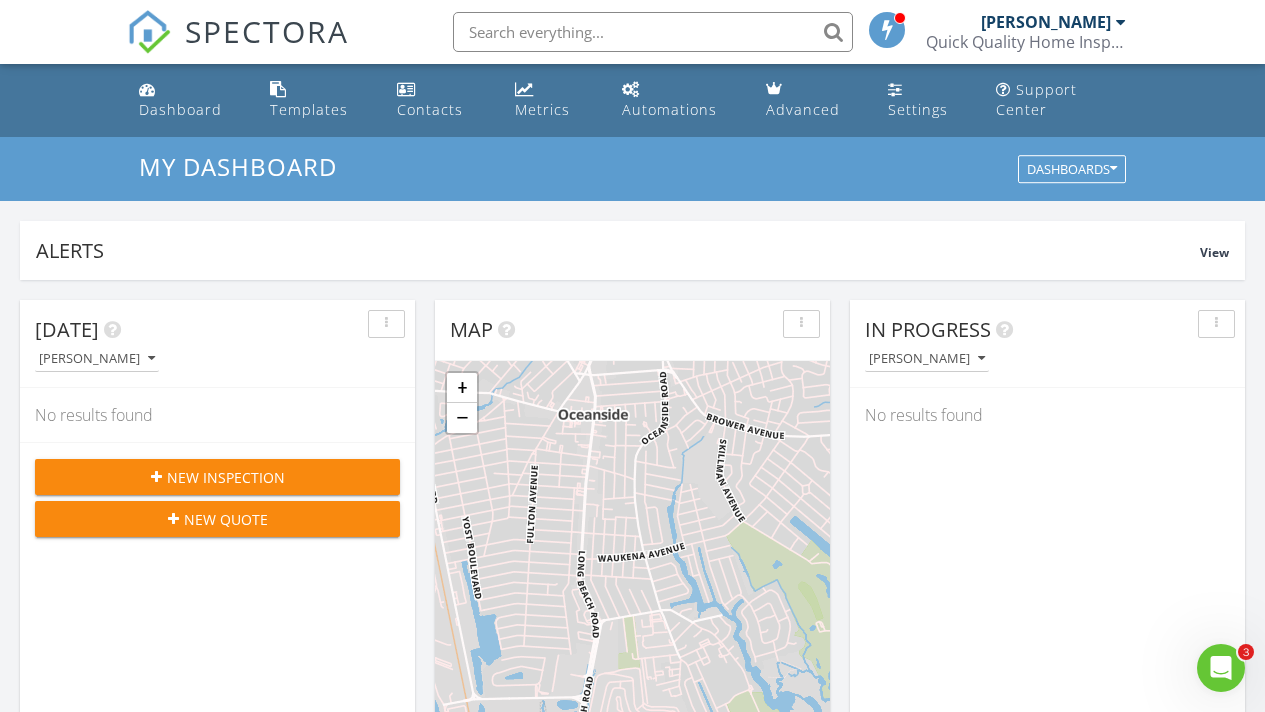 click at bounding box center [386, 324] 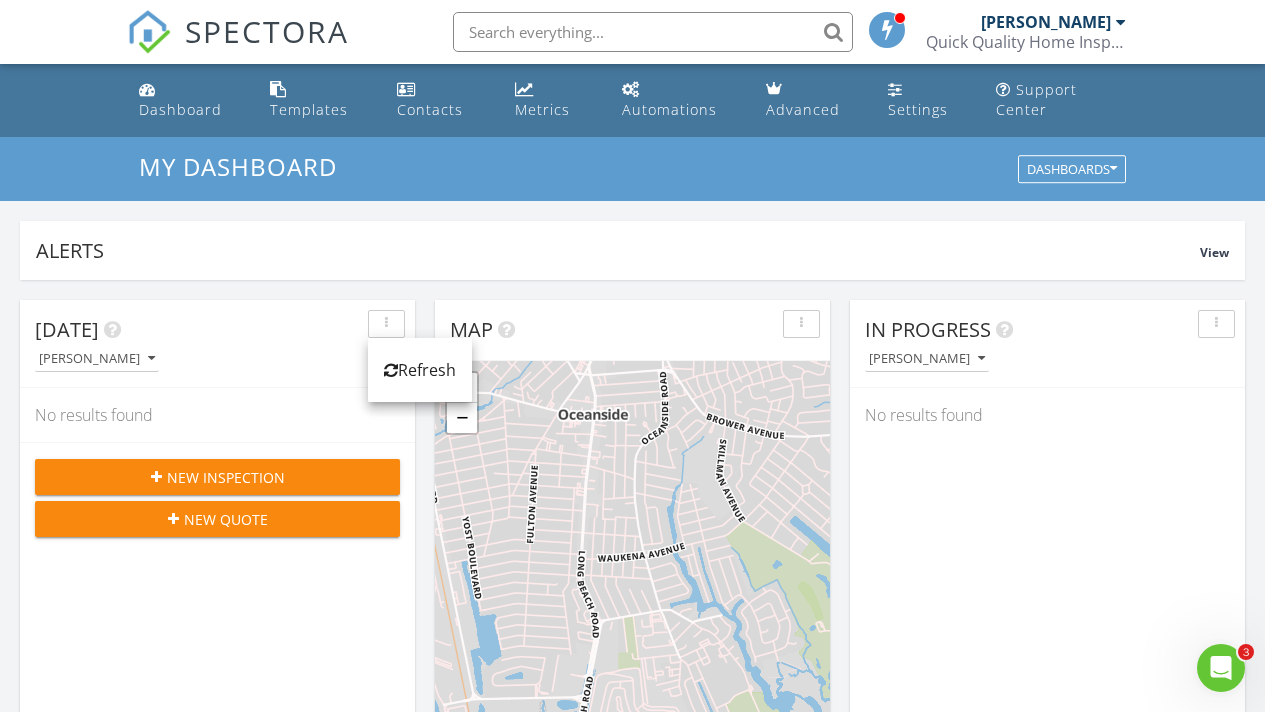 click on "Today
George Burrus
No results found       New Inspection     New Quote" at bounding box center (217, 590) 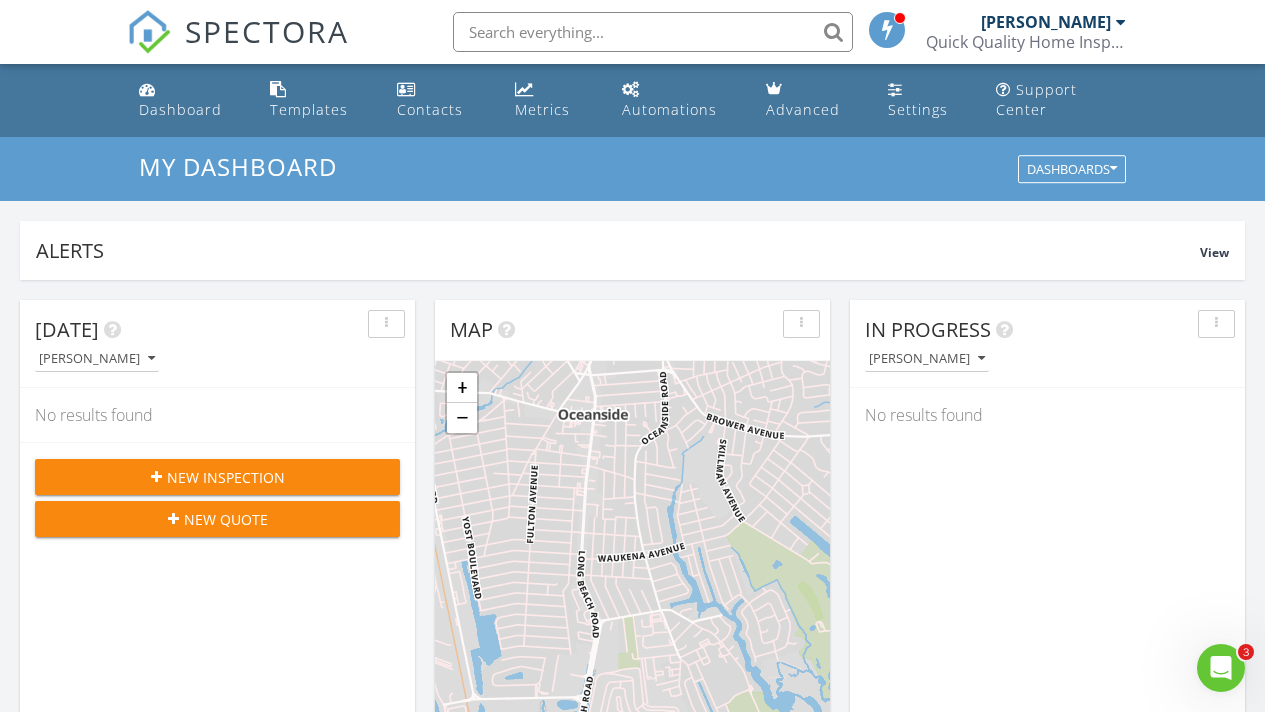 click on "New Inspection" at bounding box center [226, 477] 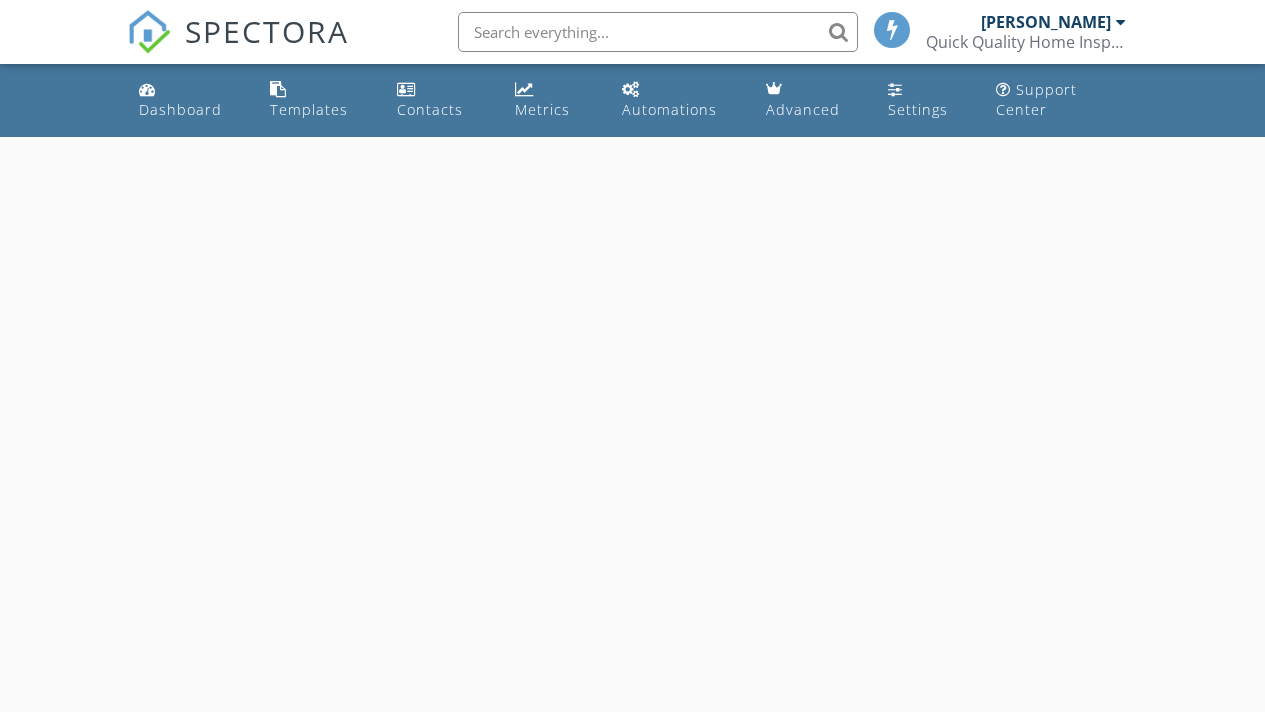 scroll, scrollTop: 0, scrollLeft: 0, axis: both 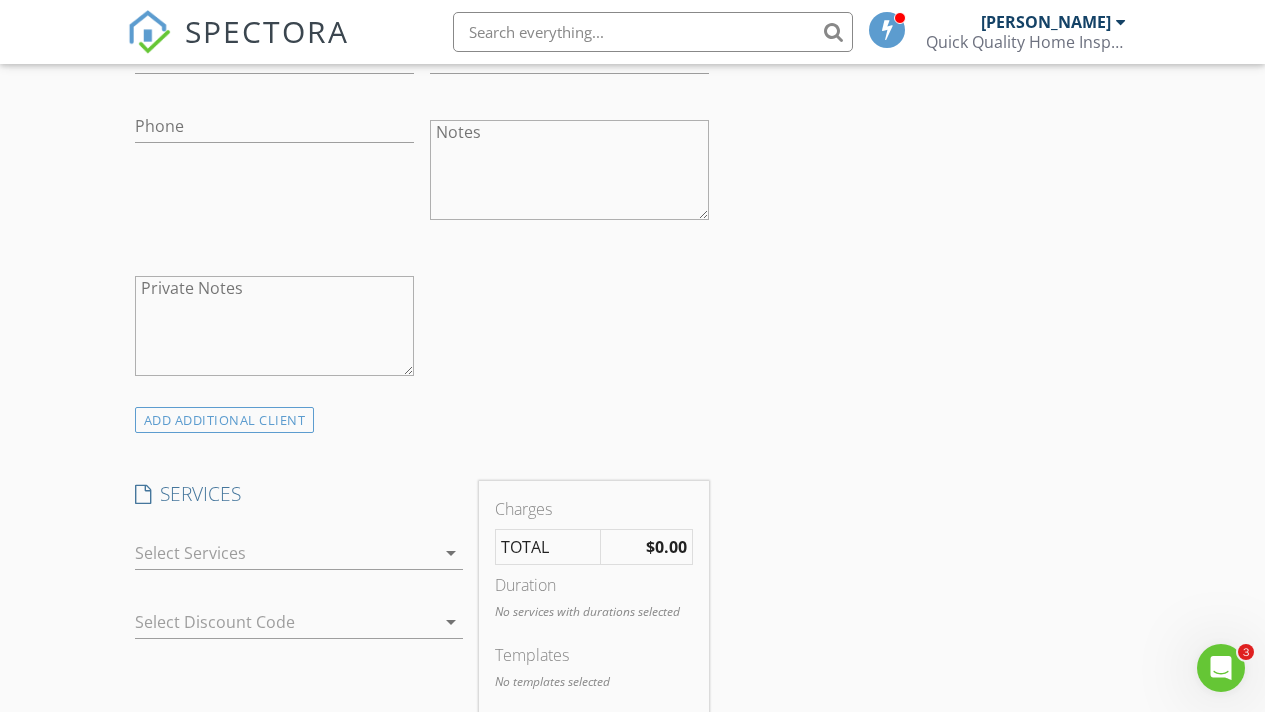 click on "arrow_drop_down" at bounding box center (451, 553) 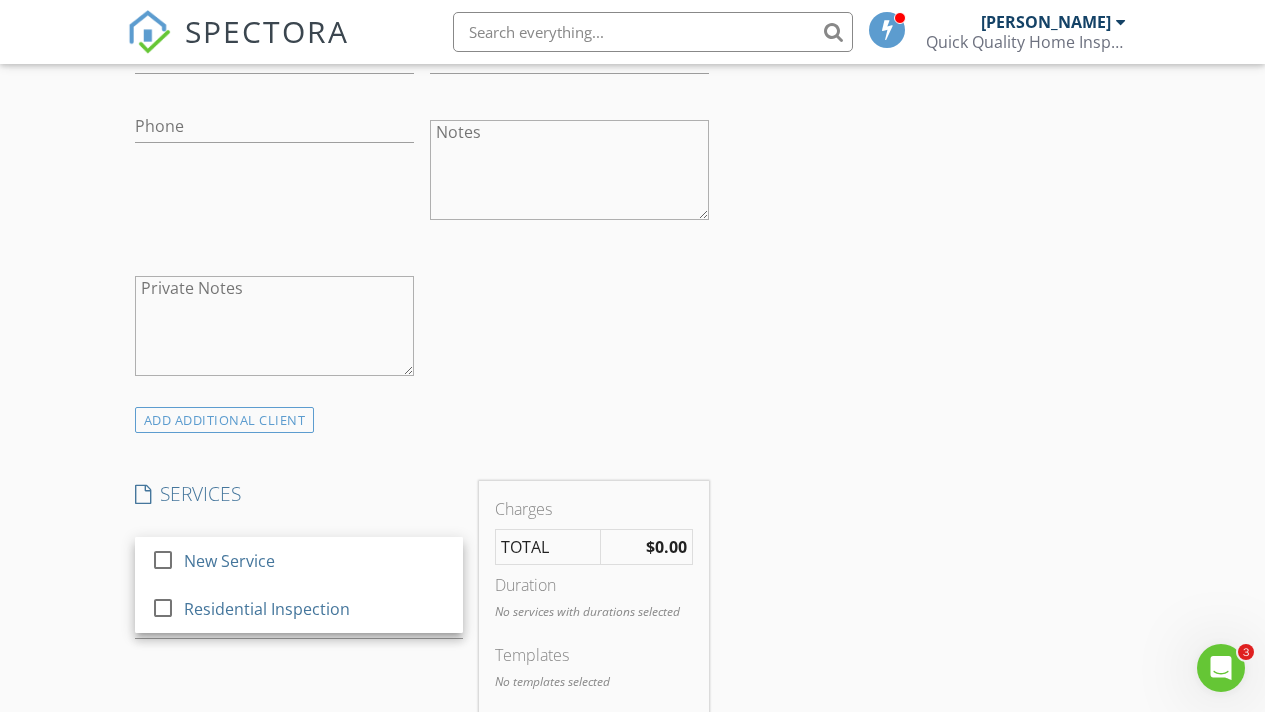 click on "INSPECTOR(S)
check_box   [PERSON_NAME]   PRIMARY   [PERSON_NAME] arrow_drop_down   check_box_outline_blank [PERSON_NAME] specifically requested
Date/Time
[DATE] 8:00 AM
Location
Address Form       Can't find your address?   Click here.
client
check_box Enable Client CC email for this inspection   Client Search     check_box_outline_blank Client is a Company/Organization     First Name   Last Name   Email   CC Email   Phone           Notes   Private Notes
ADD ADDITIONAL client
SERVICES
check_box_outline_blank   New Service   check_box_outline_blank   Residential Inspection   arrow_drop_down     Select Discount Code arrow_drop_down    Charges       TOTAL   $0.00    Duration    No services with durations selected      Templates    No templates selected    Agreements" at bounding box center [633, 851] 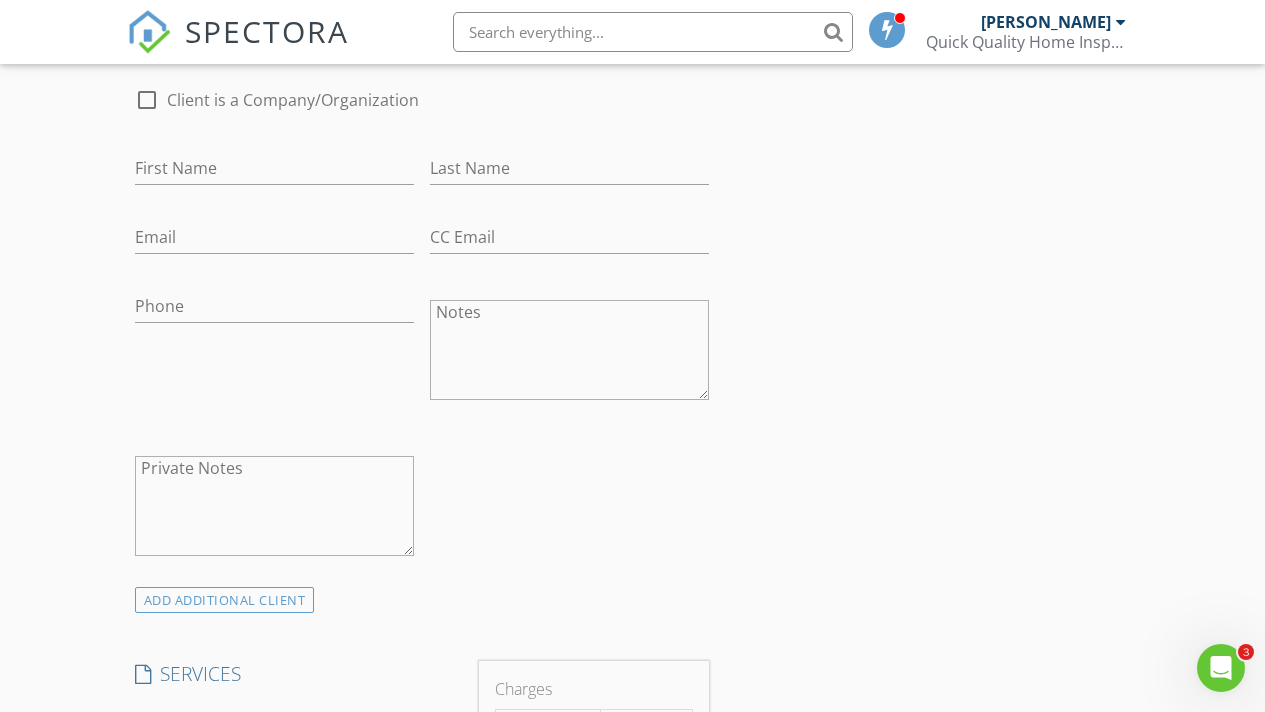 scroll, scrollTop: 0, scrollLeft: 0, axis: both 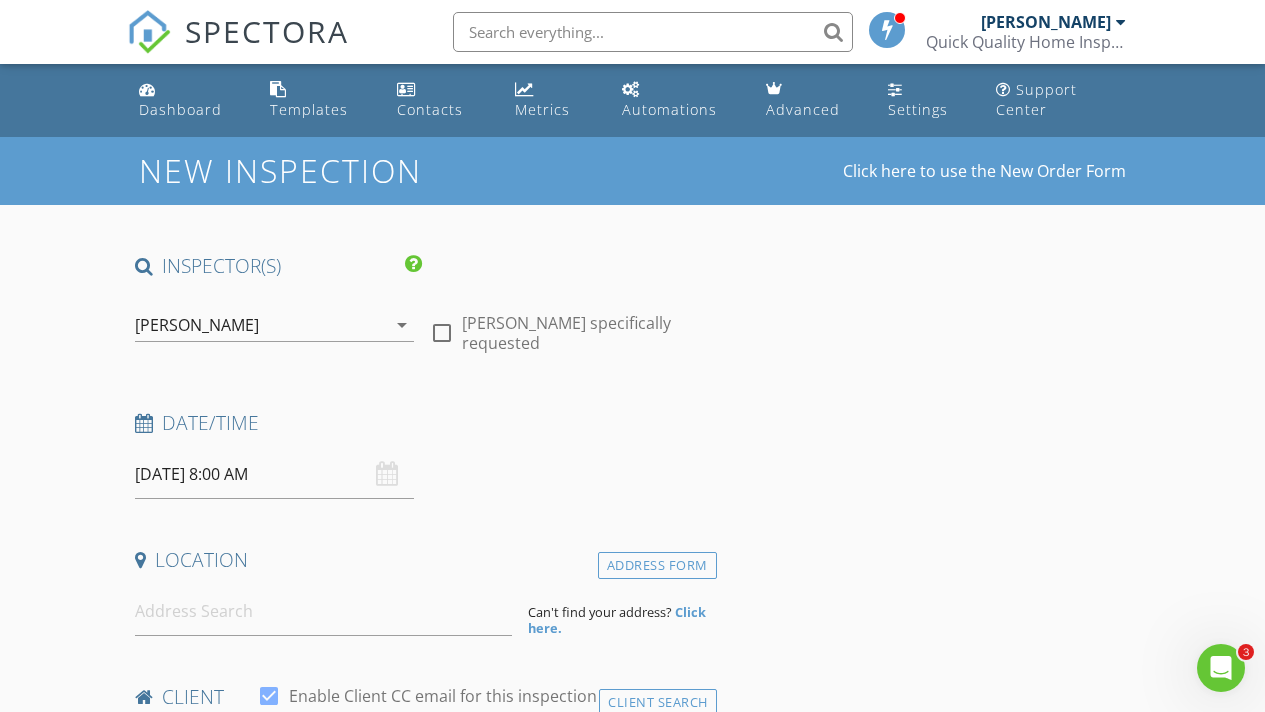 click at bounding box center (1121, 22) 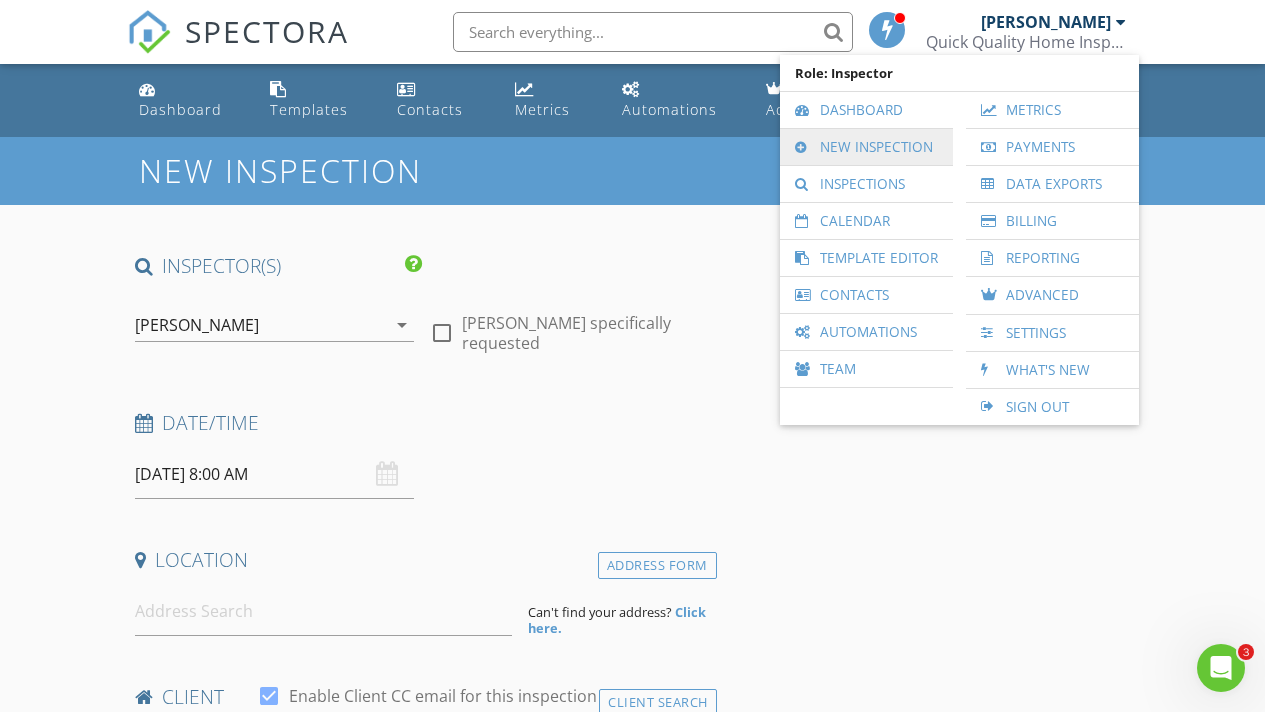 click on "New Inspection" at bounding box center [866, 147] 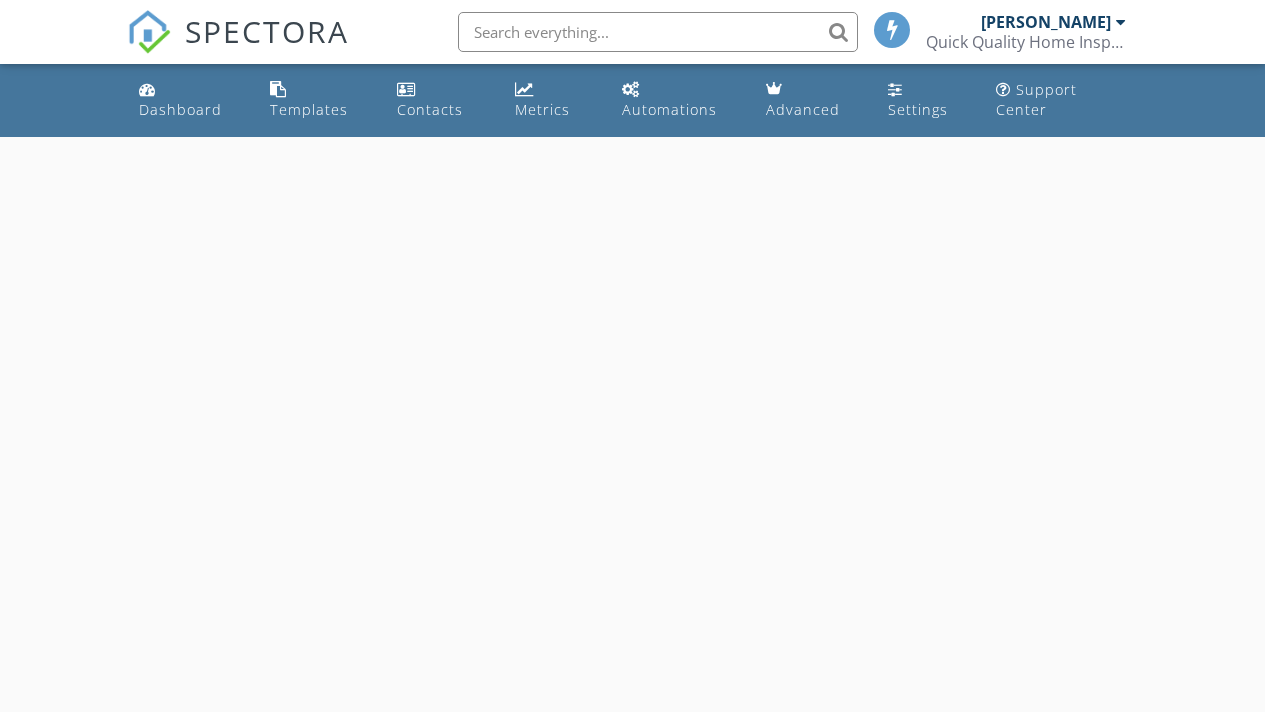 scroll, scrollTop: 0, scrollLeft: 0, axis: both 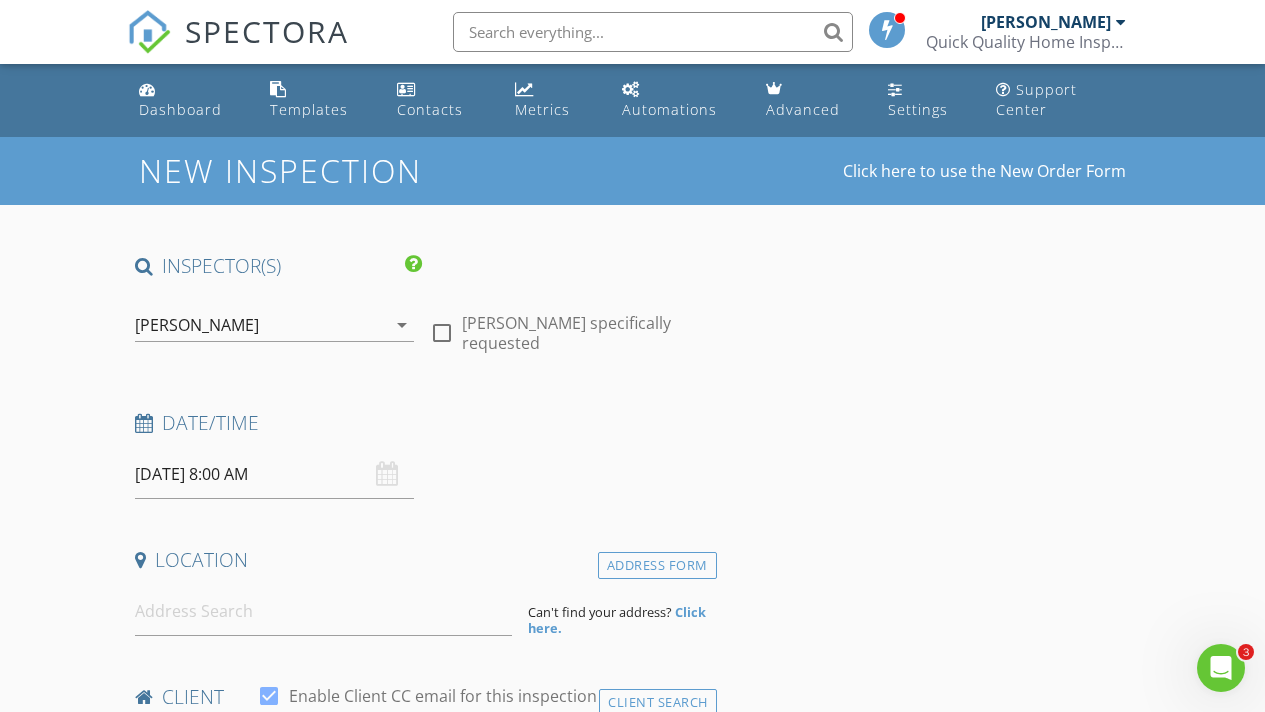 click on "arrow_drop_down" at bounding box center (402, 325) 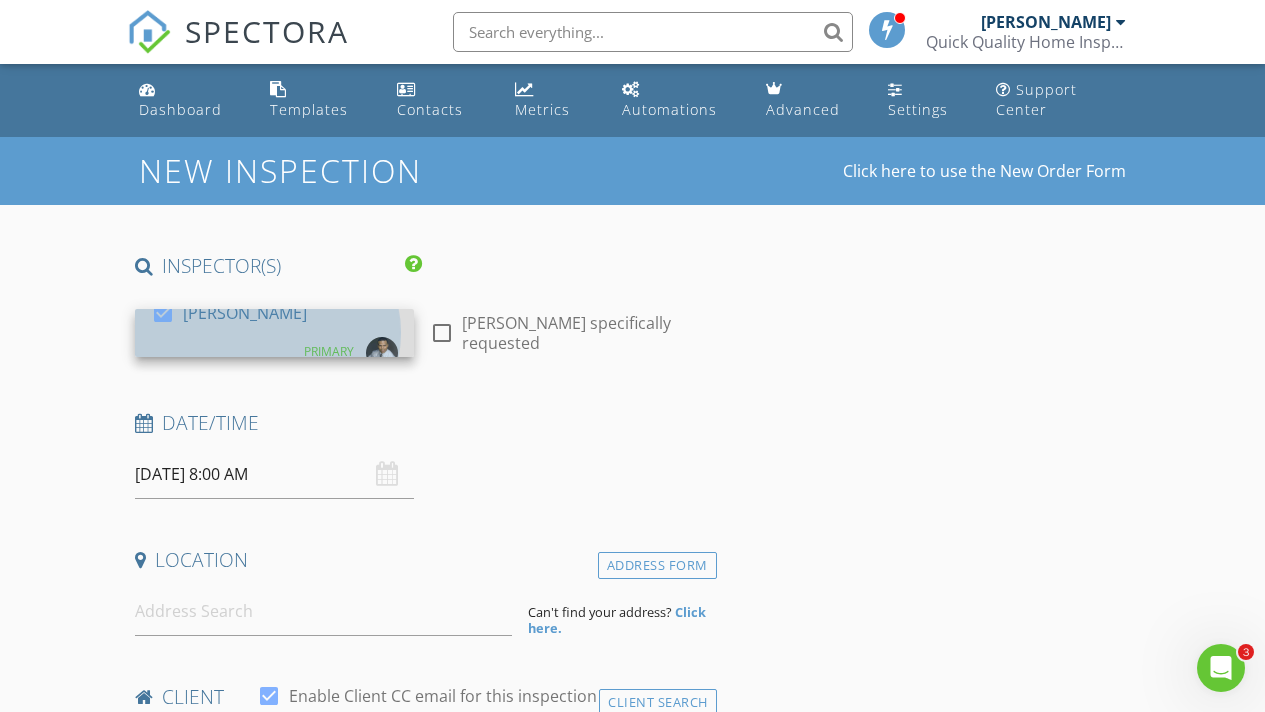 click on "check_box   George Burrus   PRIMARY" at bounding box center (274, 333) 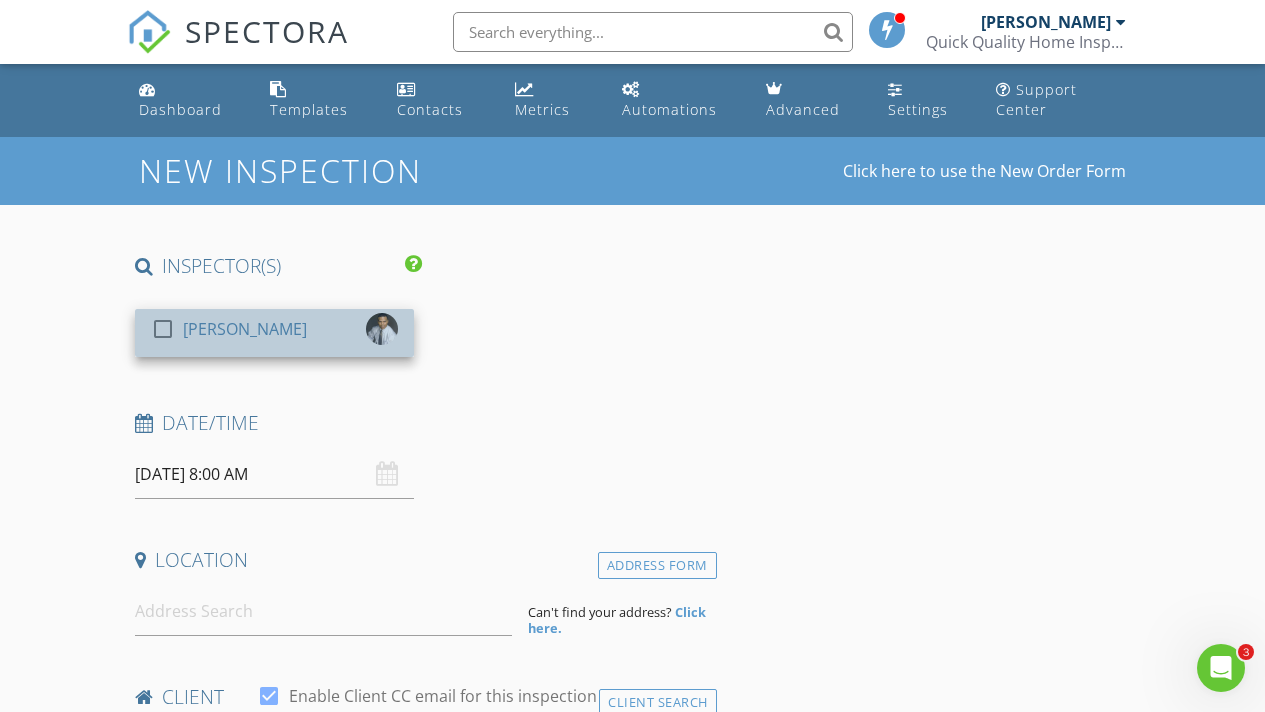 click on "check_box_outline_blank   George Burrus" at bounding box center (274, 333) 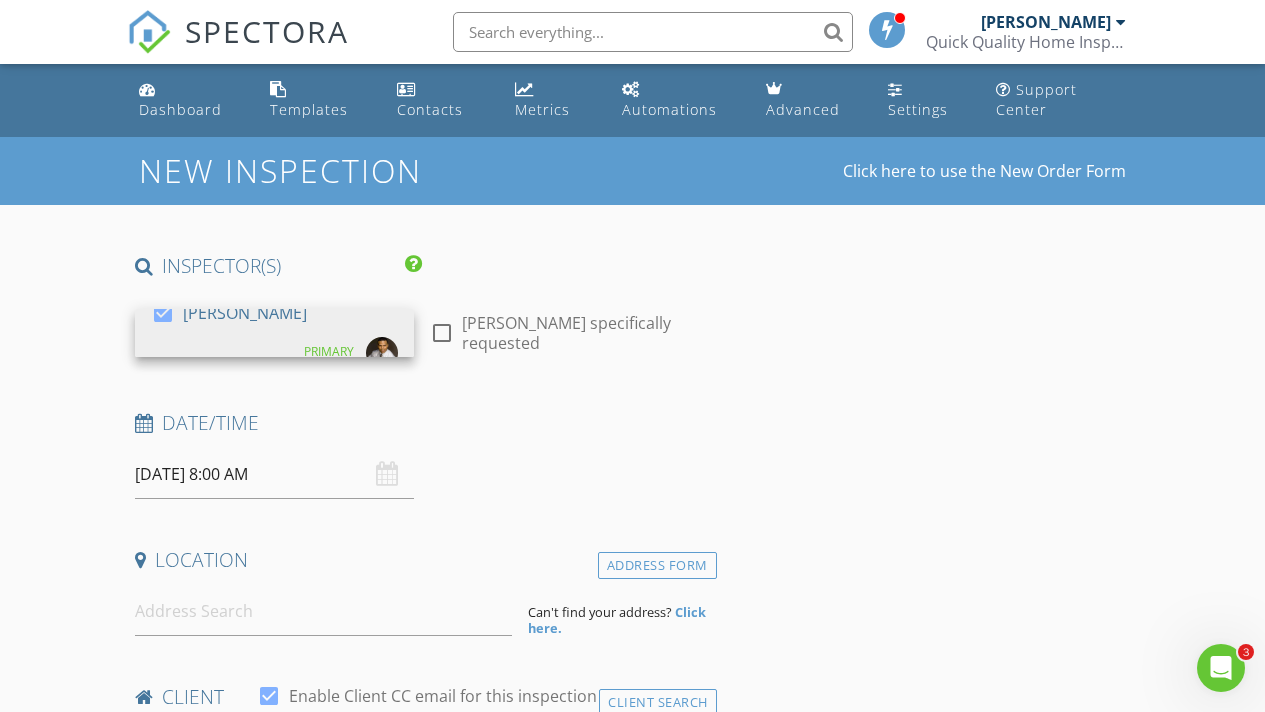 click on "INSPECTOR(S)
check_box   George Burrus   PRIMARY   George Burrus arrow_drop_down   check_box_outline_blank George Burrus specifically requested
Date/Time
07/12/2025 8:00 AM
Location
Address Form       Can't find your address?   Click here.
client
check_box Enable Client CC email for this inspection   Client Search     check_box_outline_blank Client is a Company/Organization     First Name   Last Name   Email   CC Email   Phone           Notes   Private Notes
ADD ADDITIONAL client
SERVICES
check_box_outline_blank   New Service   check_box_outline_blank   Residential Inspection   arrow_drop_down     Select Discount Code arrow_drop_down    Charges       TOTAL   $0.00    Duration    No services with durations selected      Templates    No templates selected    Agreements" at bounding box center [422, 1629] 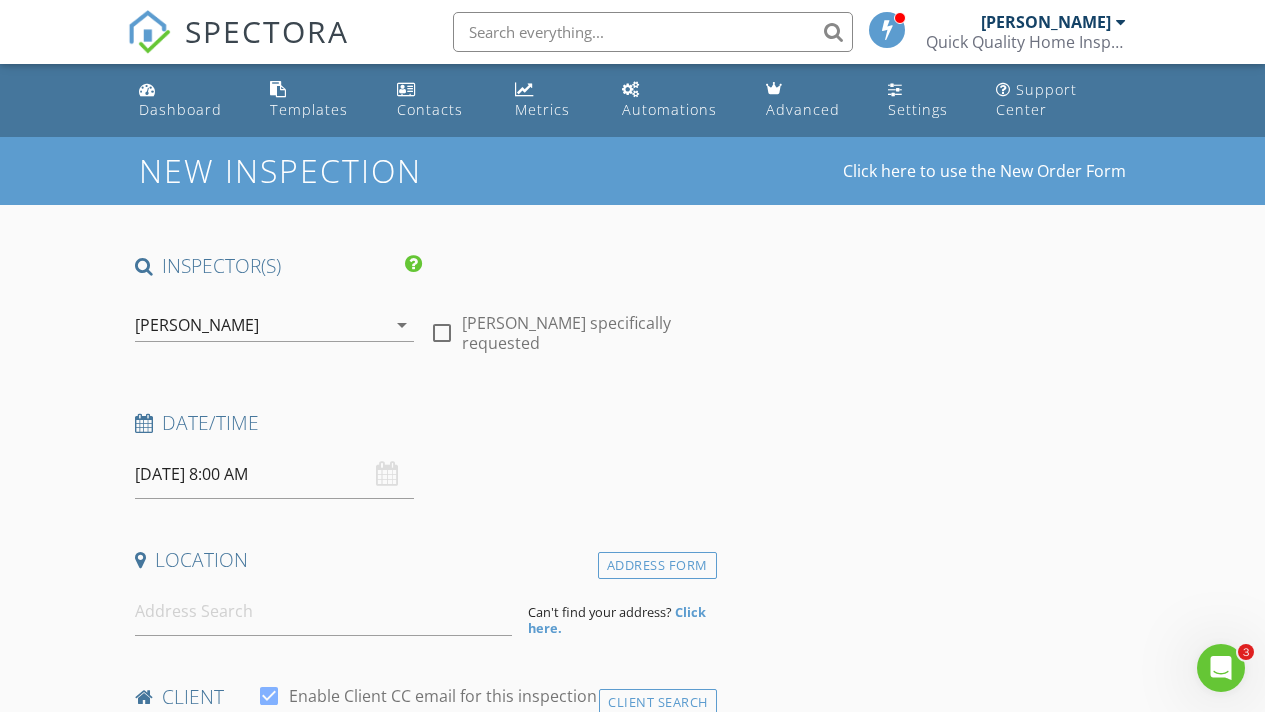 click at bounding box center [1121, 22] 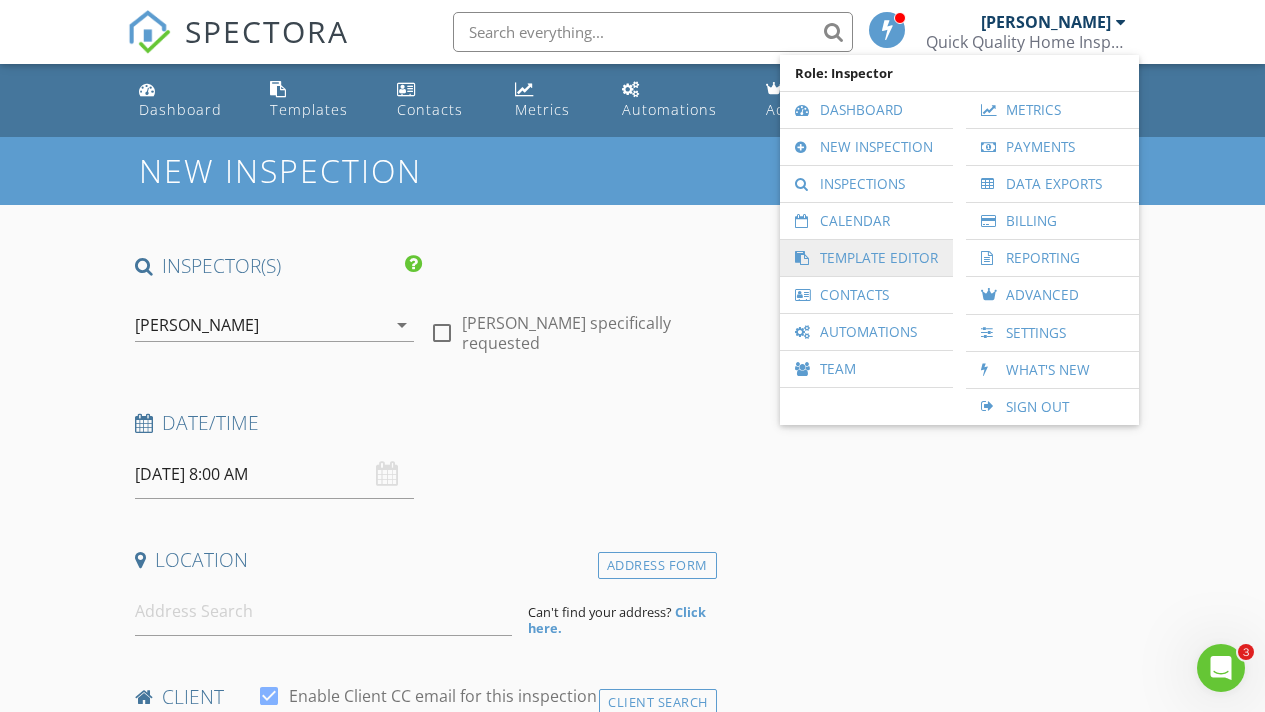 click on "Template Editor" at bounding box center [866, 258] 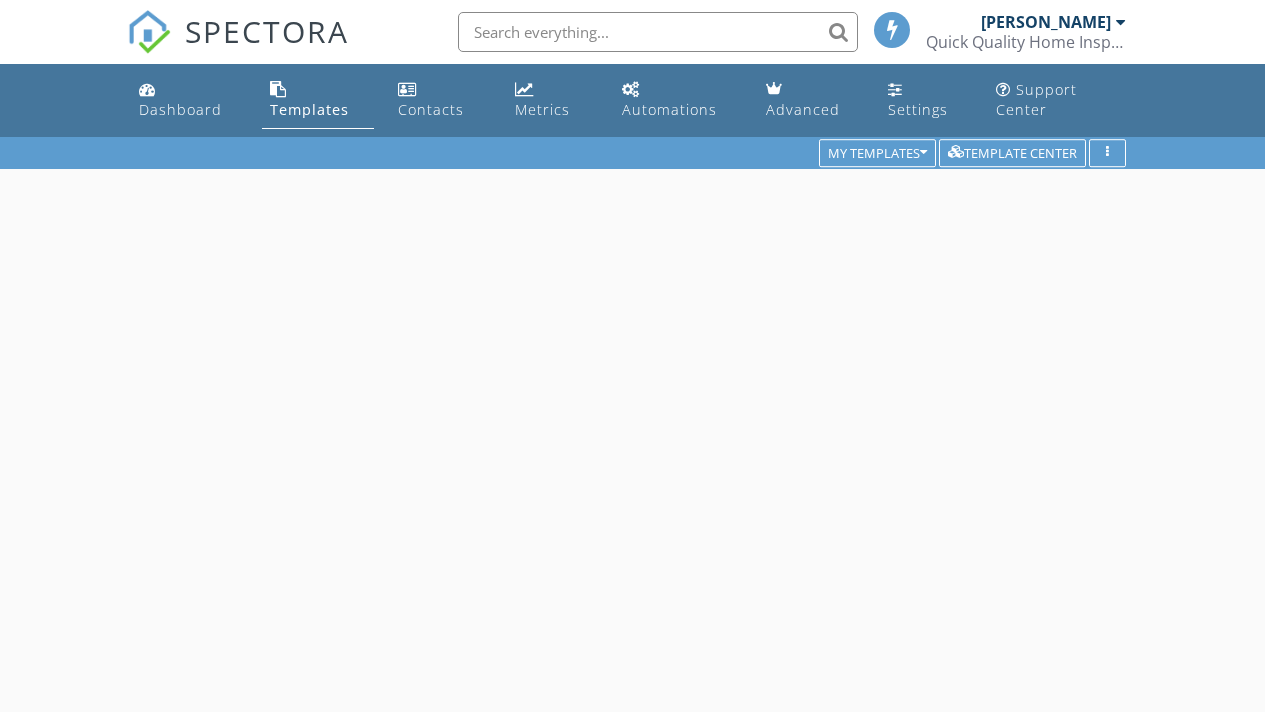scroll, scrollTop: 0, scrollLeft: 0, axis: both 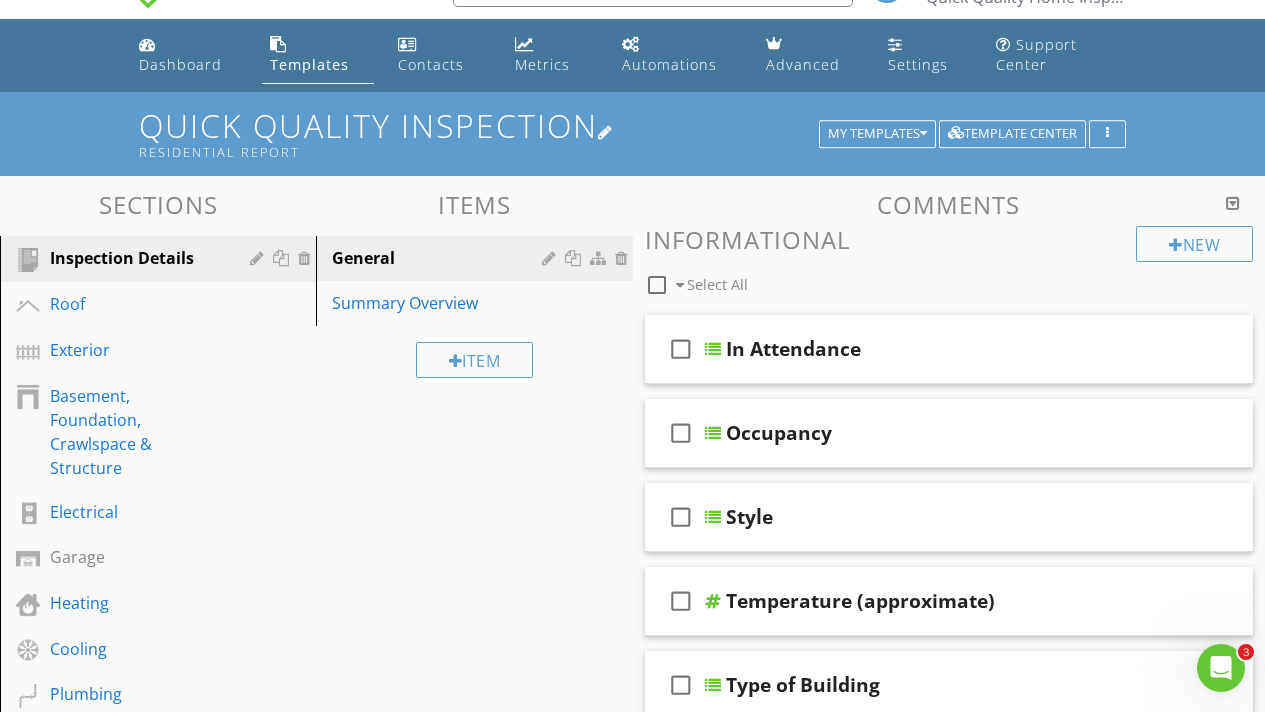 click on "Quick Quality Inspection
Residential Report" at bounding box center (632, 133) 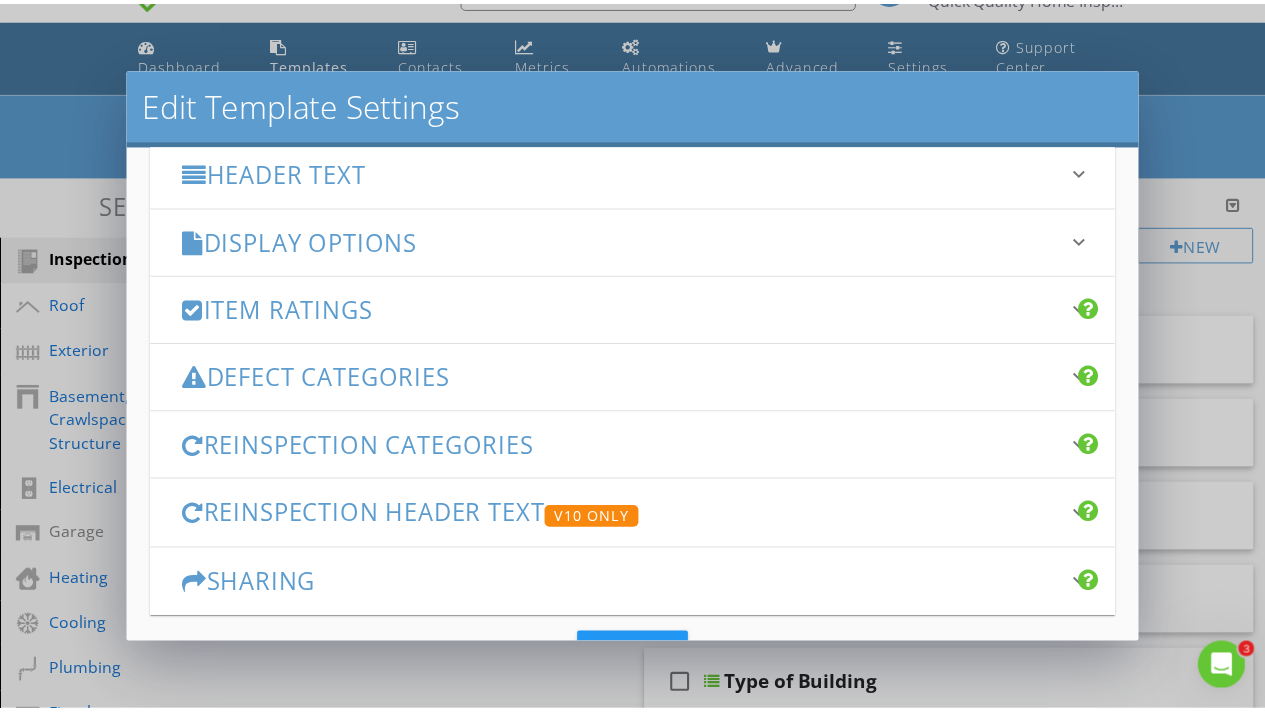 scroll, scrollTop: 344, scrollLeft: 0, axis: vertical 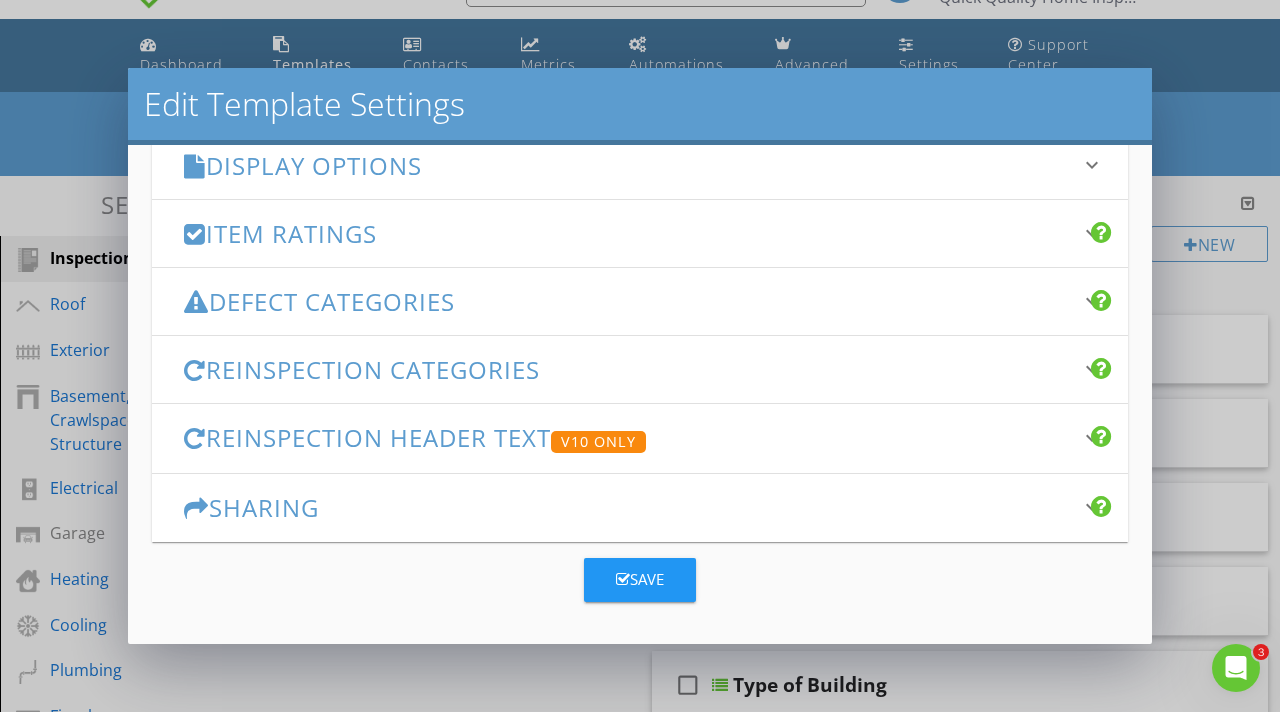 click on "Save" at bounding box center [640, 579] 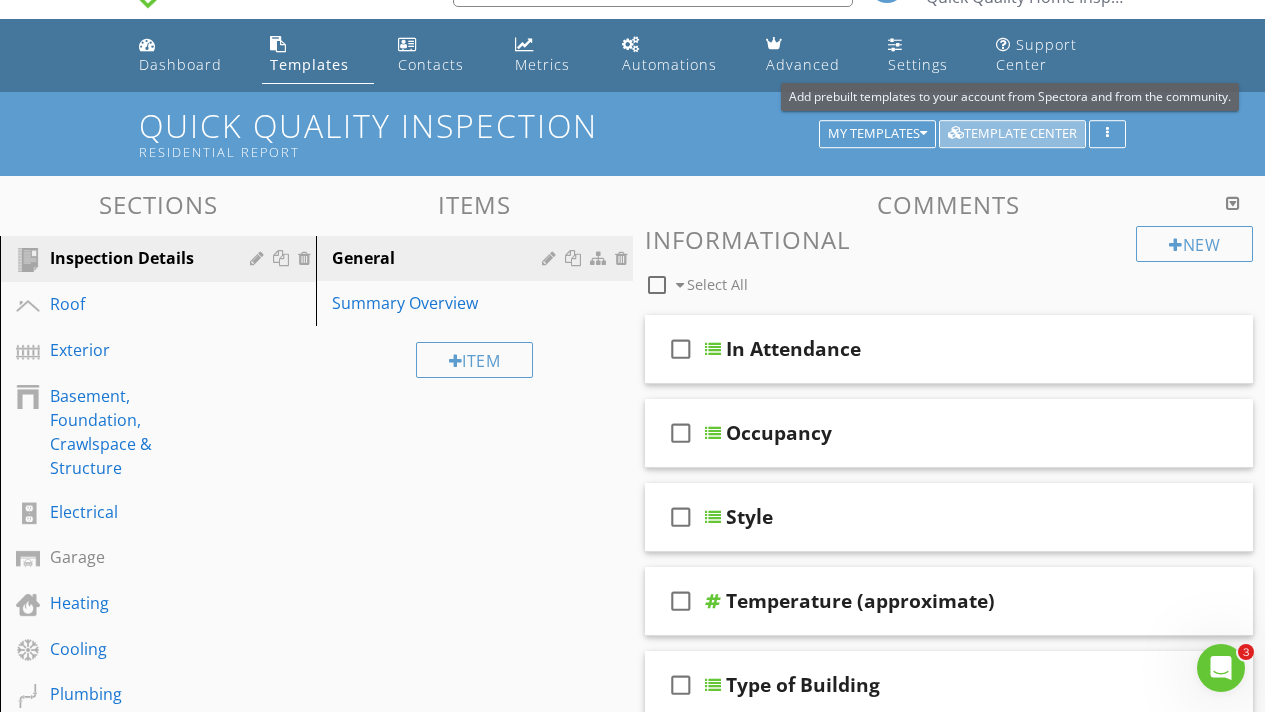 click on "Template Center" at bounding box center [1012, 134] 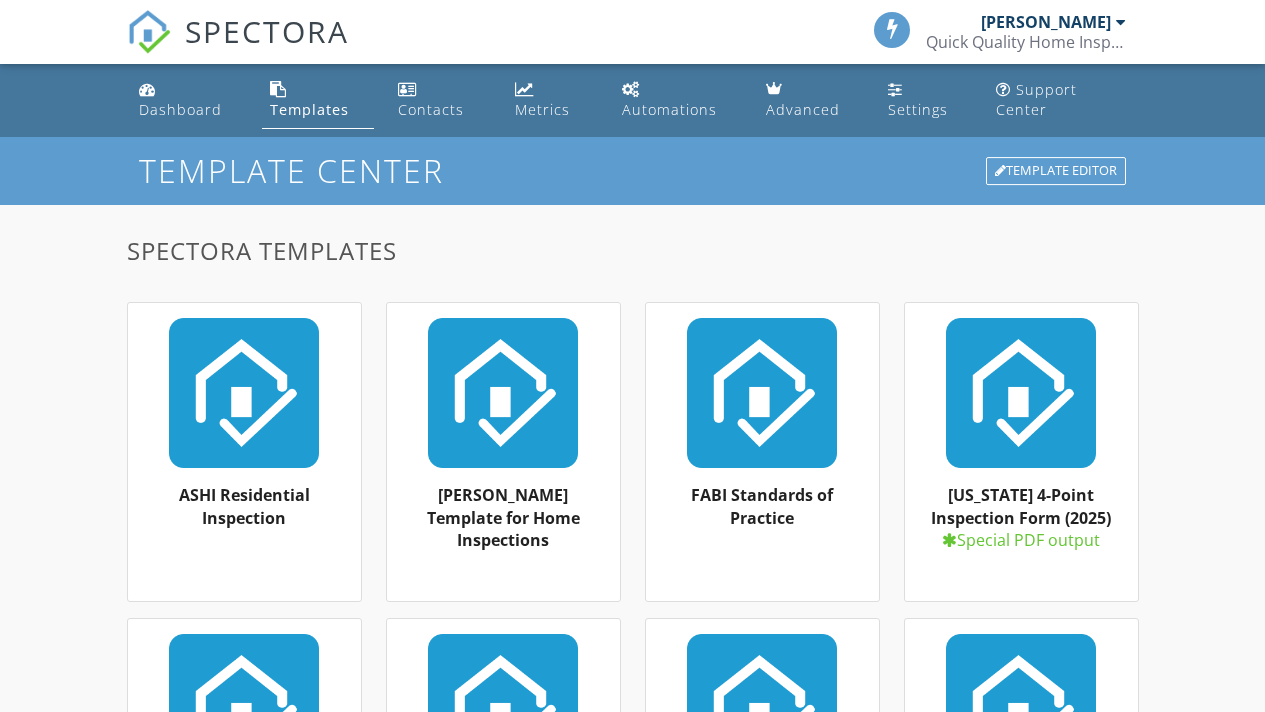scroll, scrollTop: 0, scrollLeft: 0, axis: both 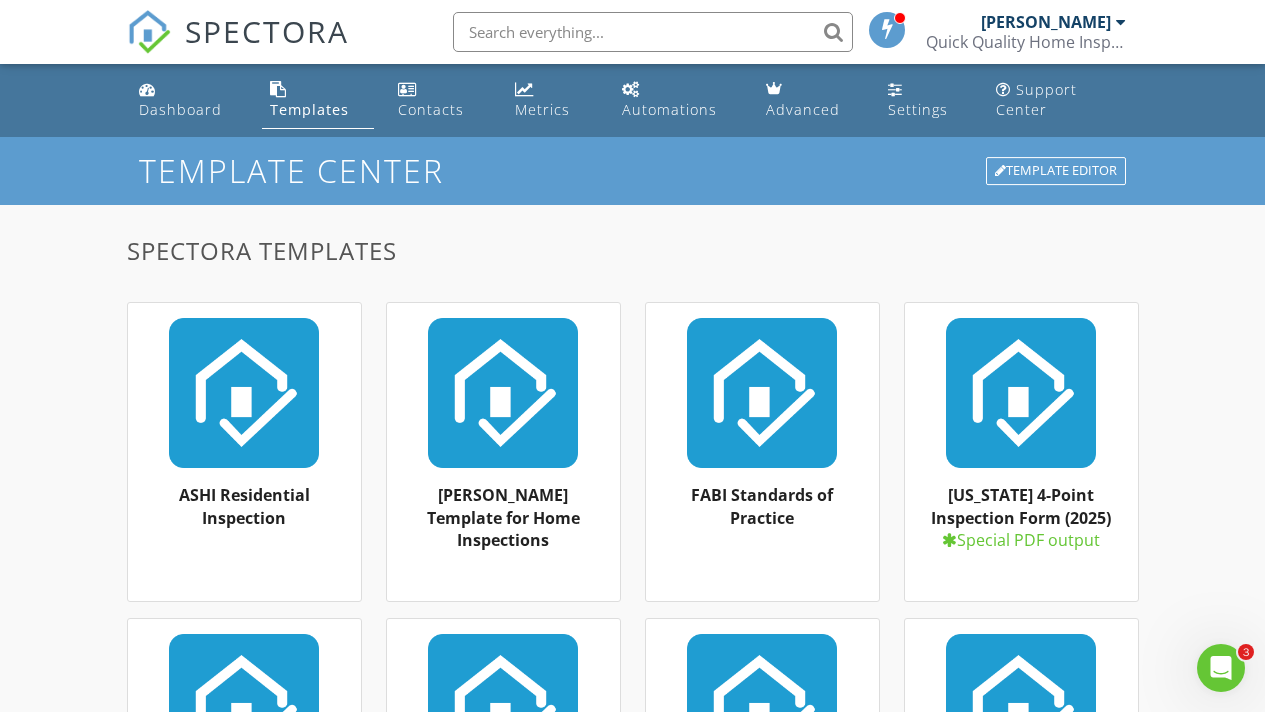 click on "Templates" at bounding box center (309, 109) 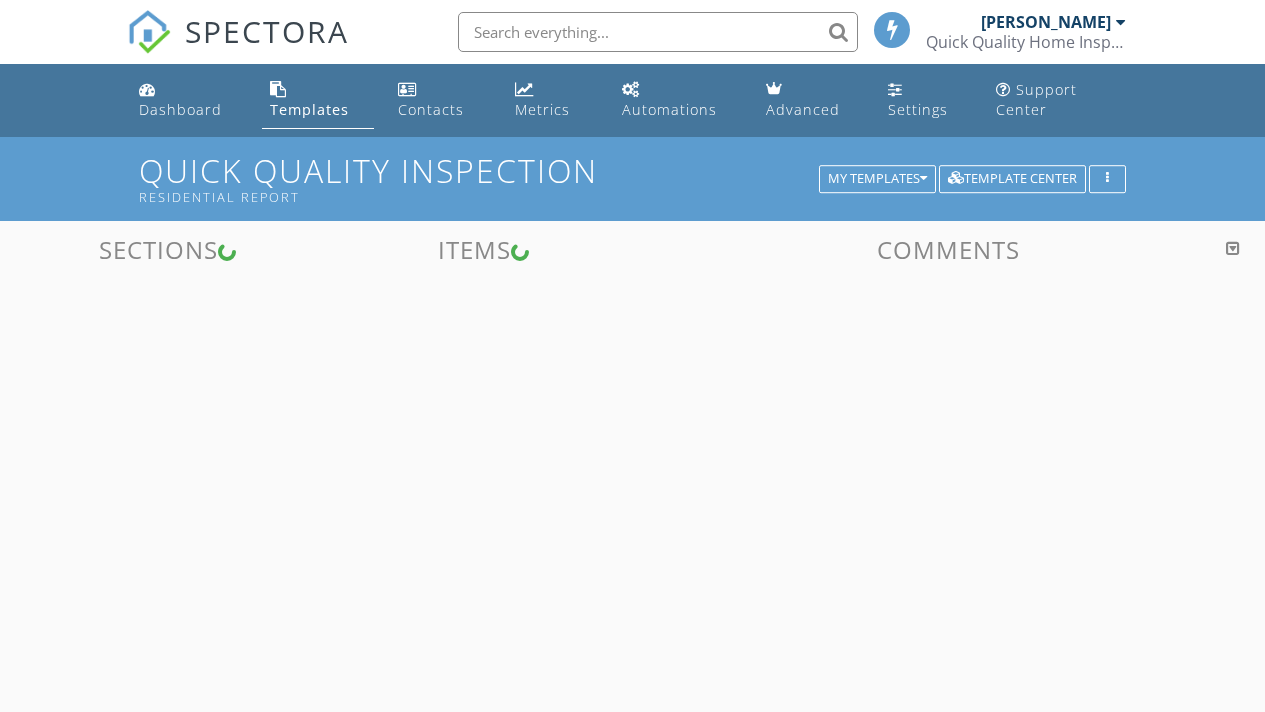 scroll, scrollTop: 0, scrollLeft: 0, axis: both 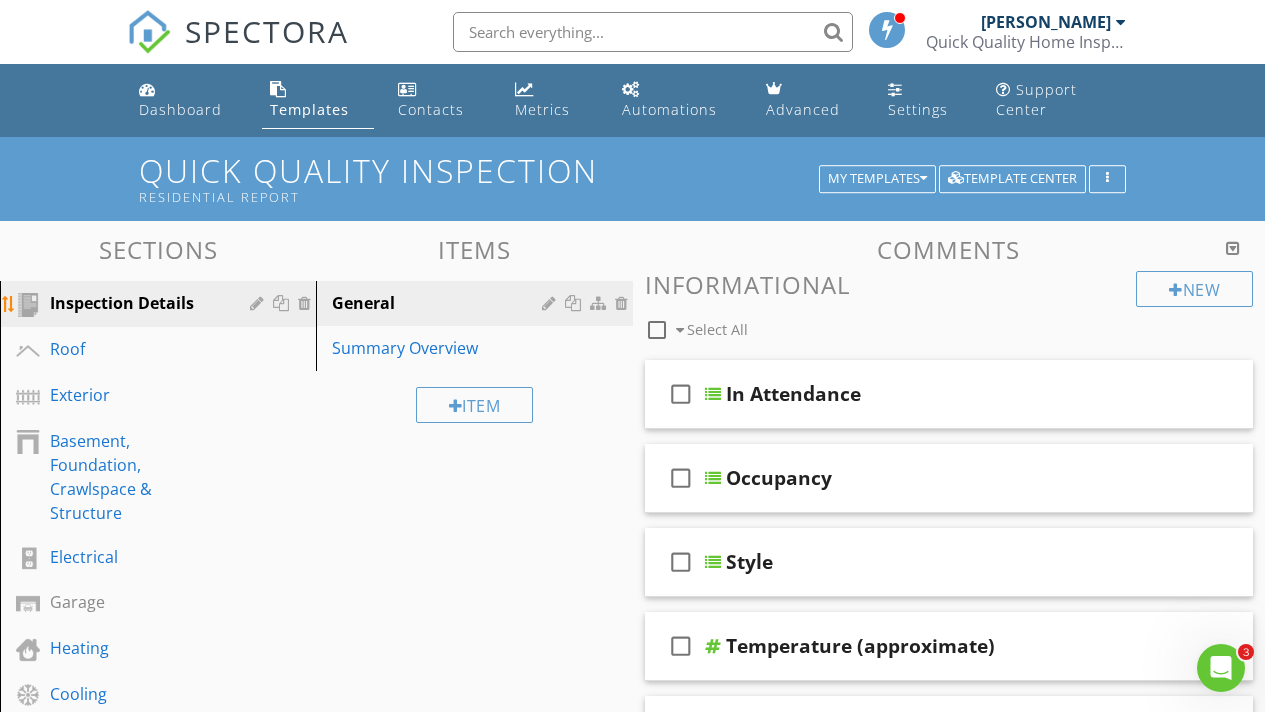 click on "Inspection Details" at bounding box center (135, 303) 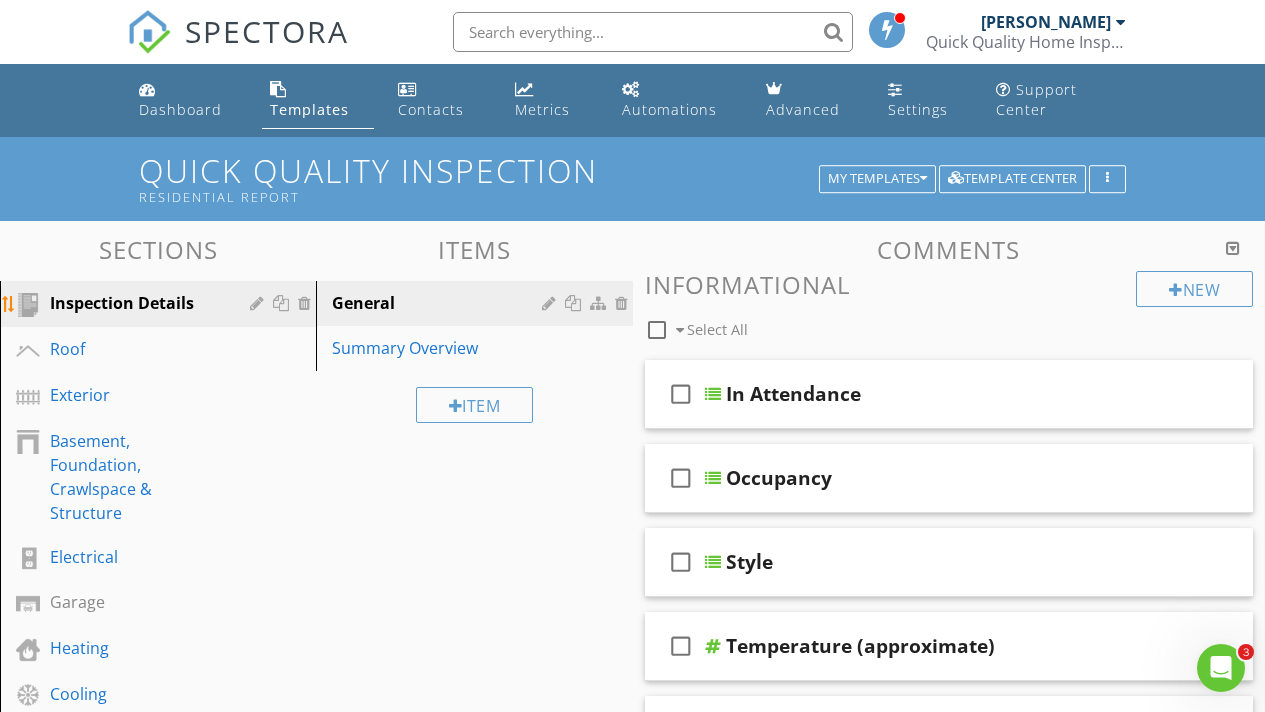 click on "Inspection Details" at bounding box center [135, 303] 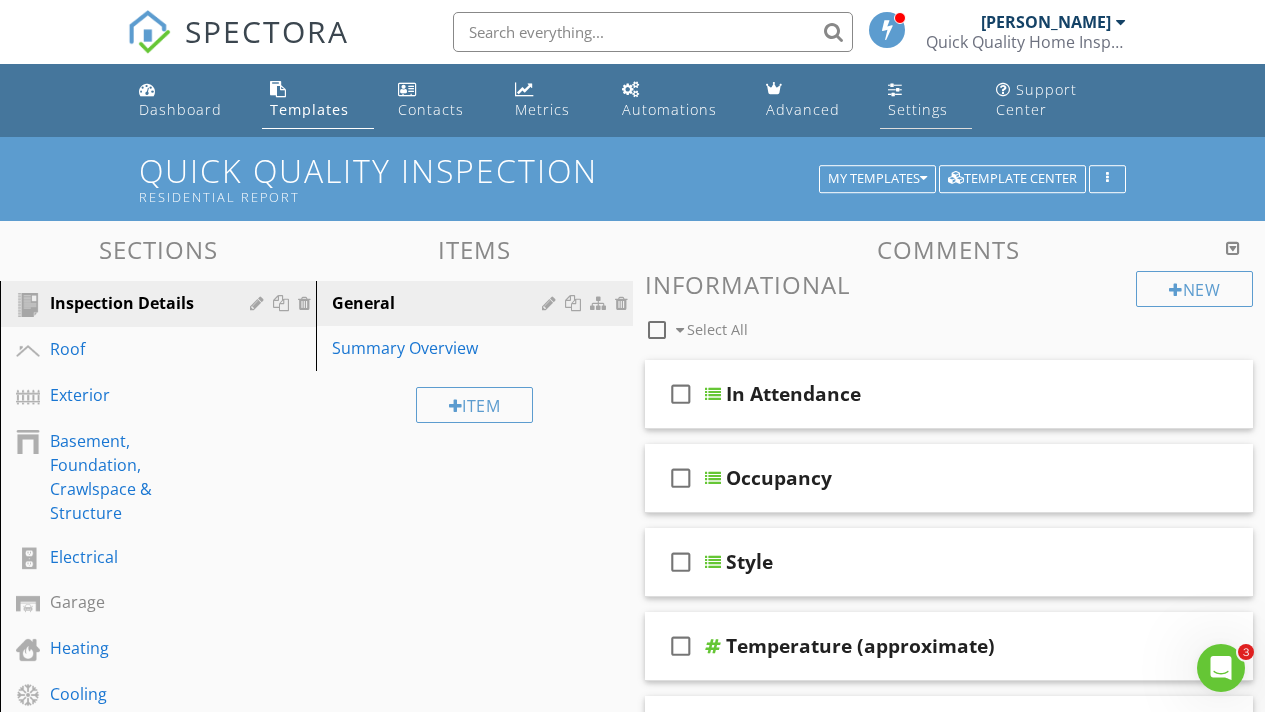 click on "Settings" at bounding box center (926, 100) 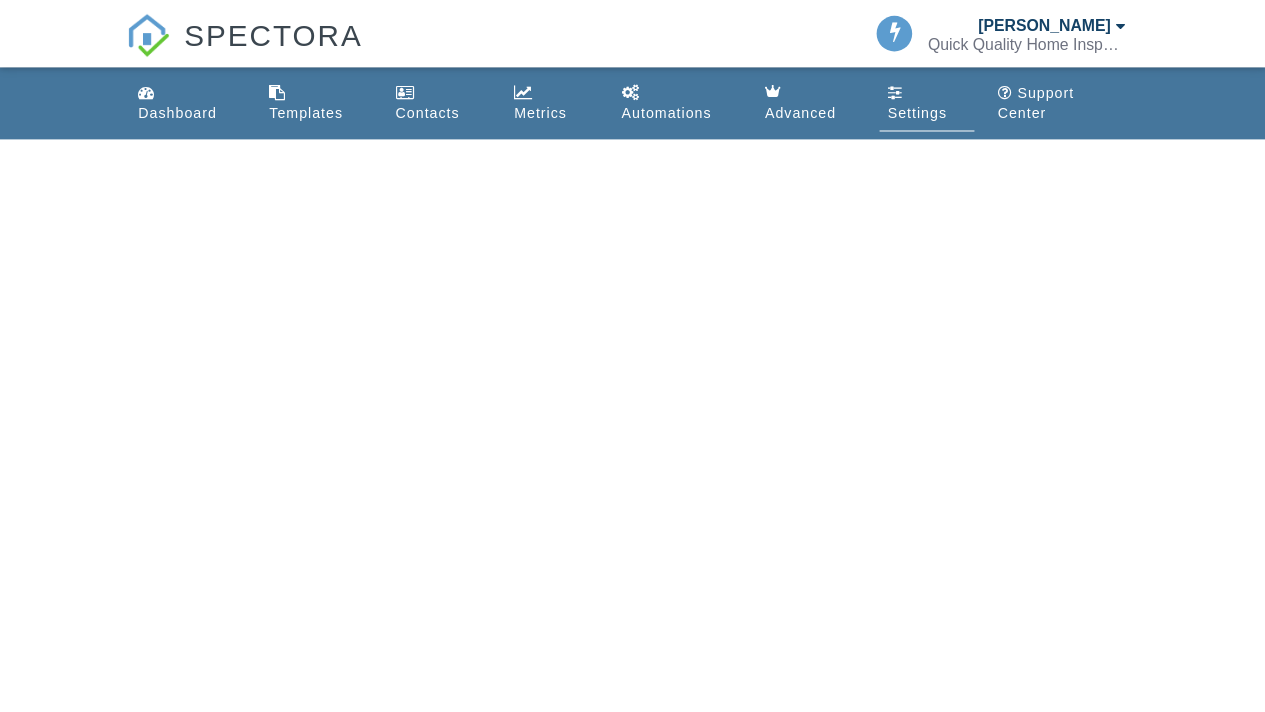 scroll, scrollTop: 0, scrollLeft: 0, axis: both 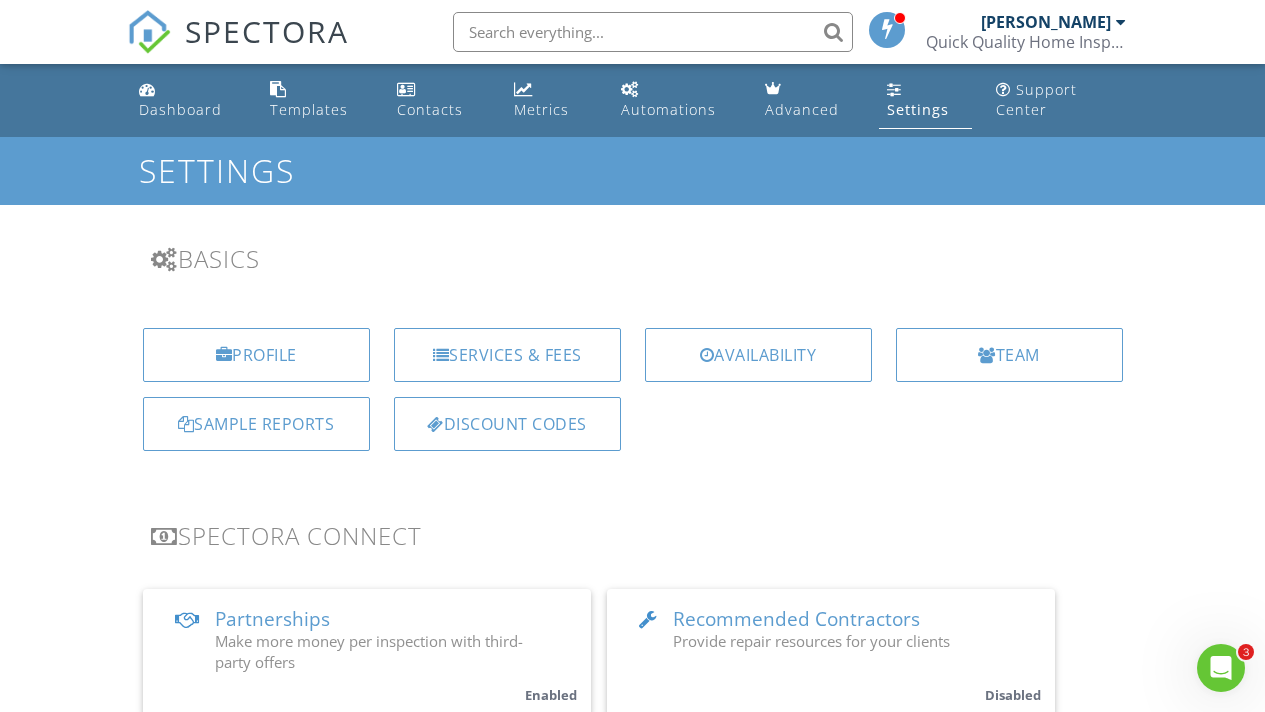 drag, startPoint x: 1272, startPoint y: 118, endPoint x: 1279, endPoint y: 93, distance: 25.96151 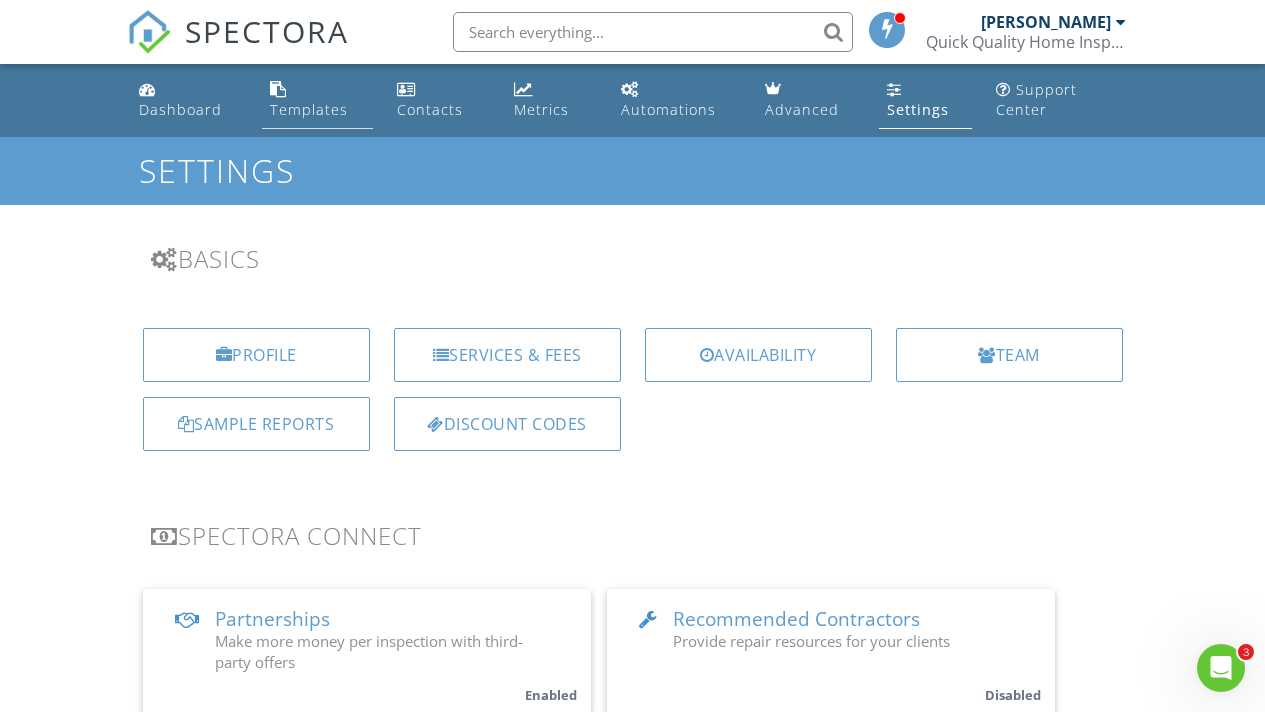 click on "Templates" at bounding box center (309, 109) 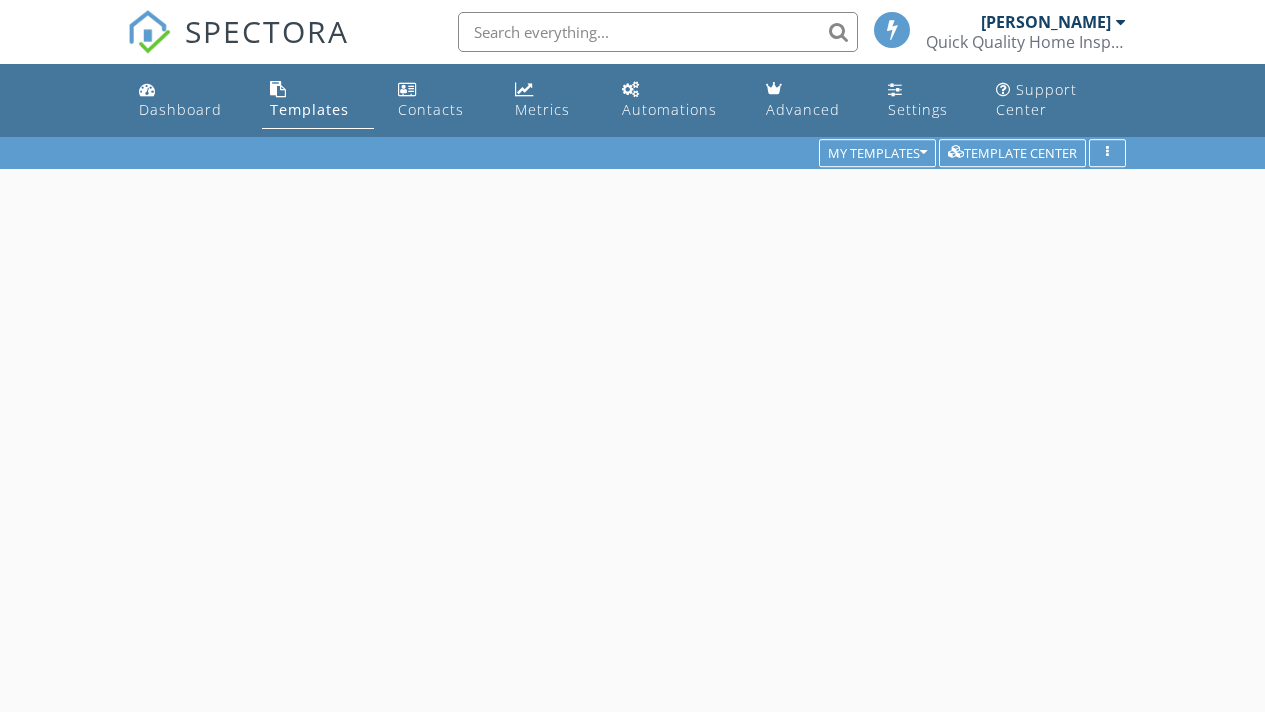 scroll, scrollTop: 0, scrollLeft: 0, axis: both 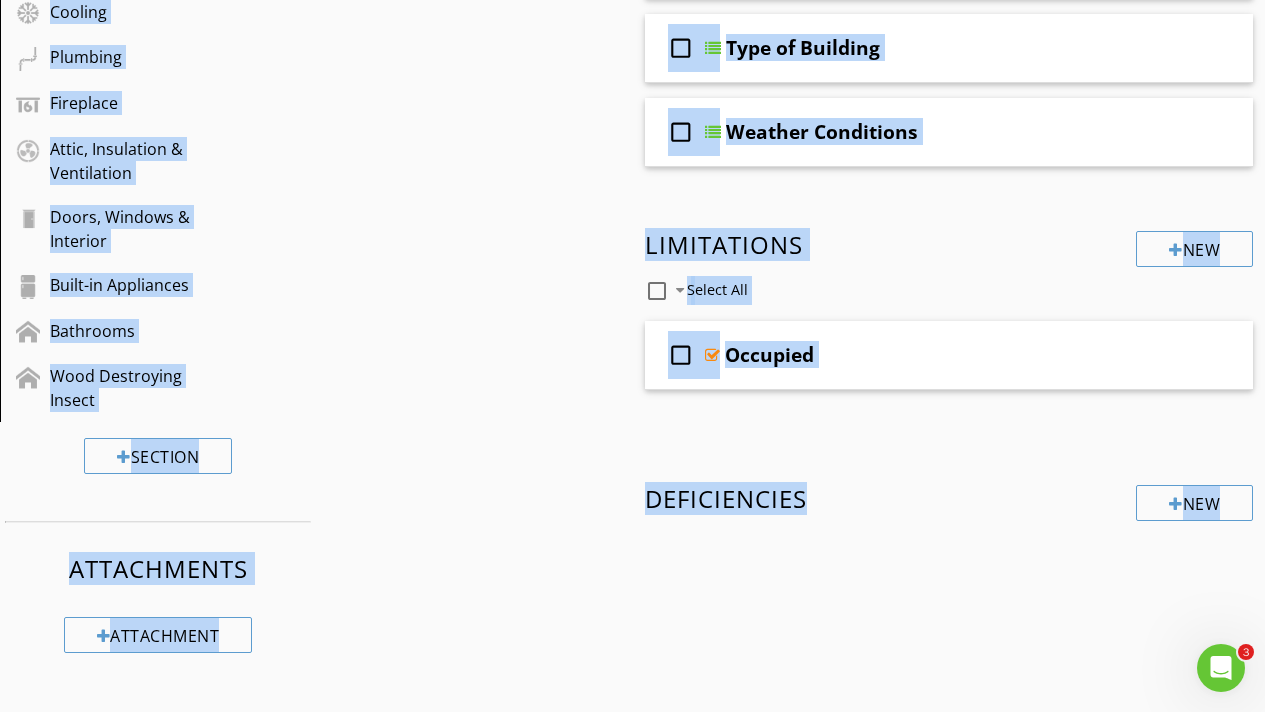 drag, startPoint x: 1279, startPoint y: 216, endPoint x: 1247, endPoint y: 635, distance: 420.22018 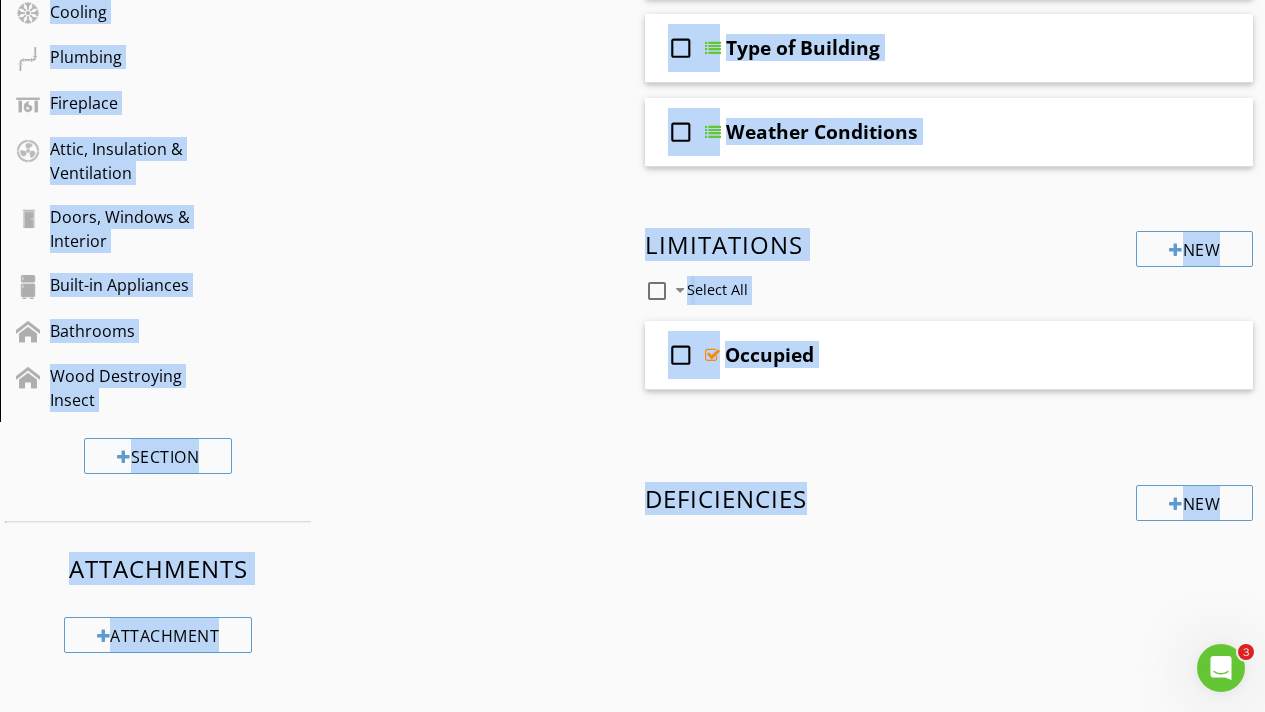 click on "Sections
Inspection Details           Roof           Exterior           Basement, Foundation, Crawlspace & Structure           Electrical           Garage           Heating           Cooling           Plumbing           Fireplace           Attic, Insulation & Ventilation           Doors, Windows & Interior           Built-in Appliances           Bathrooms           Wood Destroying Insect
Section
Attachments
Attachment
Items
General           Summary Overview
Item
Comments
New
Informational   check_box_outline_blank     Select All       check_box_outline_blank
In Attendance
check_box_outline_blank
Occupancy
check_box_outline_blank
Style
check_box_outline_blank" at bounding box center (632, 116) 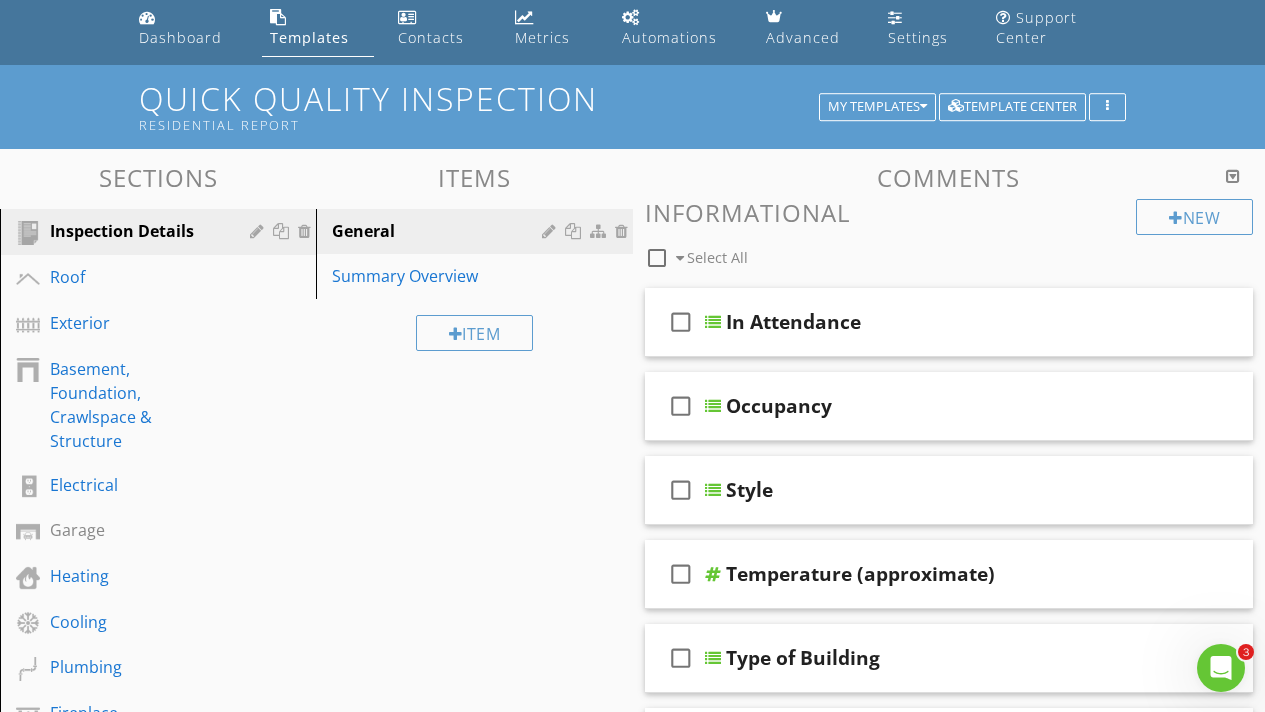 scroll, scrollTop: 0, scrollLeft: 0, axis: both 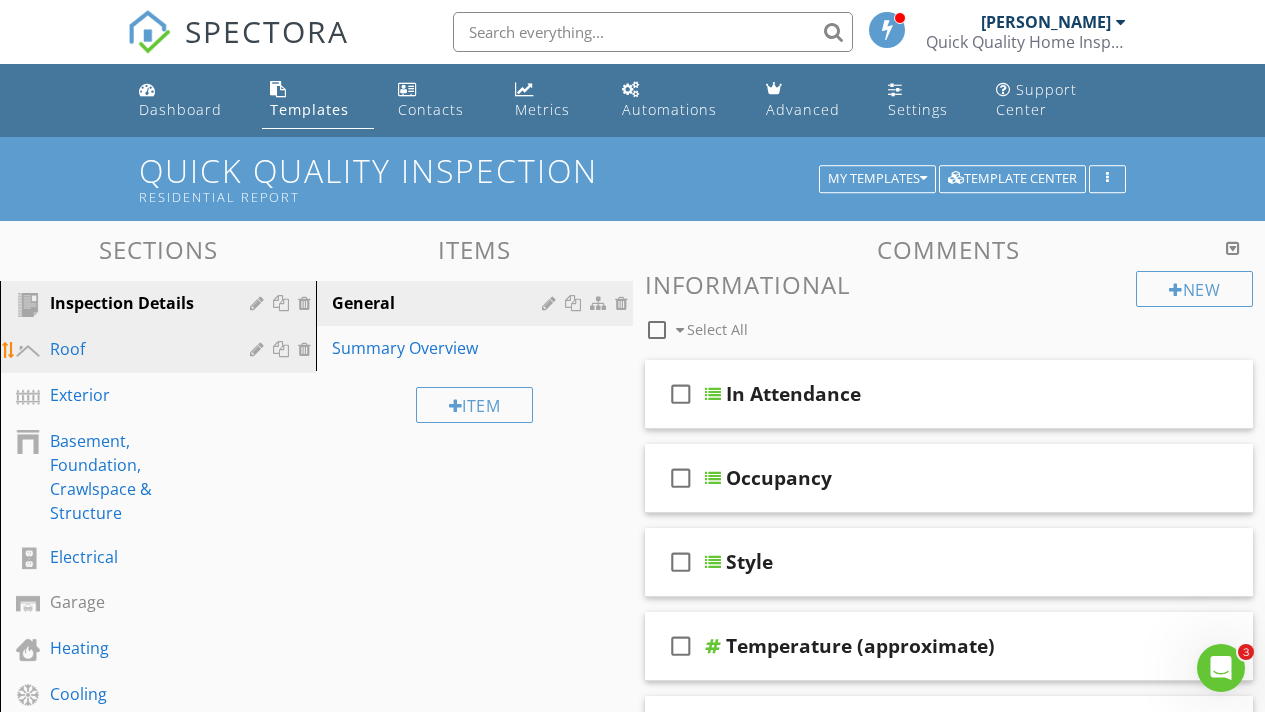 click on "Roof" at bounding box center (135, 349) 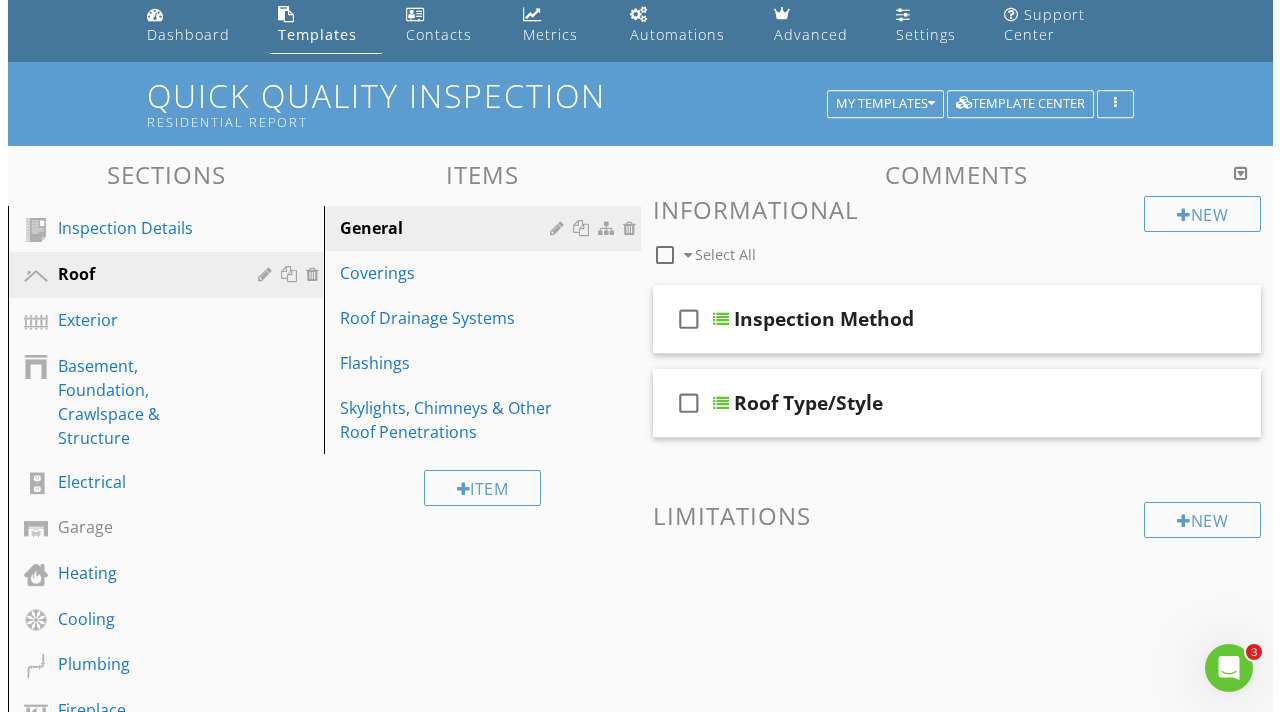 scroll, scrollTop: 0, scrollLeft: 0, axis: both 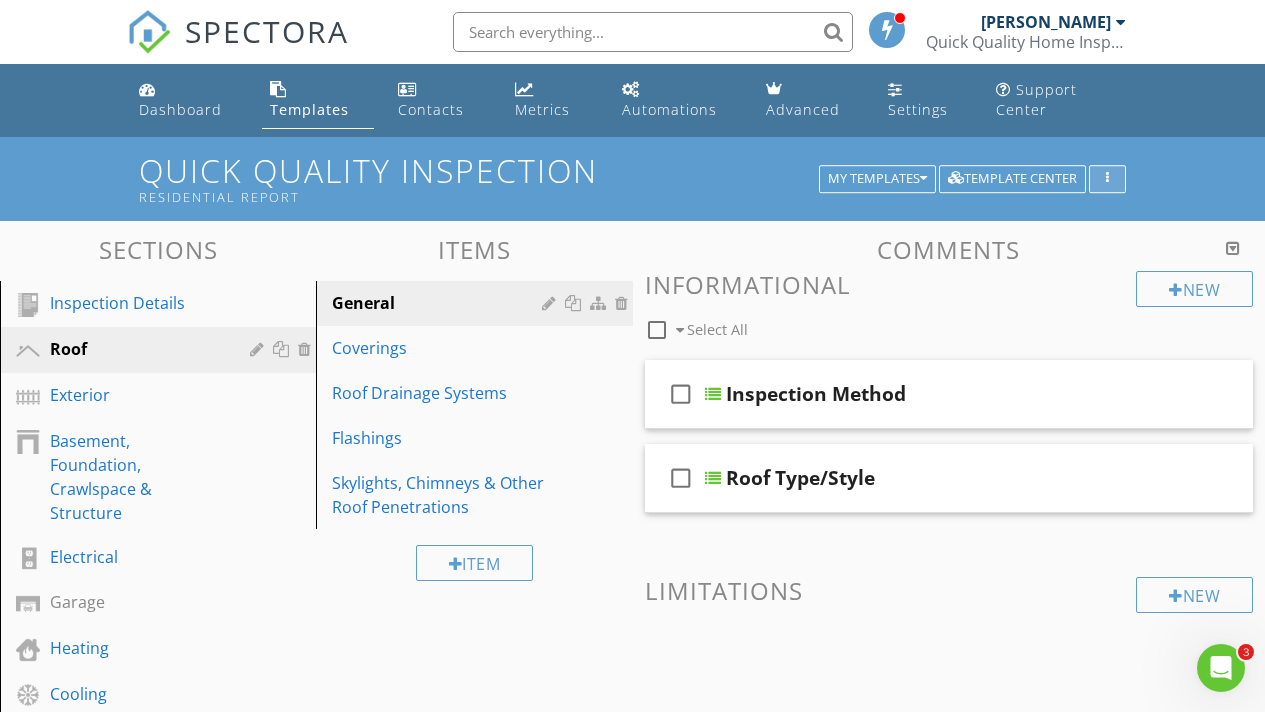 click at bounding box center [1107, 179] 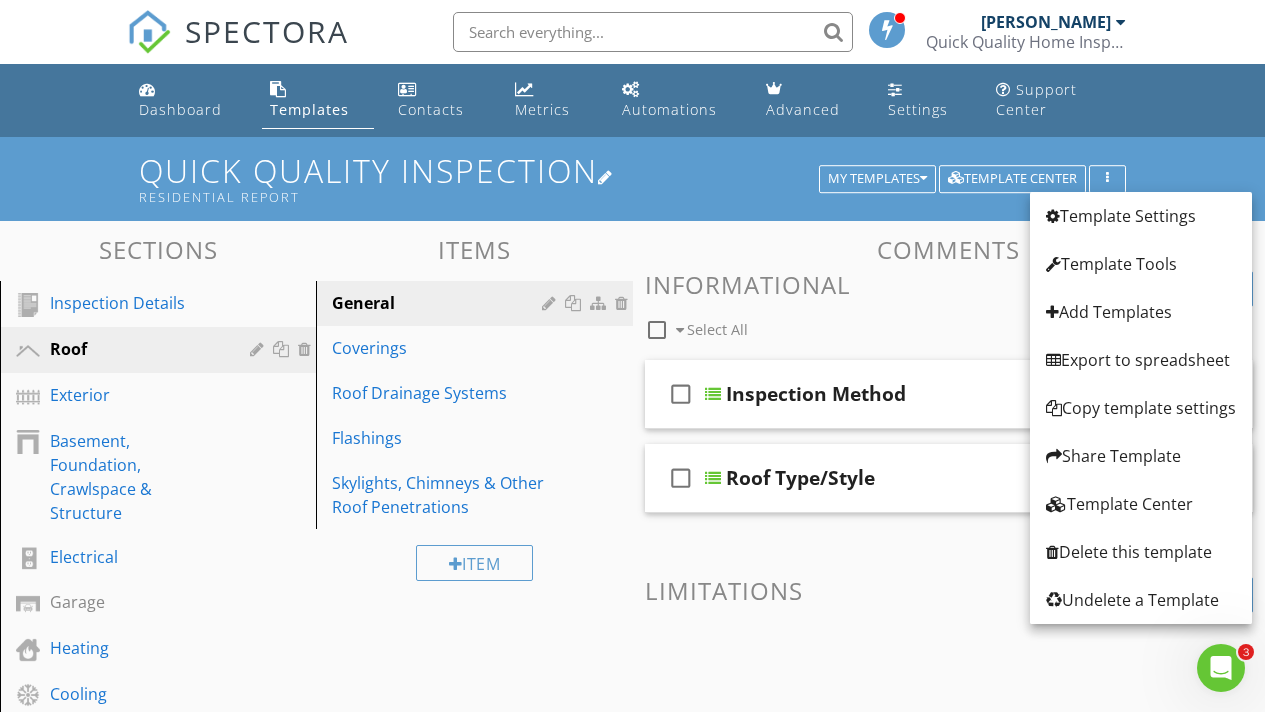 click on "Quick Quality Inspection
Residential Report" at bounding box center [632, 178] 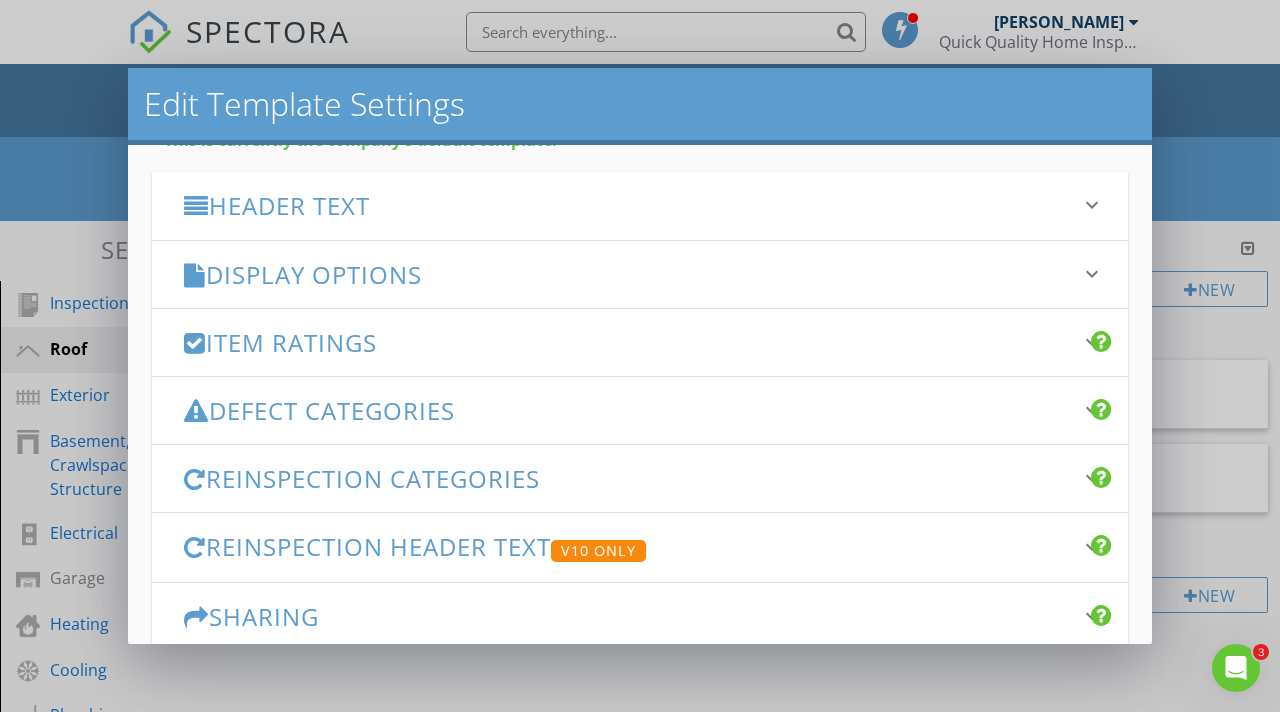 scroll, scrollTop: 344, scrollLeft: 0, axis: vertical 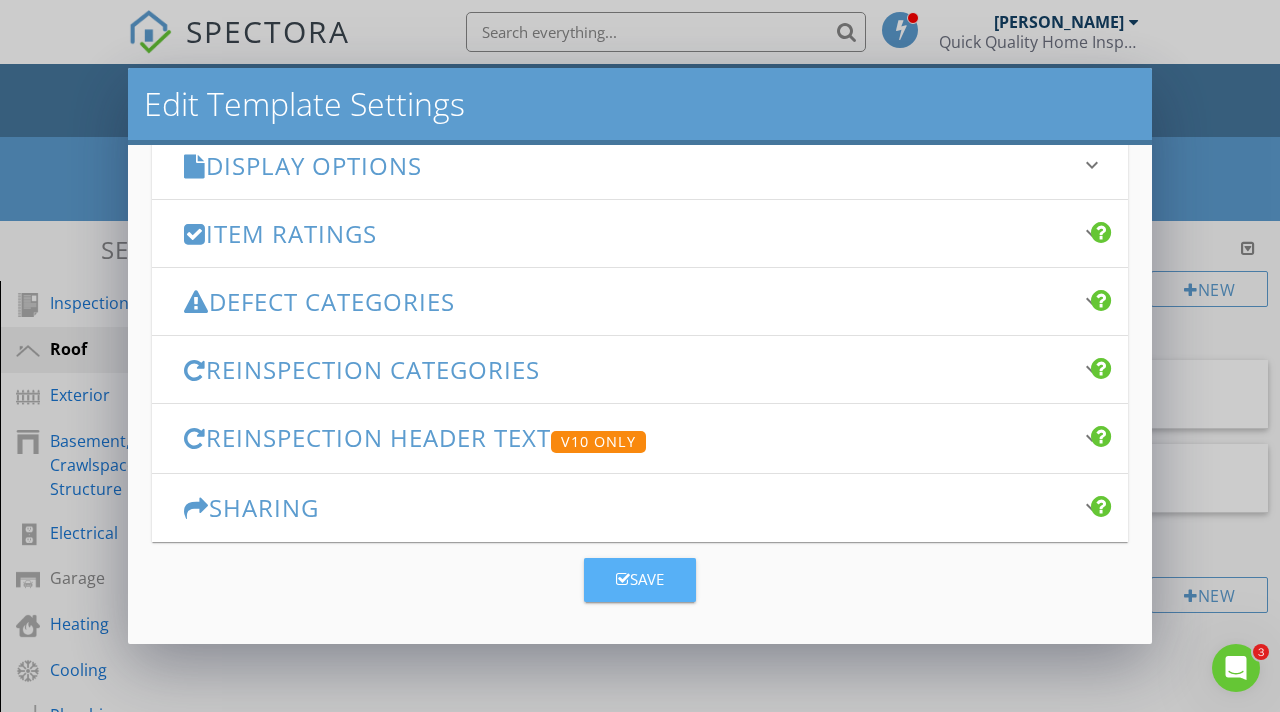click on "Save" at bounding box center (640, 579) 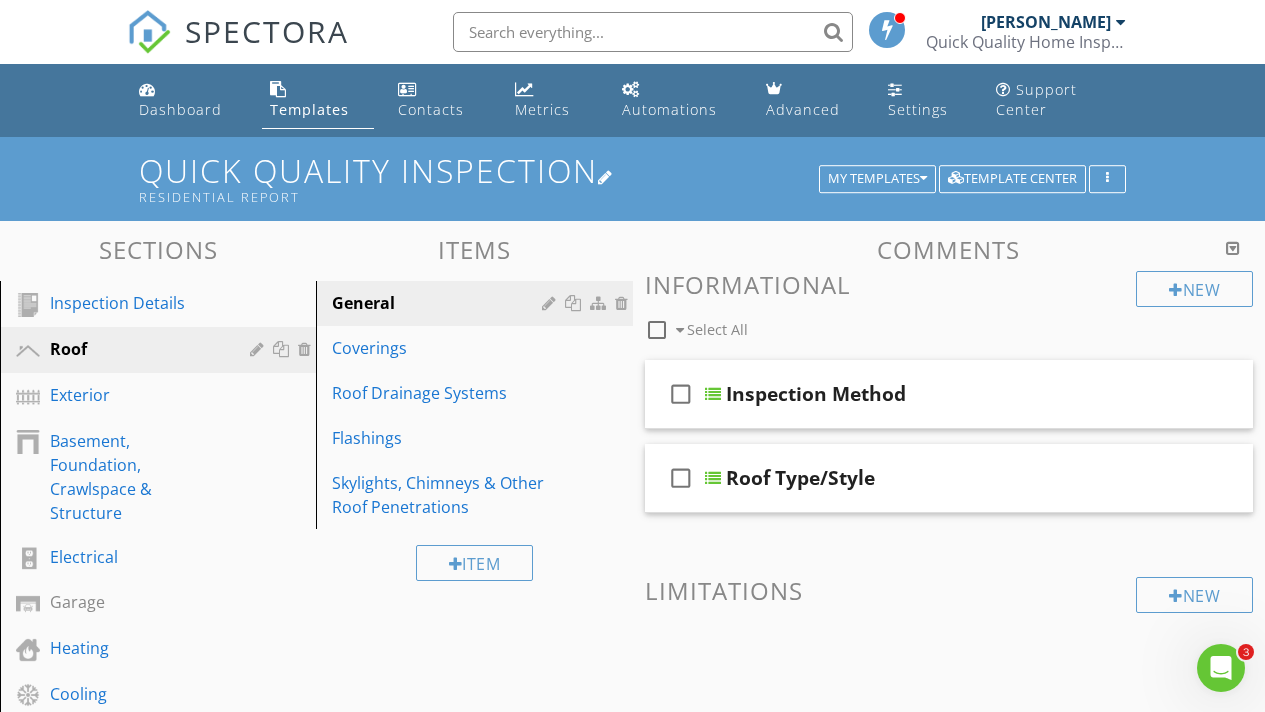 click on "Quick Quality Inspection
Residential Report" at bounding box center [632, 178] 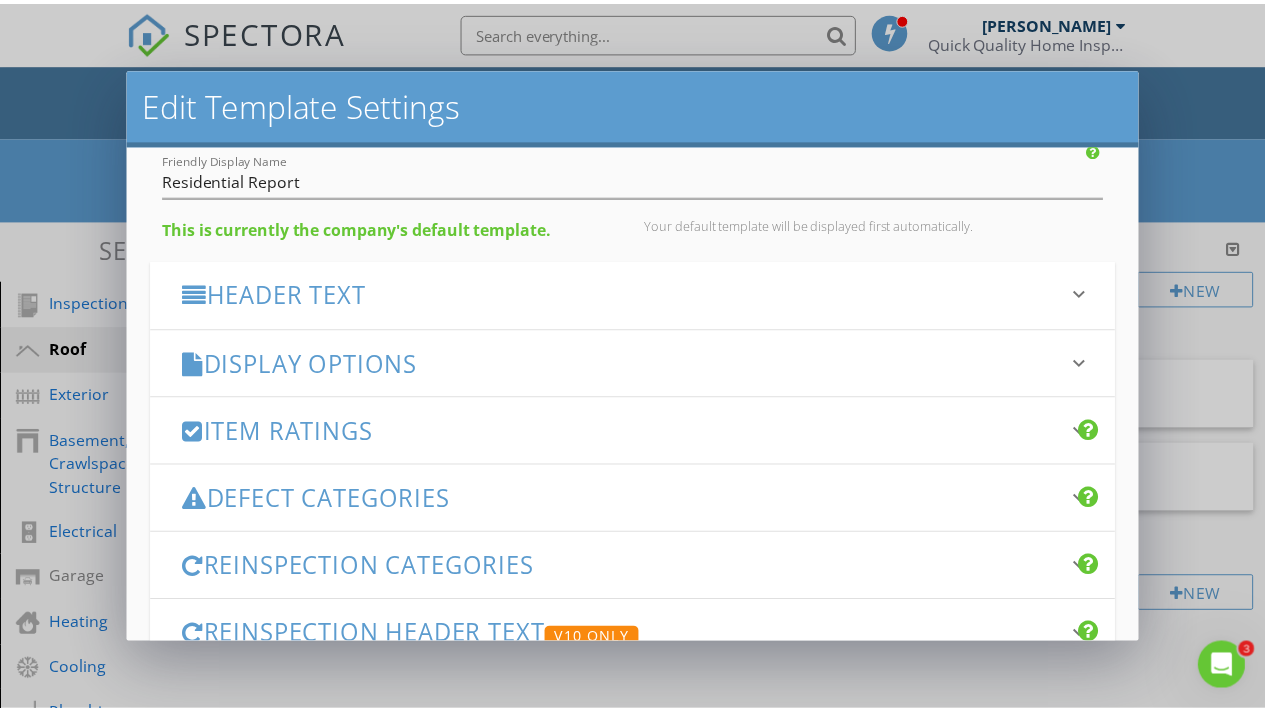 scroll, scrollTop: 344, scrollLeft: 0, axis: vertical 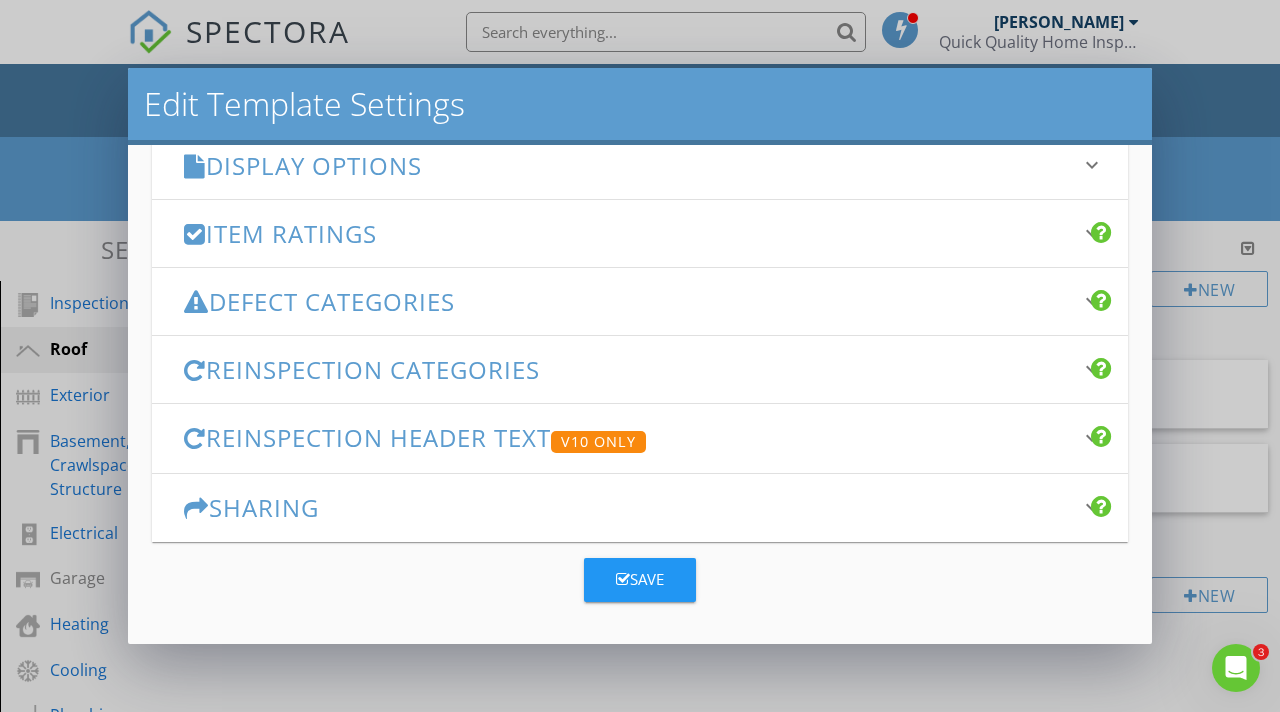 click on "Save" at bounding box center (640, 579) 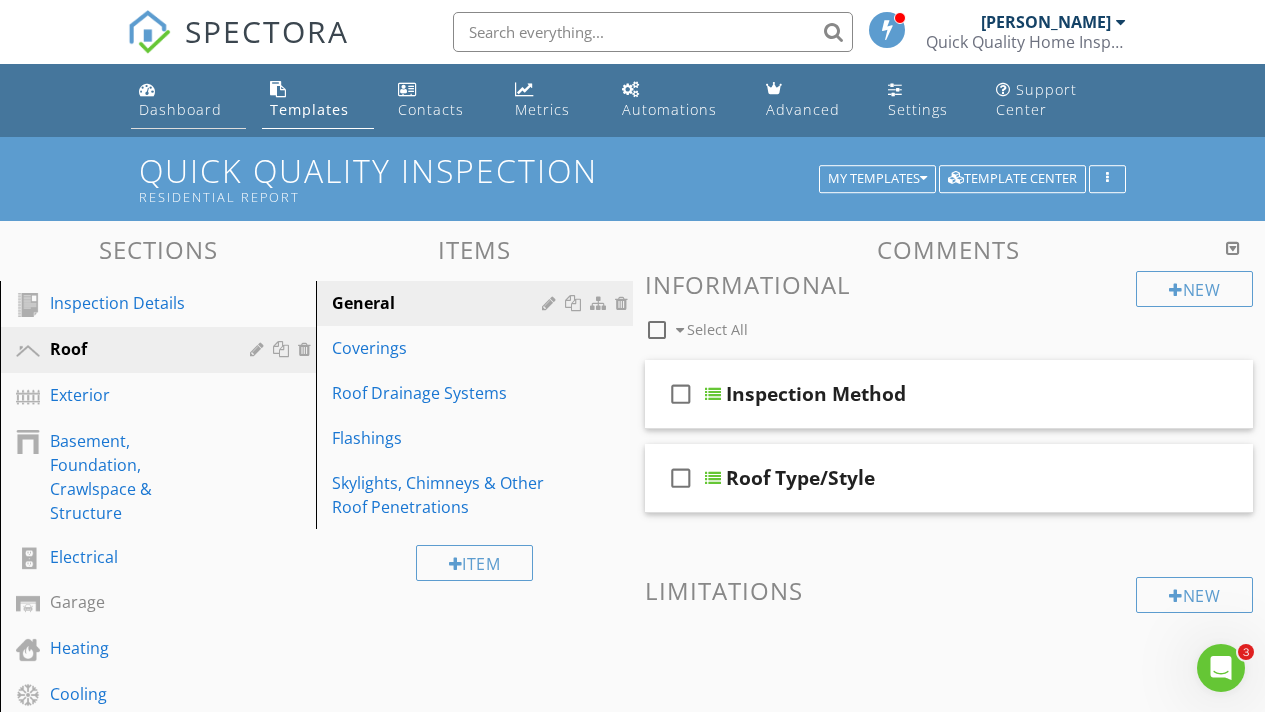 click on "Dashboard" at bounding box center (180, 109) 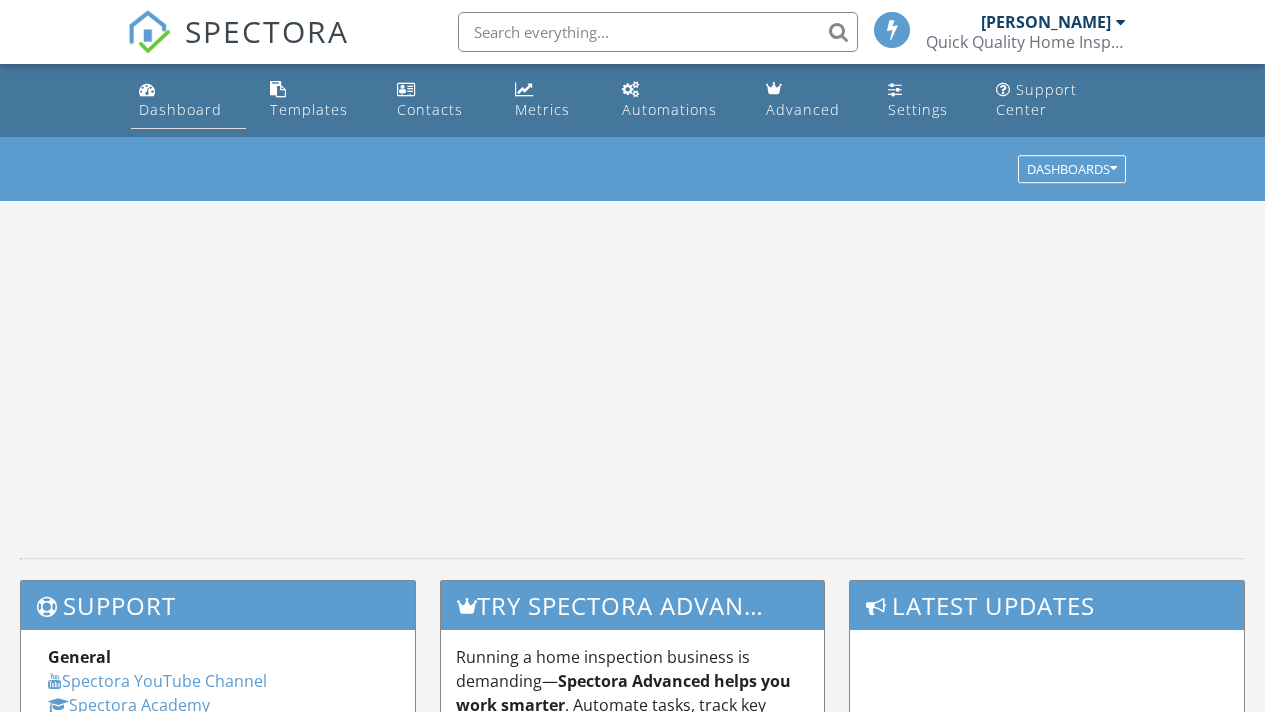 scroll, scrollTop: 0, scrollLeft: 0, axis: both 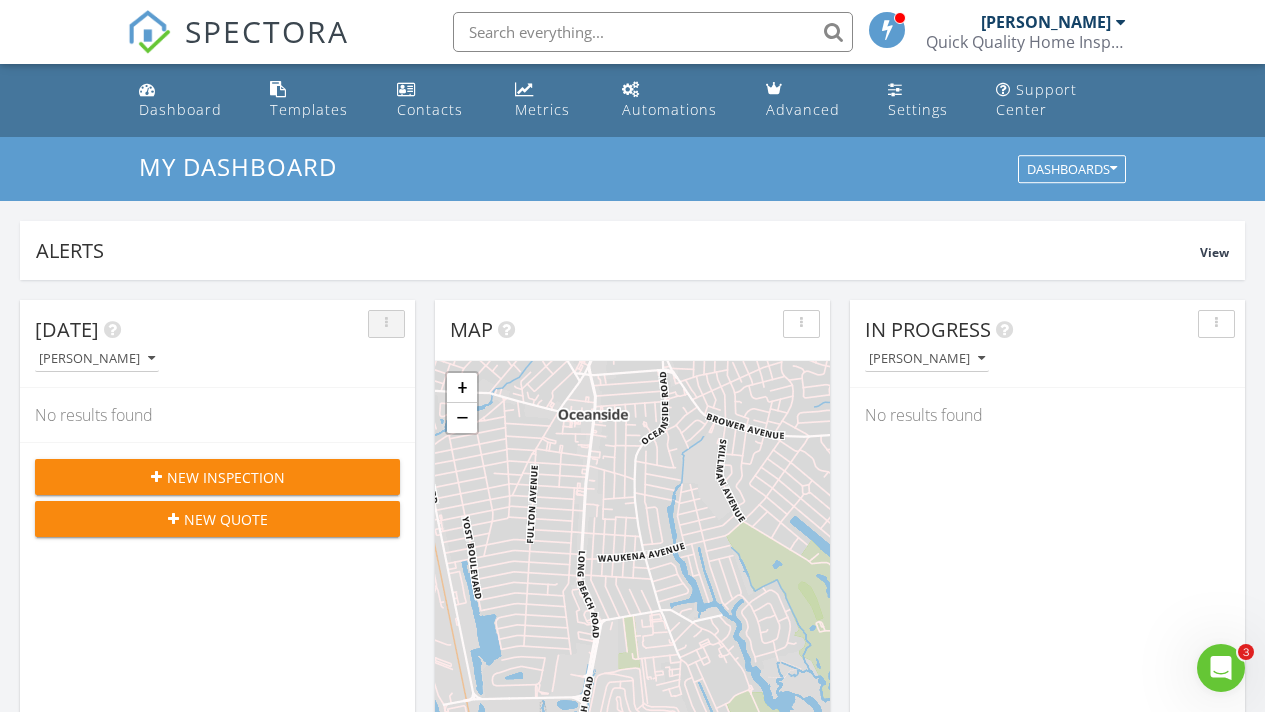 click at bounding box center (386, 324) 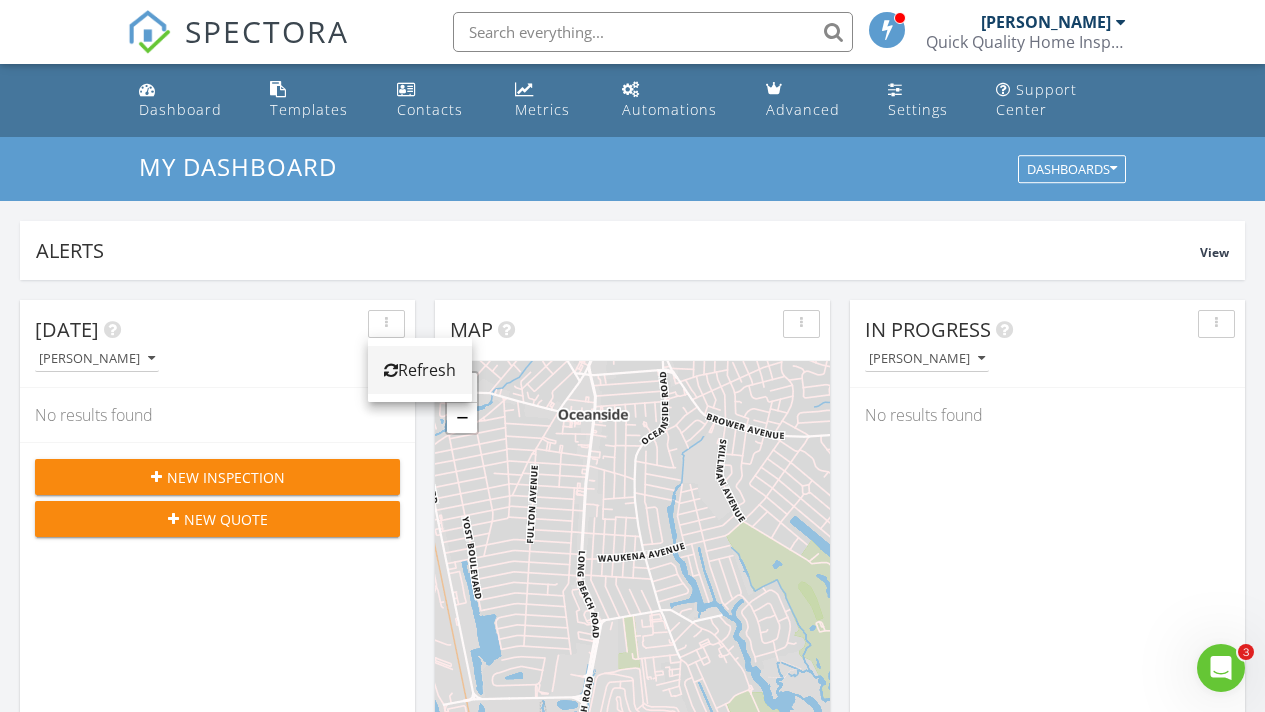 click on "Refresh" at bounding box center [420, 370] 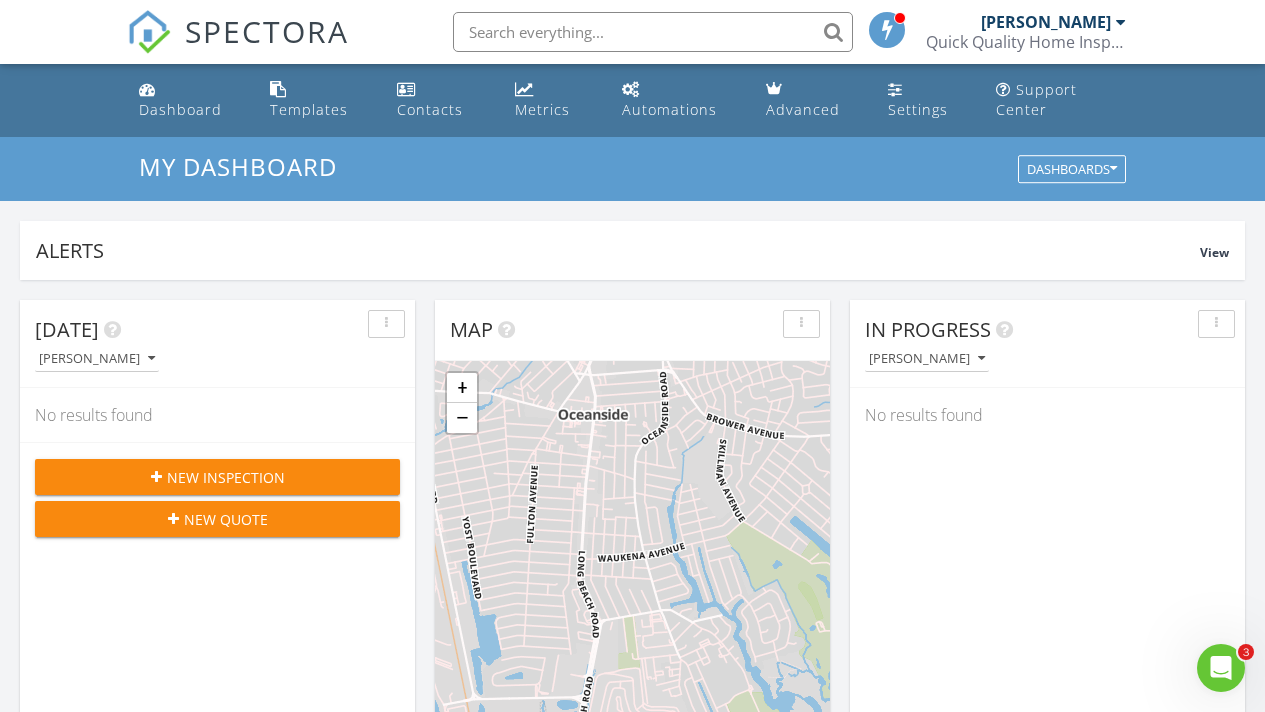 click on "New Inspection" at bounding box center [226, 477] 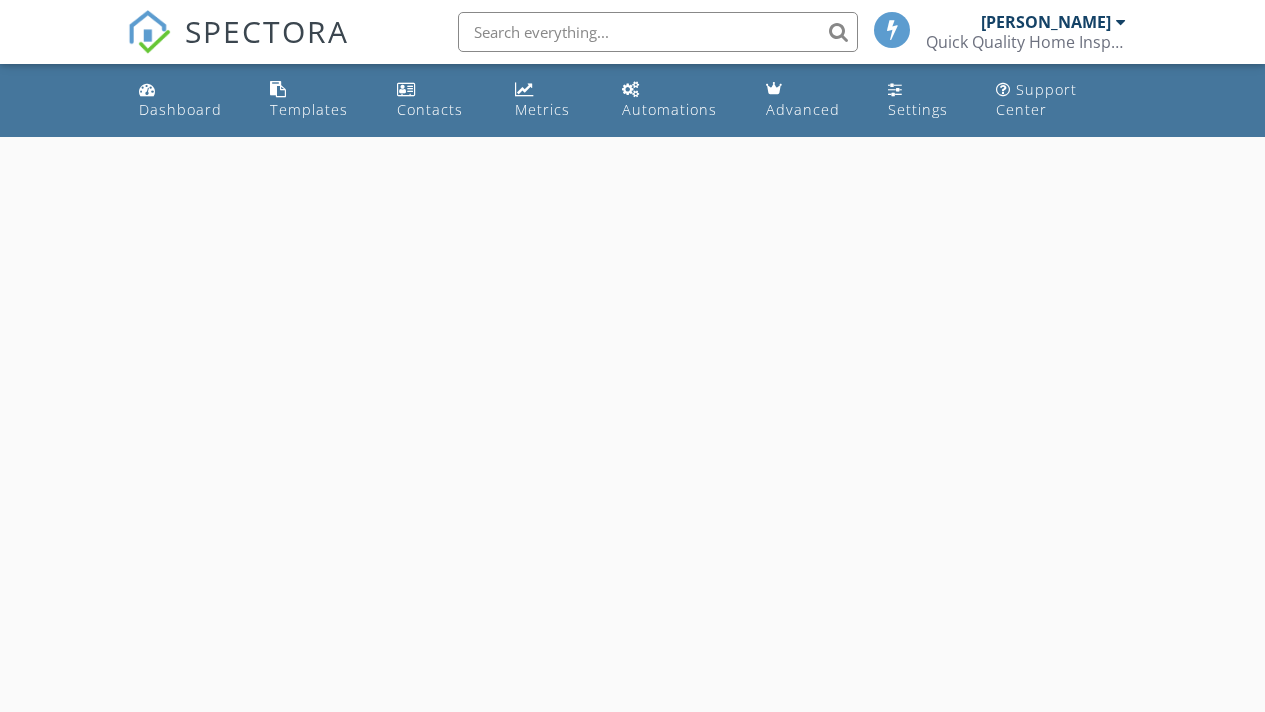 scroll, scrollTop: 0, scrollLeft: 0, axis: both 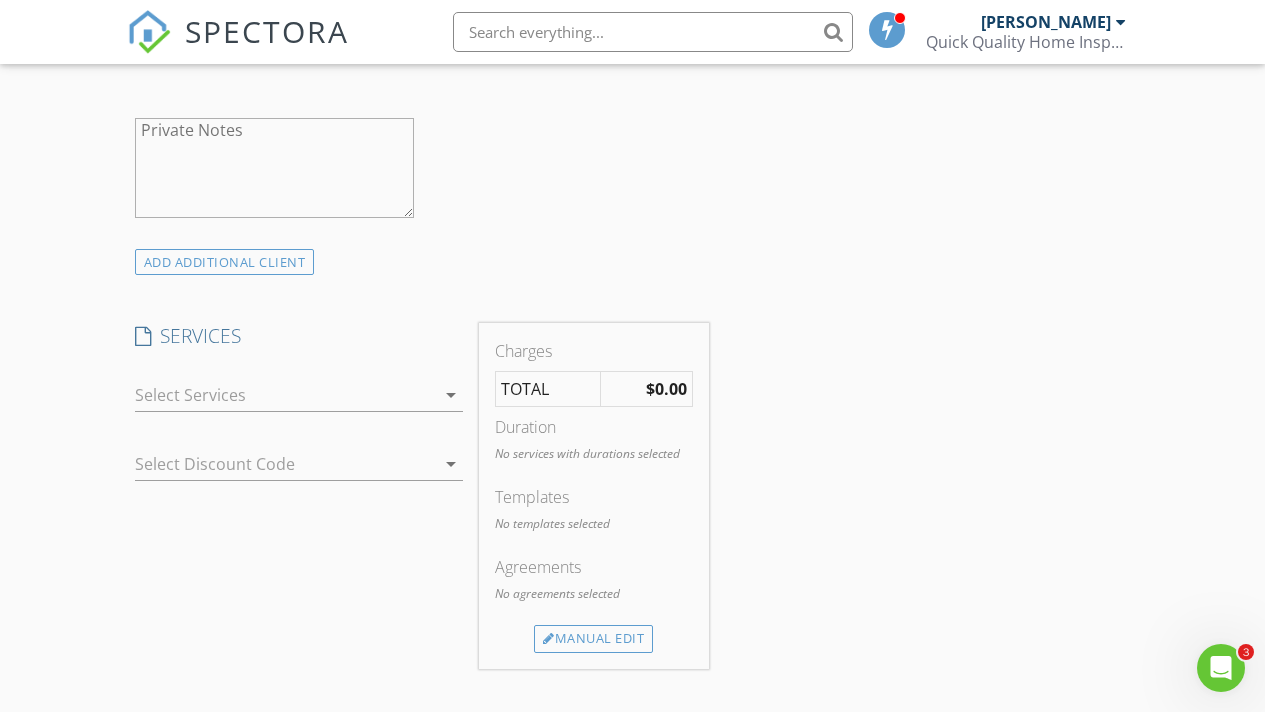 click on "arrow_drop_down" at bounding box center [451, 395] 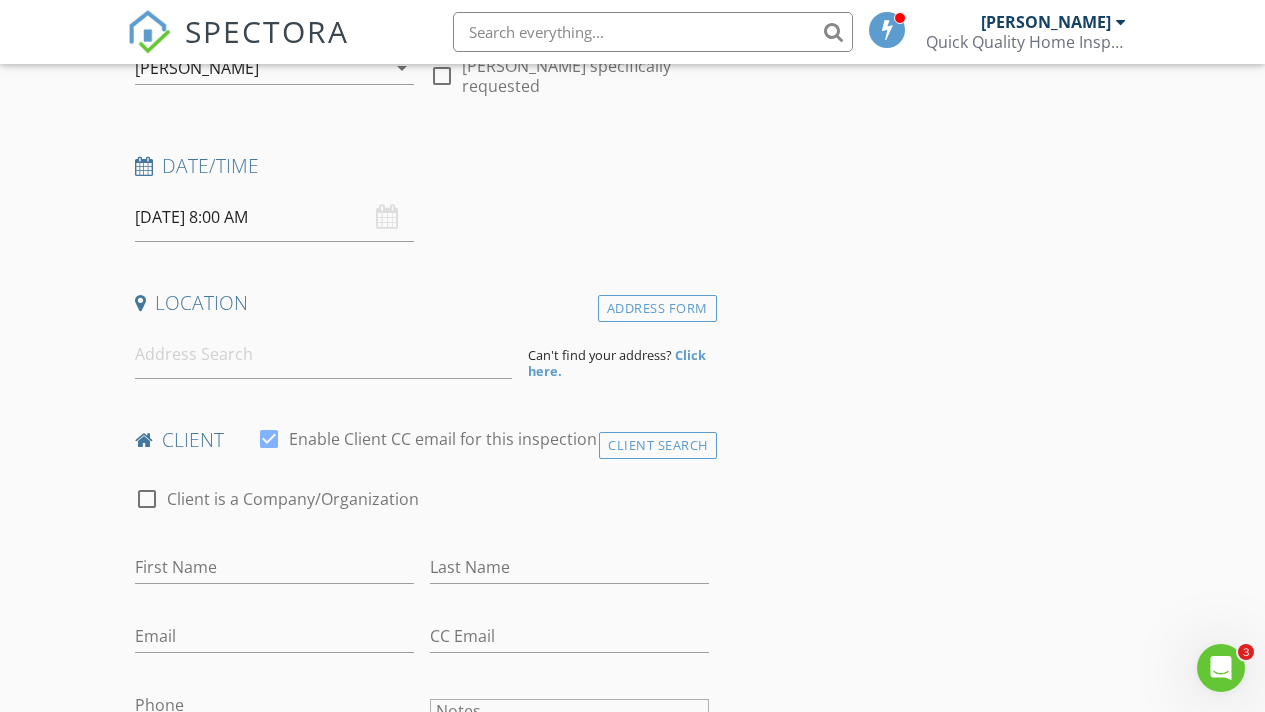 scroll, scrollTop: 0, scrollLeft: 0, axis: both 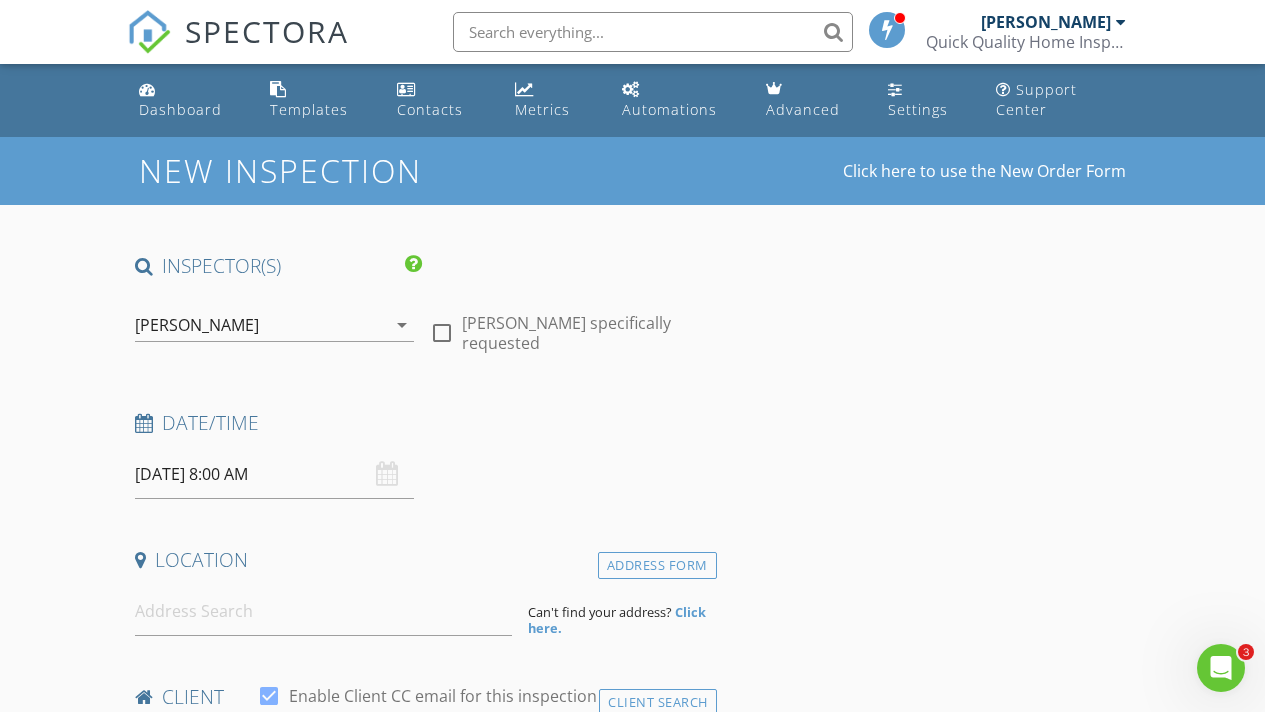 drag, startPoint x: 1279, startPoint y: 310, endPoint x: 1277, endPoint y: 64, distance: 246.00813 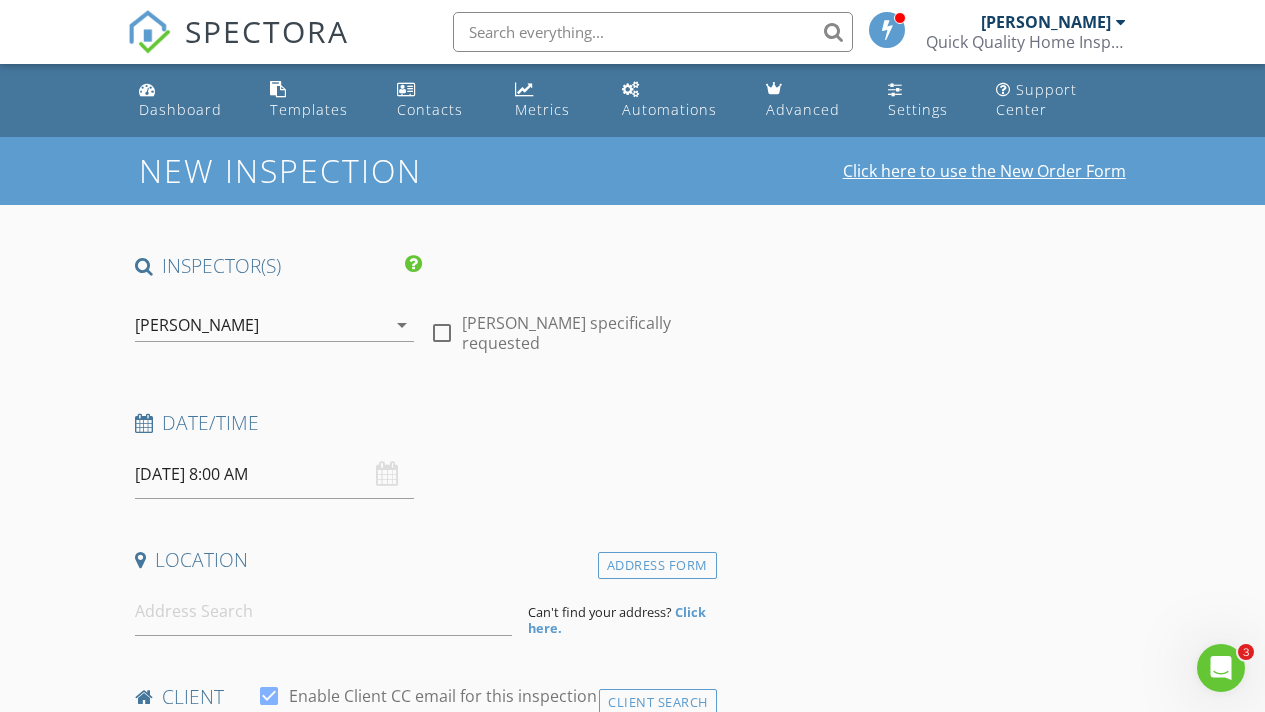 click on "Click here to use the New Order Form" at bounding box center [984, 171] 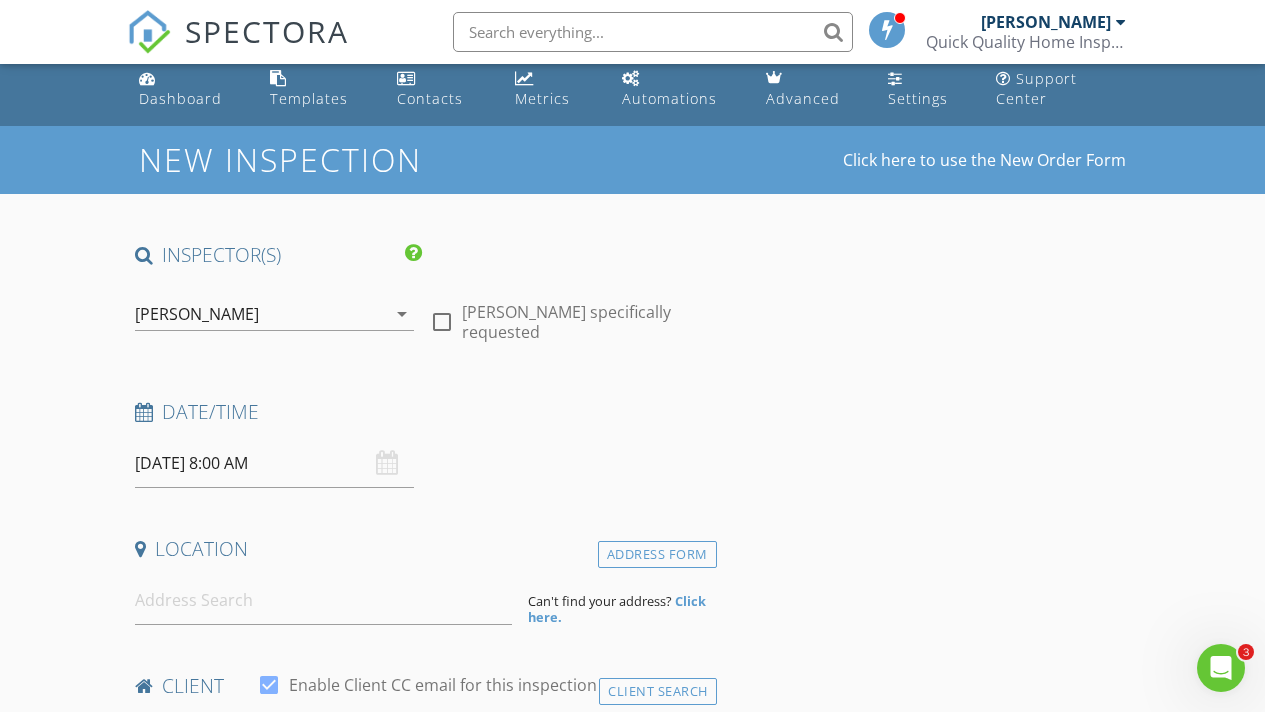 scroll, scrollTop: 0, scrollLeft: 0, axis: both 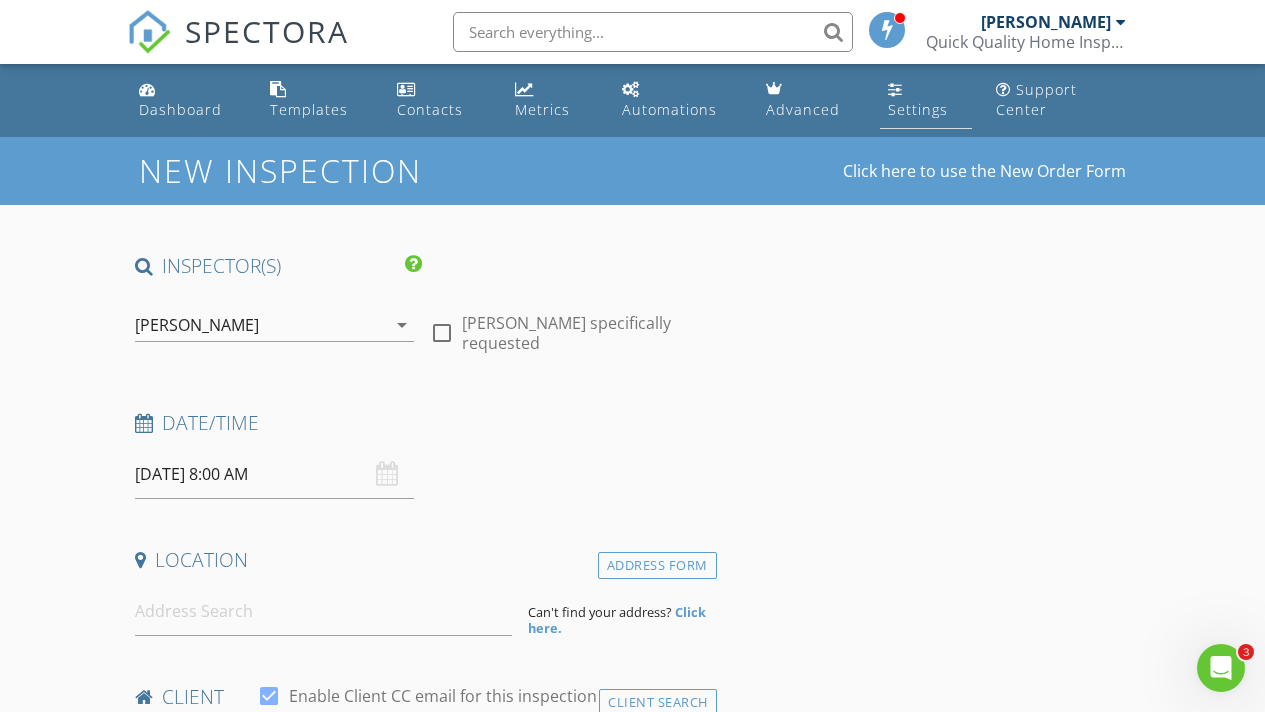 click on "Settings" at bounding box center (918, 109) 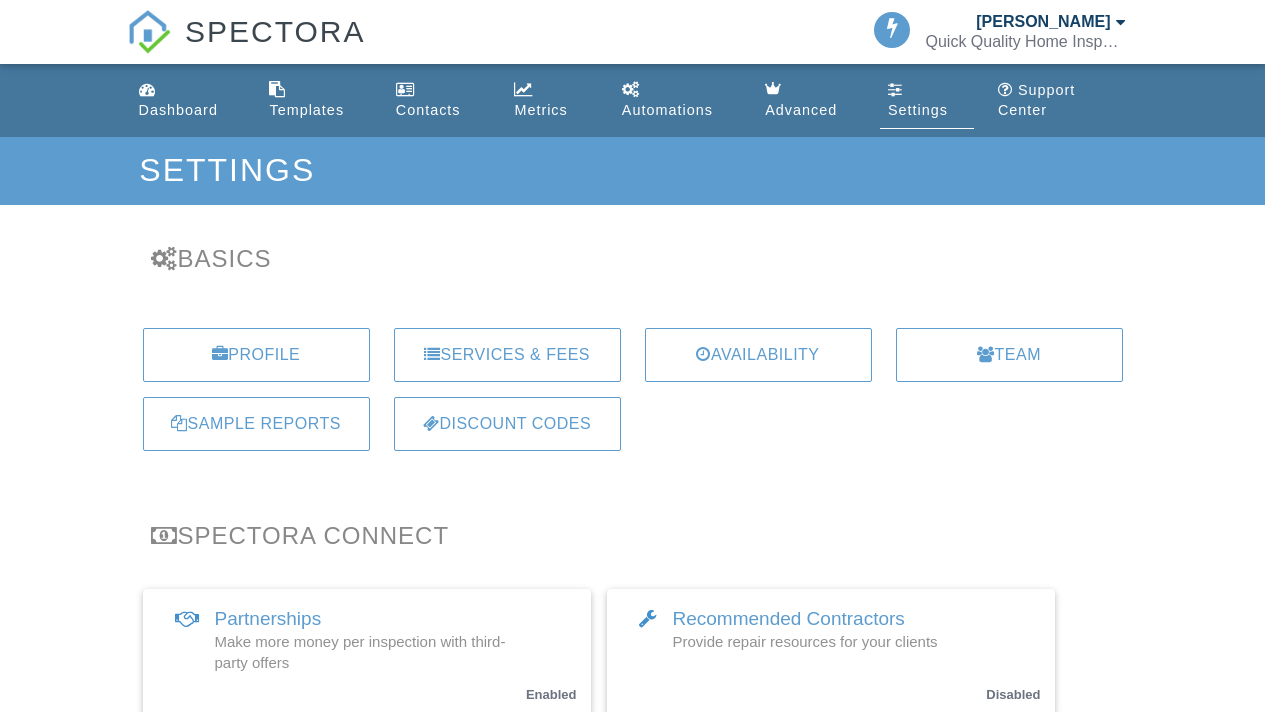 scroll, scrollTop: 0, scrollLeft: 0, axis: both 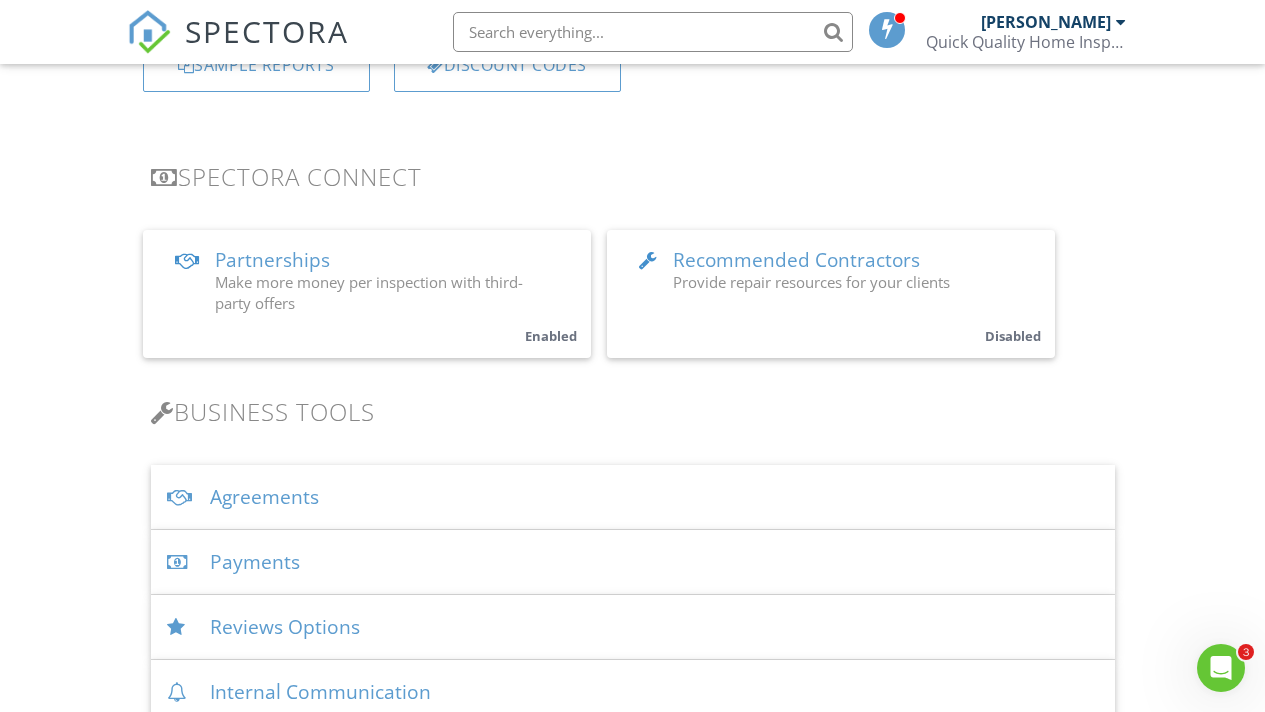 drag, startPoint x: 1278, startPoint y: 61, endPoint x: 1270, endPoint y: 136, distance: 75.42546 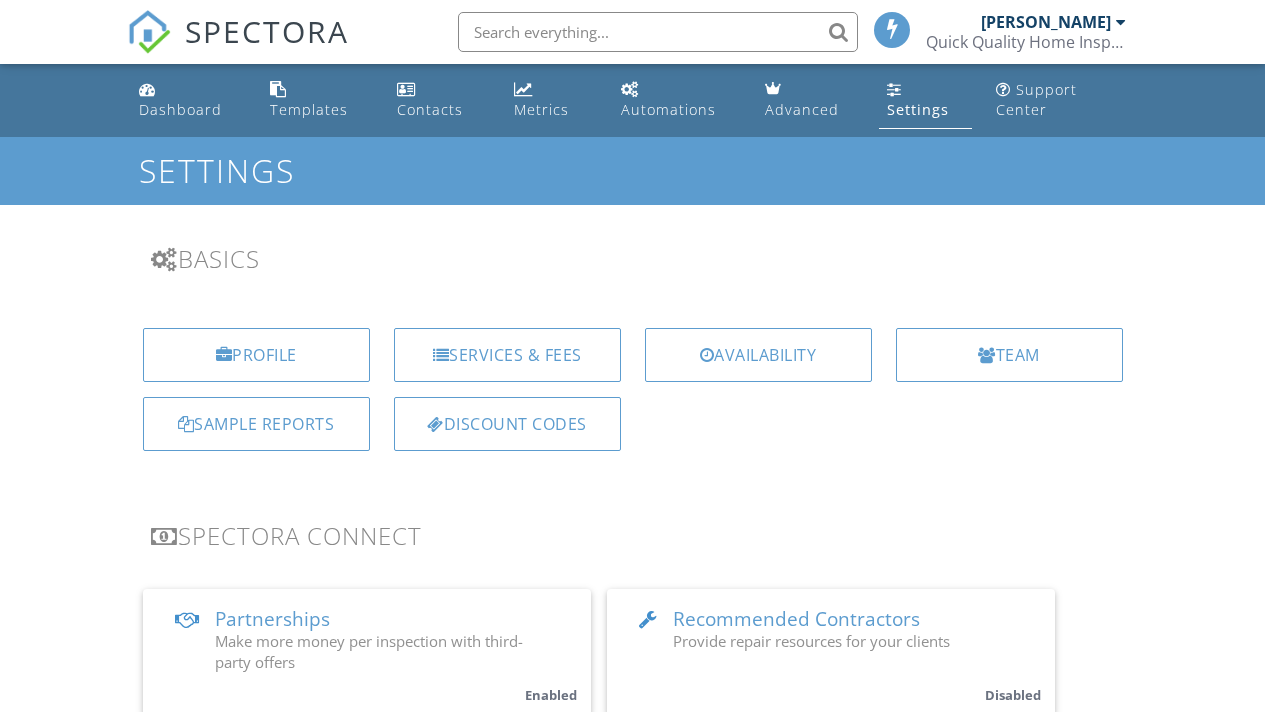 scroll, scrollTop: 360, scrollLeft: 0, axis: vertical 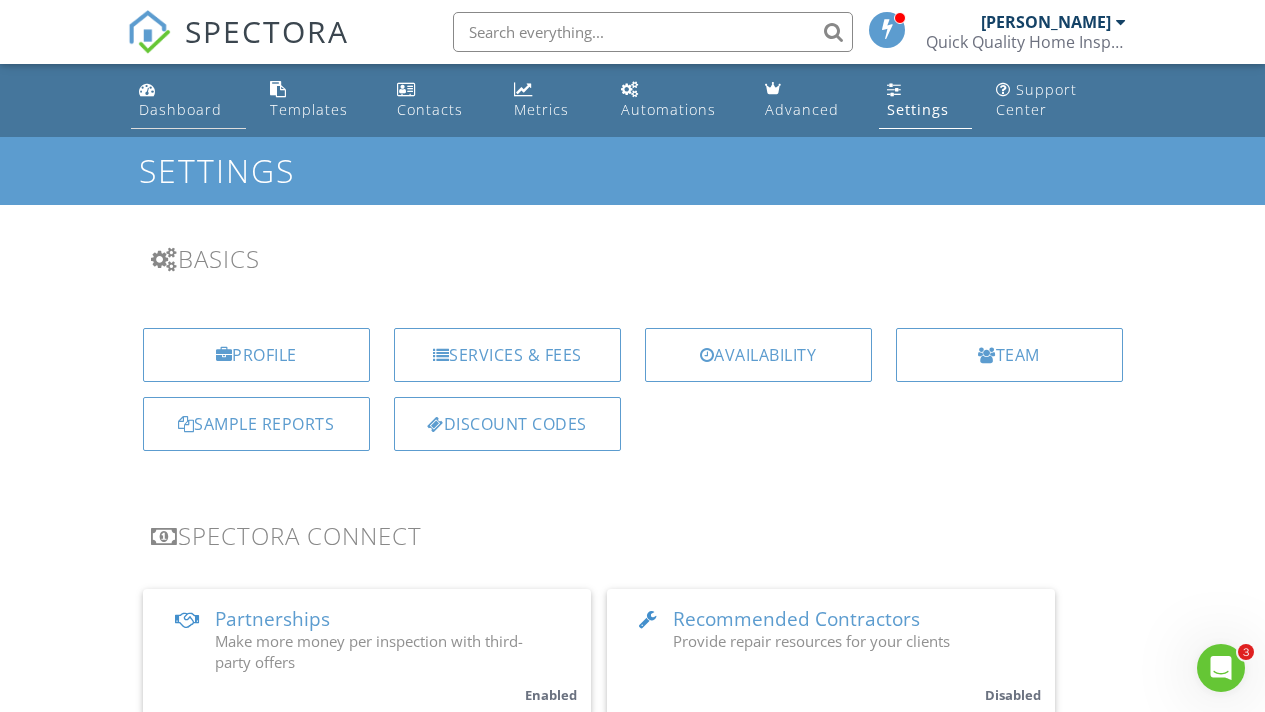 click on "Dashboard" at bounding box center (180, 109) 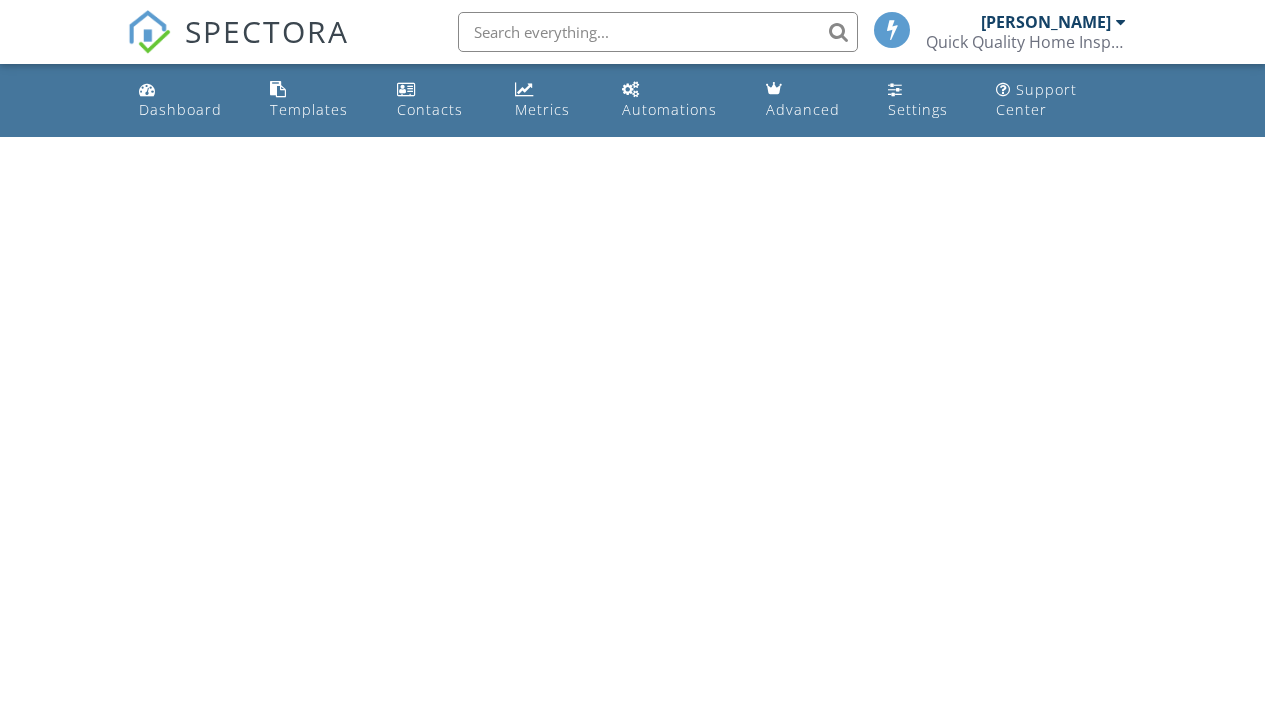 scroll, scrollTop: 0, scrollLeft: 0, axis: both 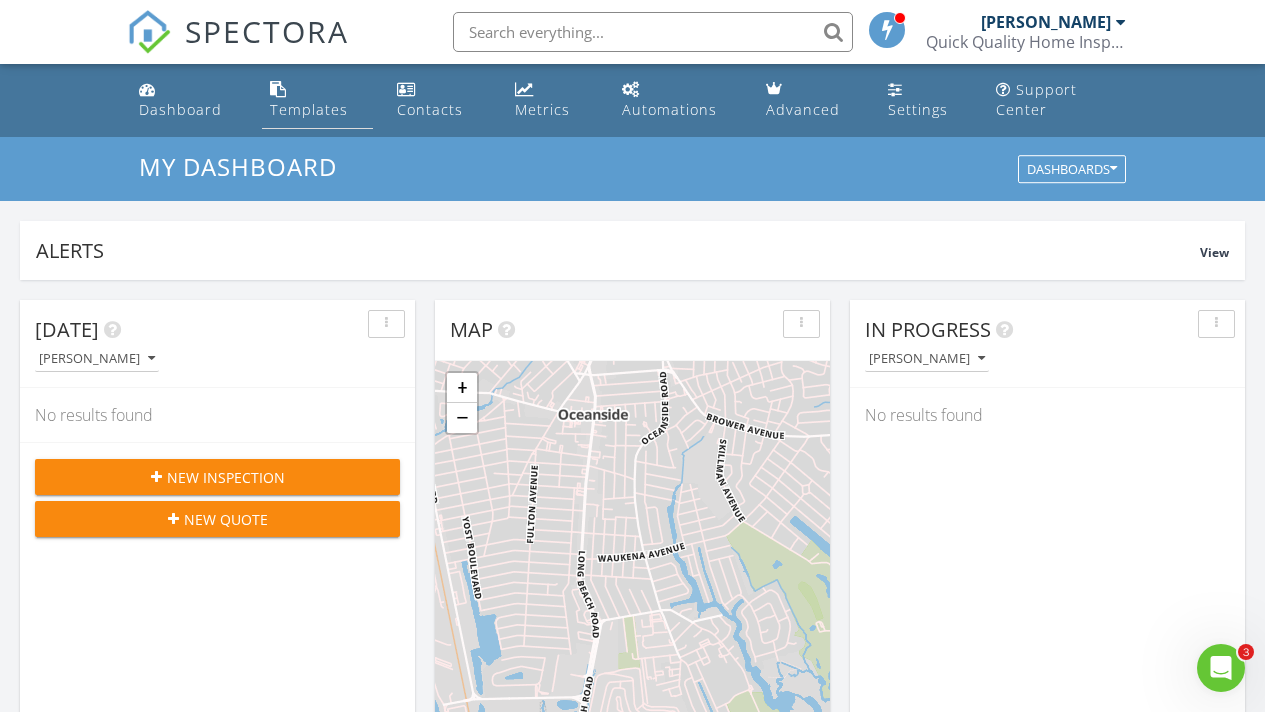 click on "Templates" at bounding box center [309, 109] 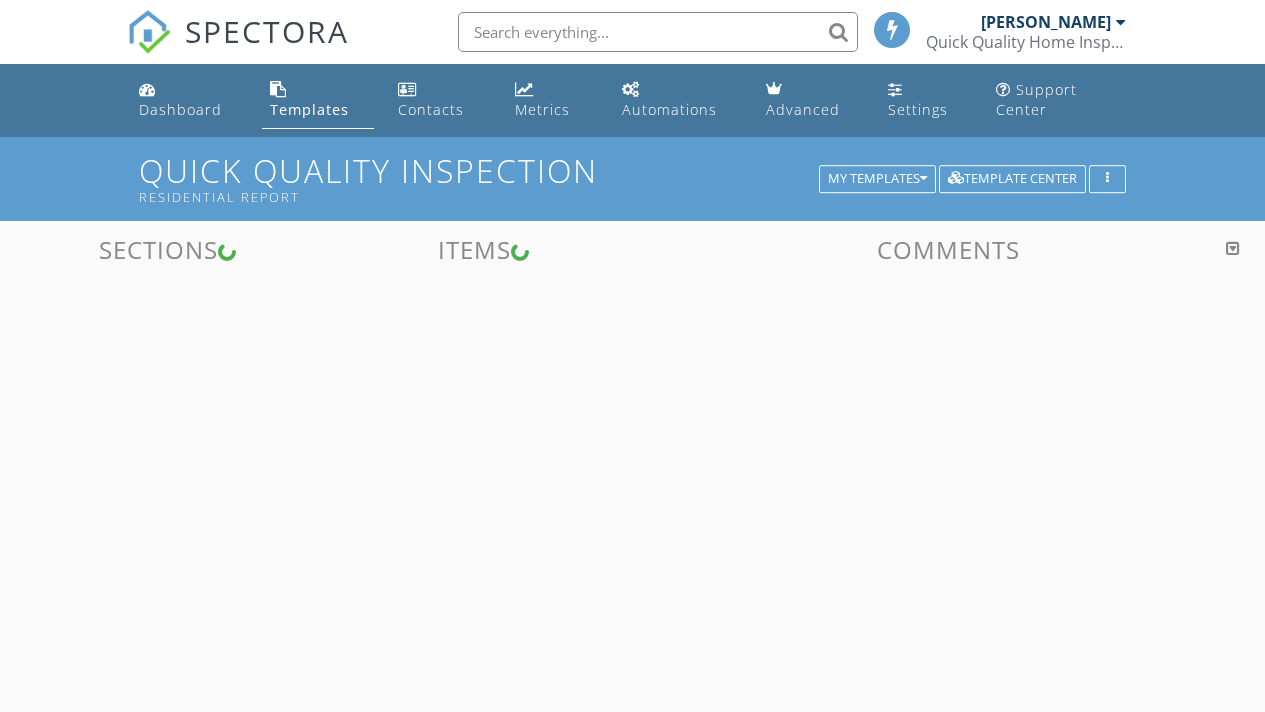 scroll, scrollTop: 0, scrollLeft: 0, axis: both 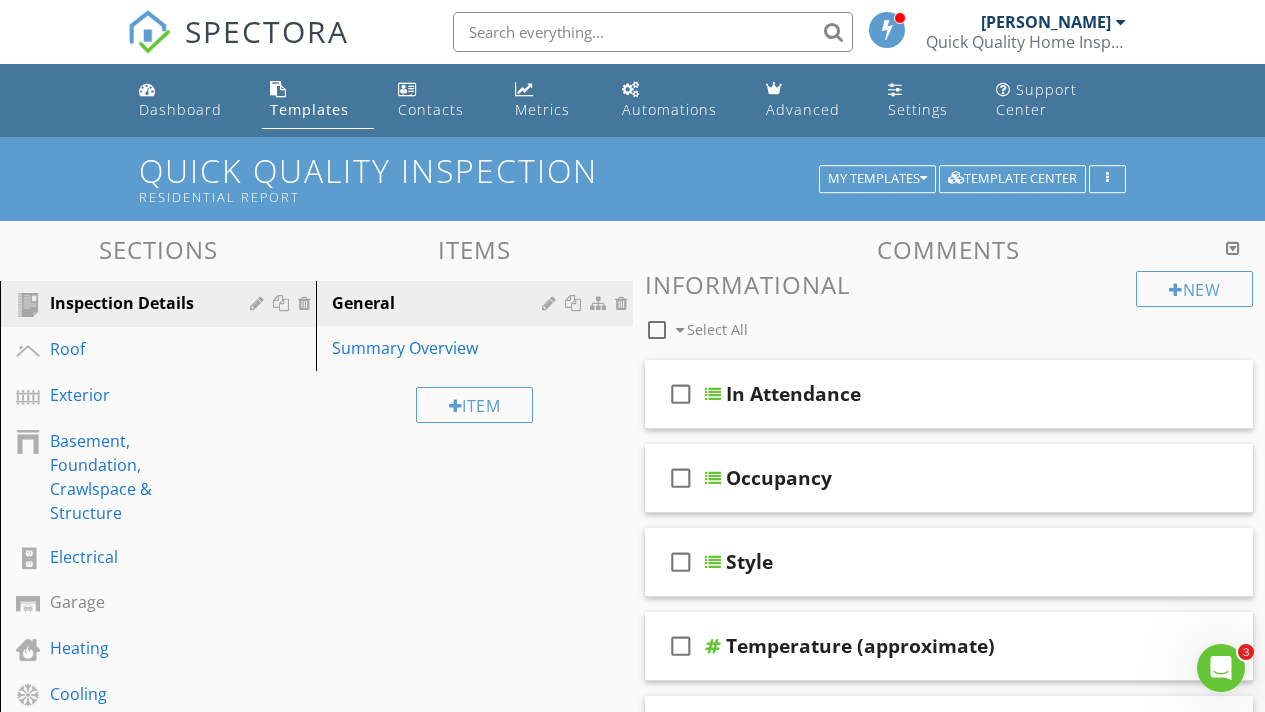 click on "[PERSON_NAME]" at bounding box center [1053, 22] 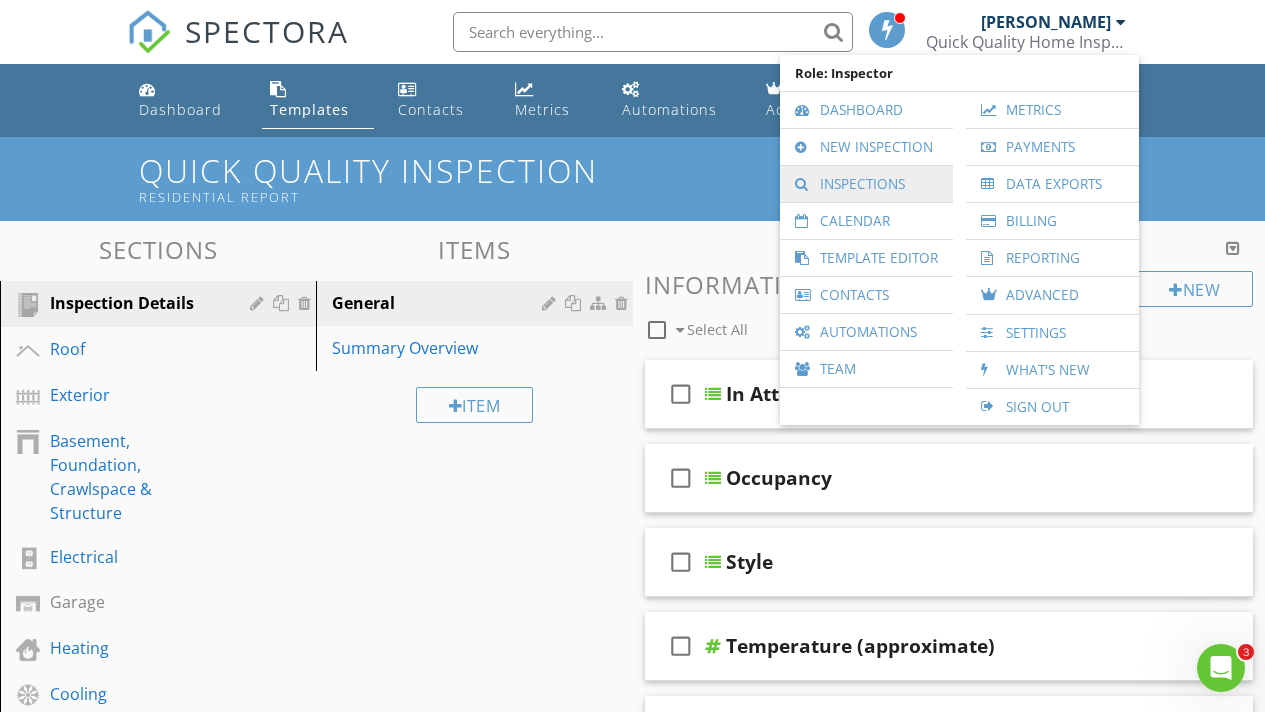 click on "Inspections" at bounding box center [866, 184] 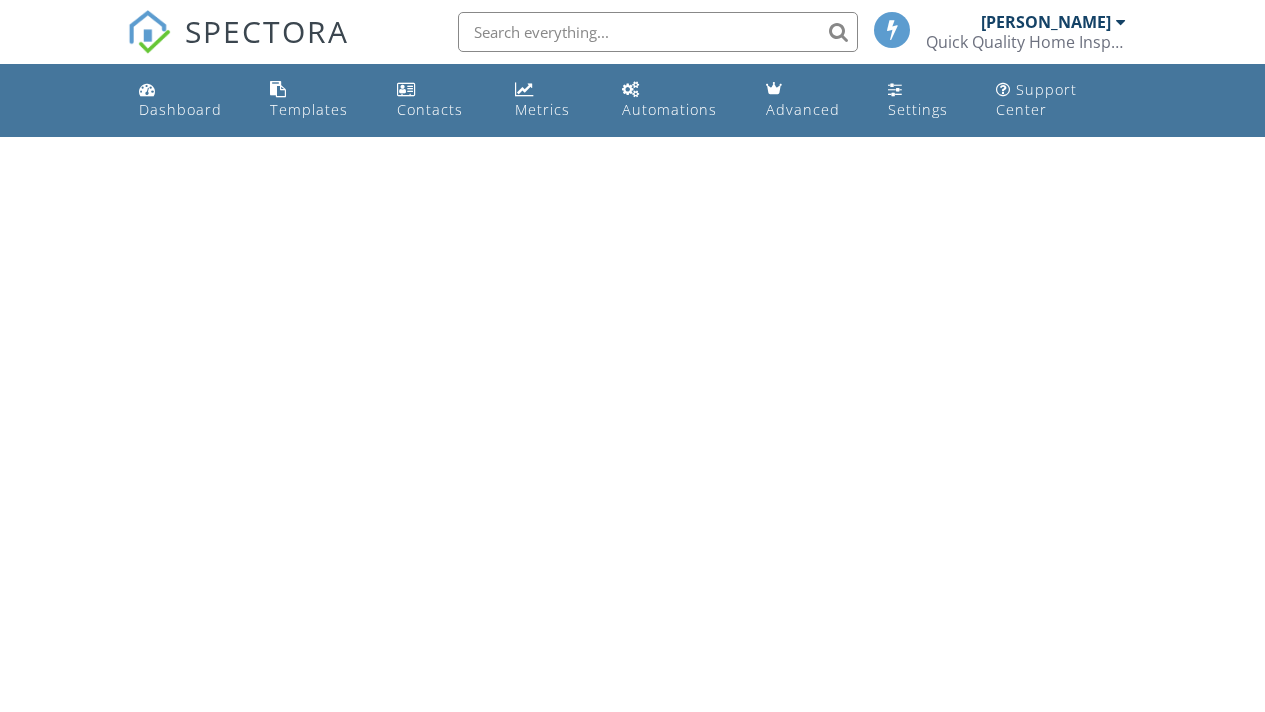 scroll, scrollTop: 0, scrollLeft: 0, axis: both 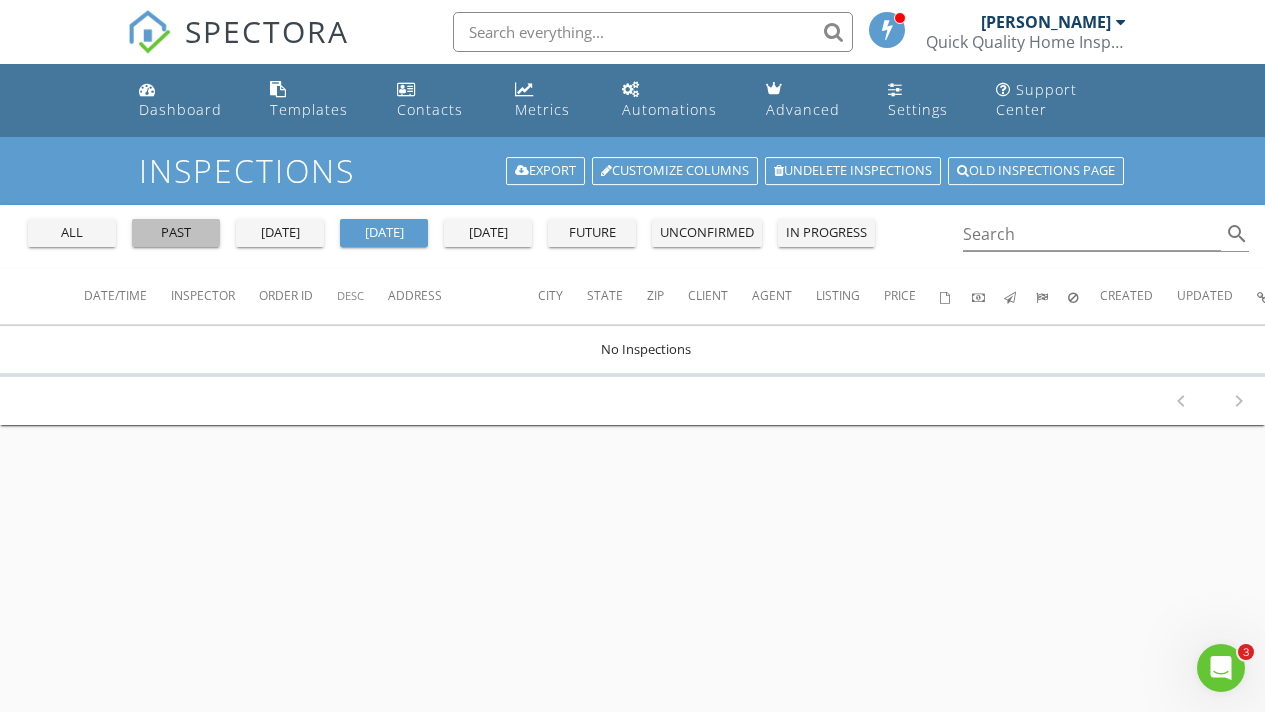 click on "past" at bounding box center (176, 233) 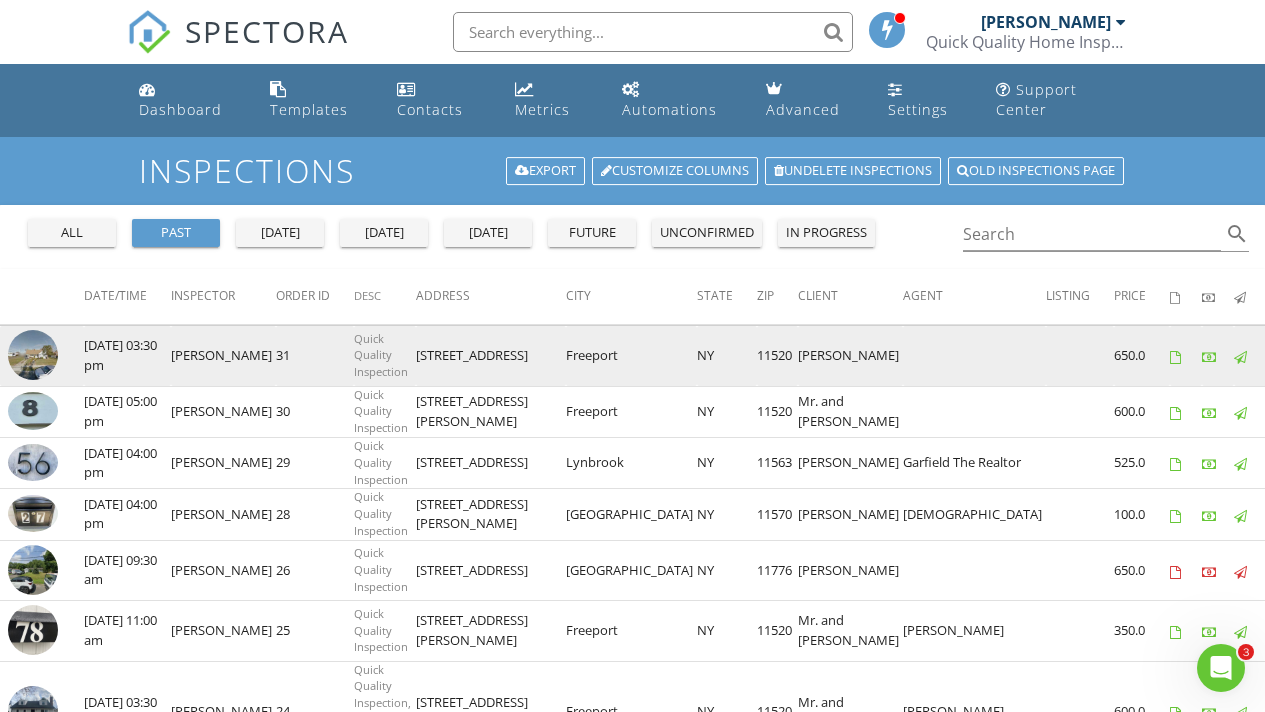 click at bounding box center [33, 355] 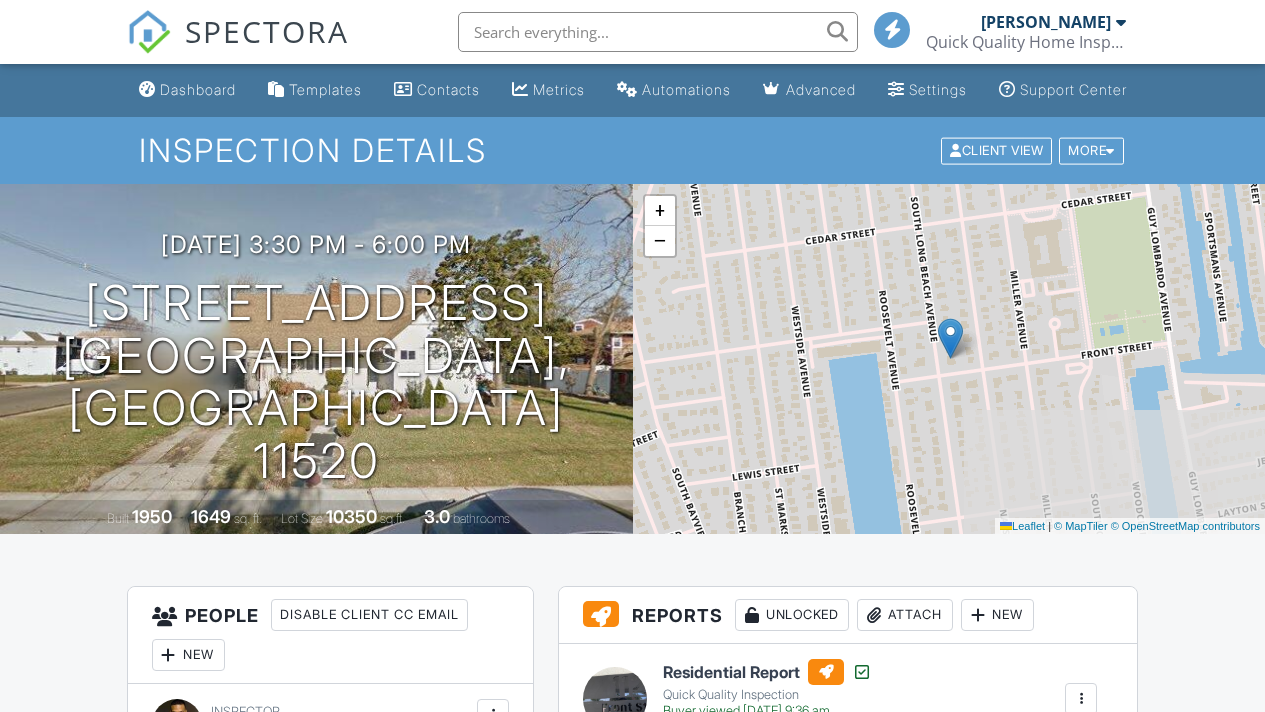 scroll, scrollTop: 0, scrollLeft: 0, axis: both 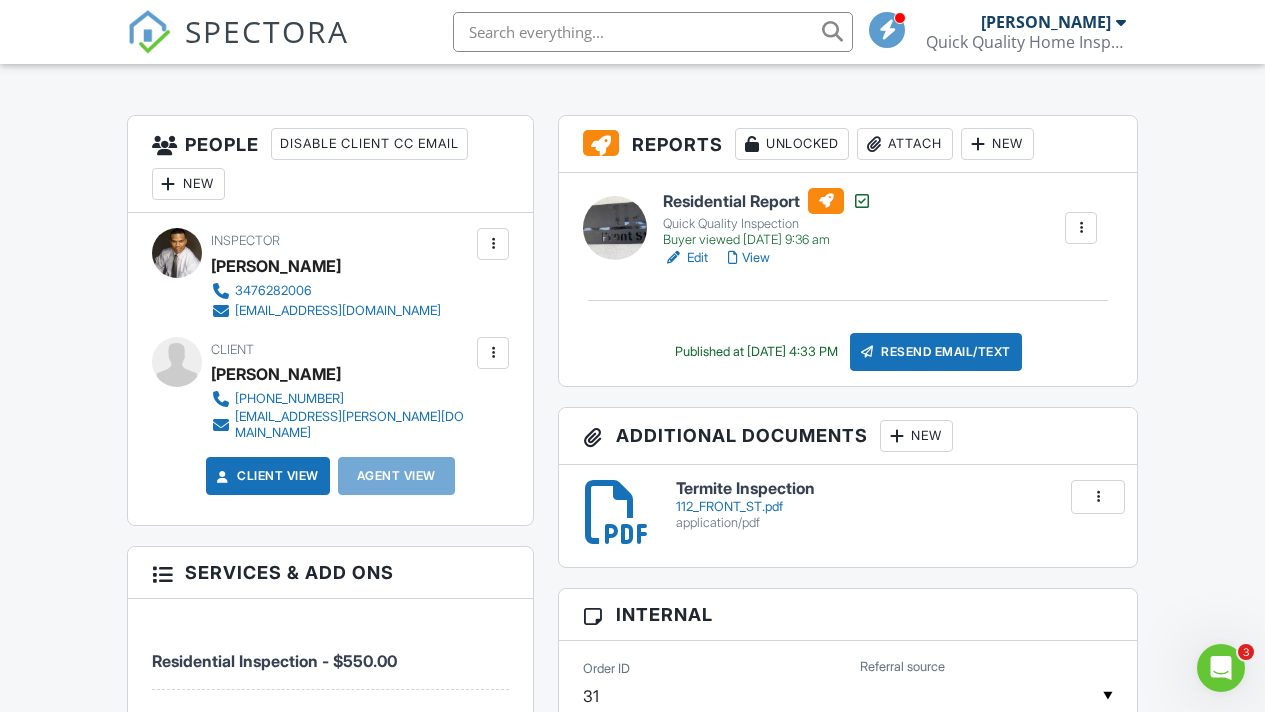 drag, startPoint x: 1274, startPoint y: 37, endPoint x: 1254, endPoint y: 151, distance: 115.74109 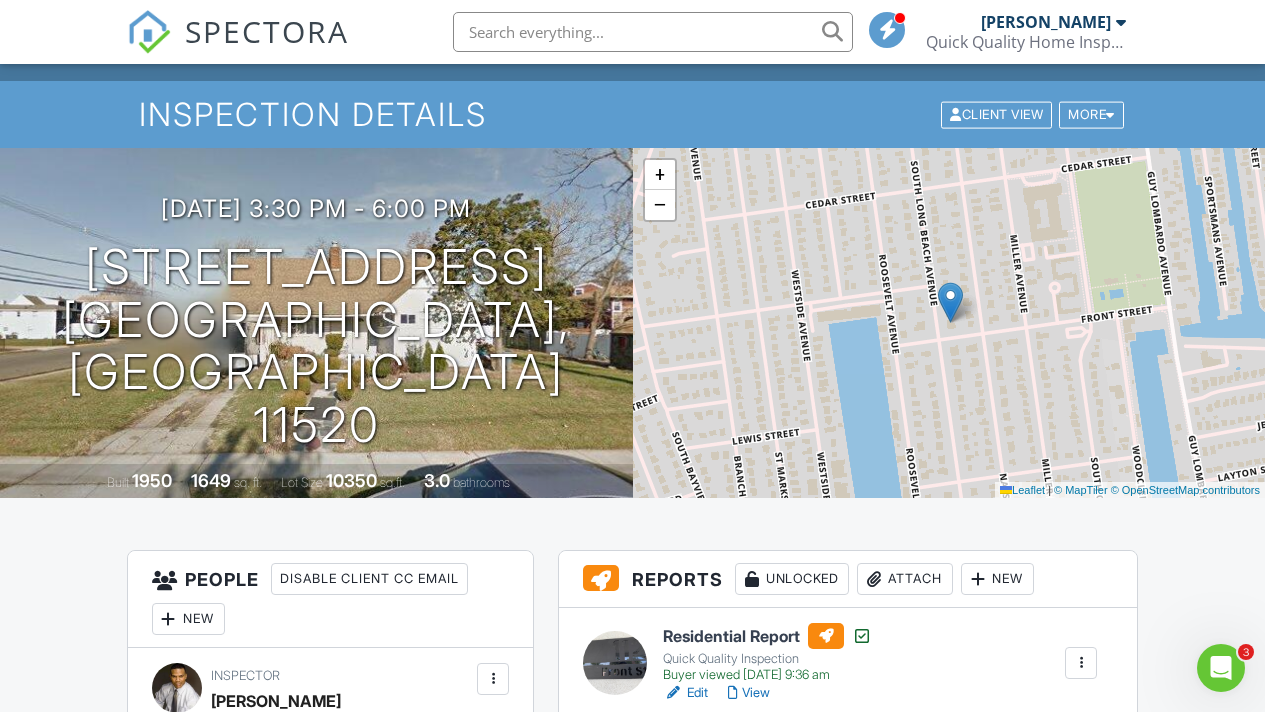 scroll, scrollTop: 0, scrollLeft: 0, axis: both 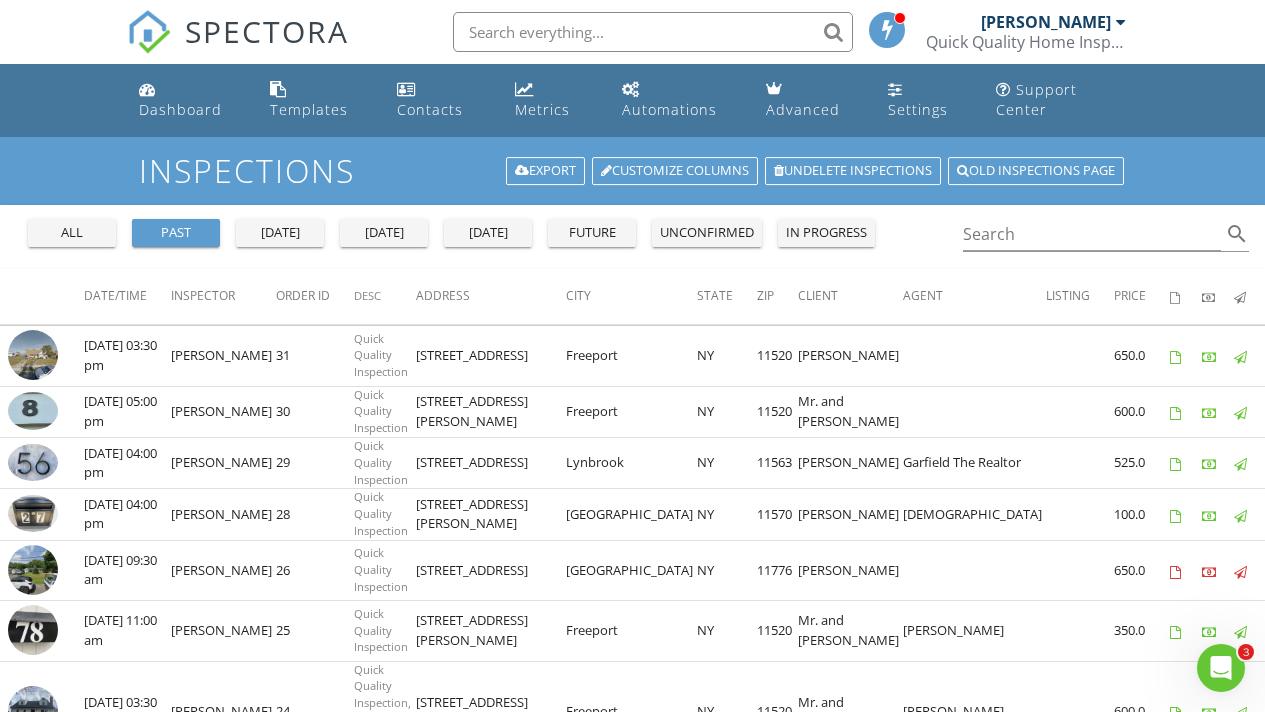 click on "in progress" at bounding box center [826, 233] 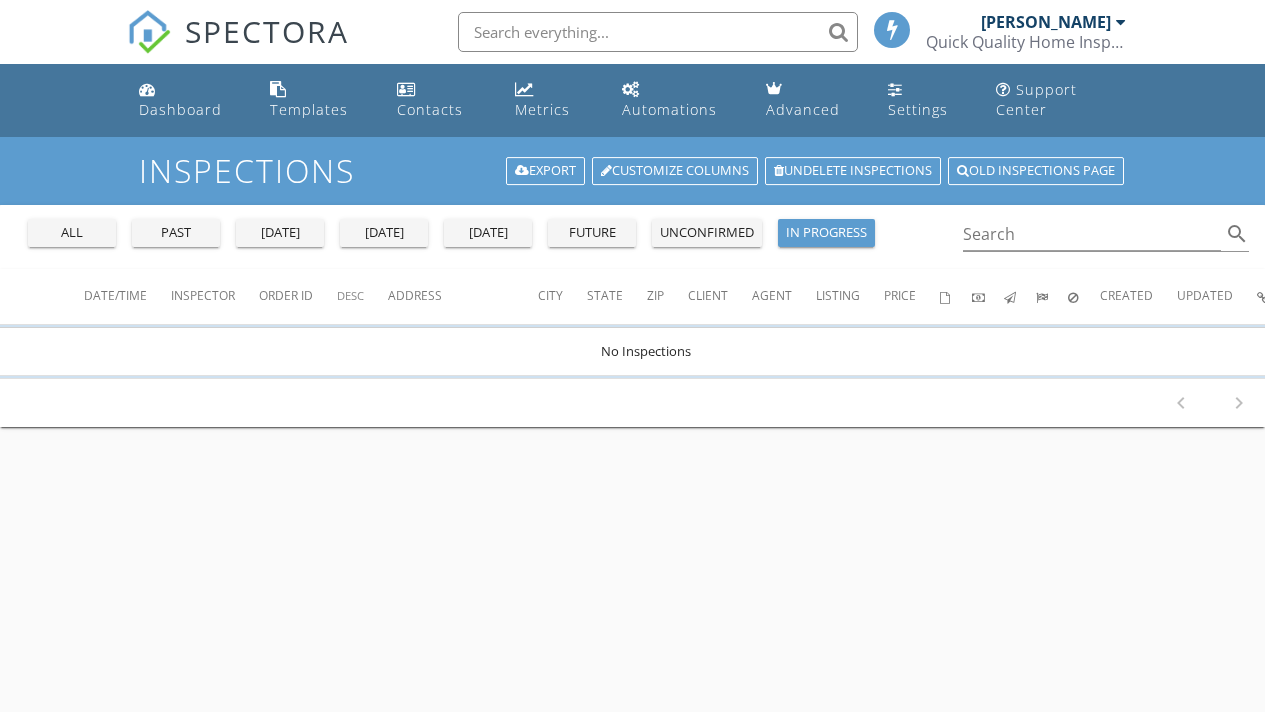 scroll, scrollTop: 0, scrollLeft: 0, axis: both 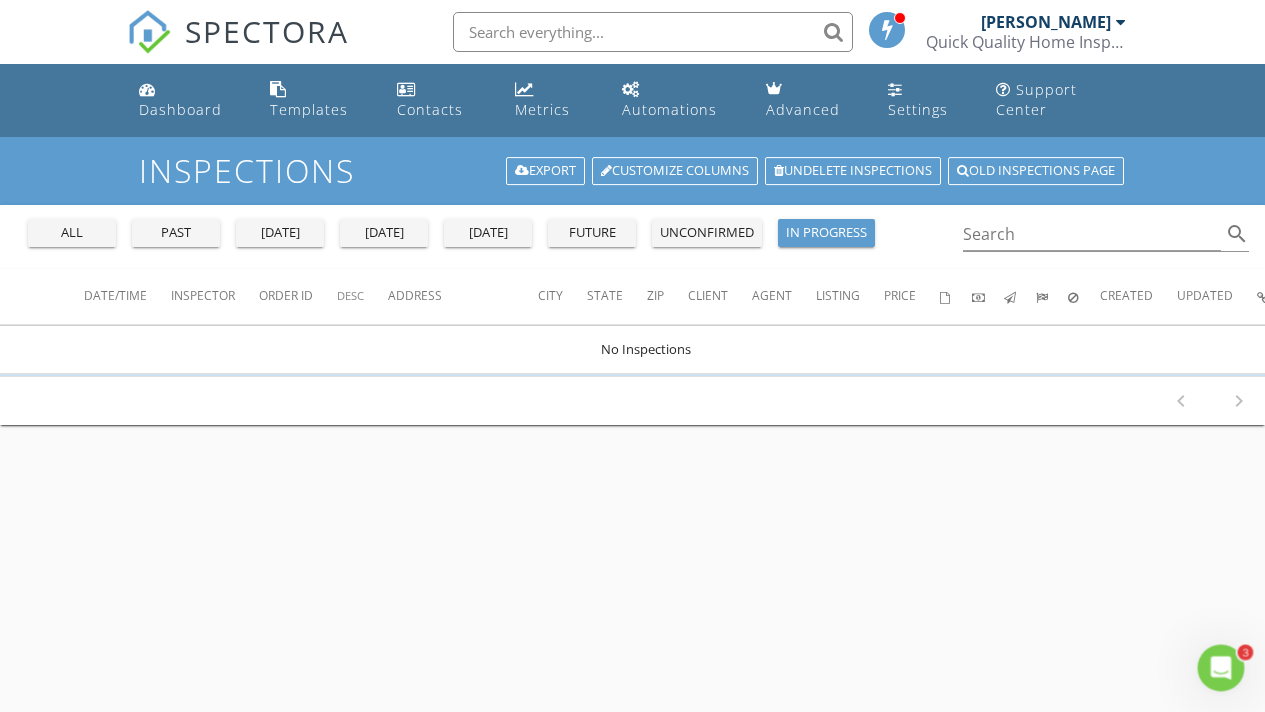 click on "tomorrow" at bounding box center [488, 233] 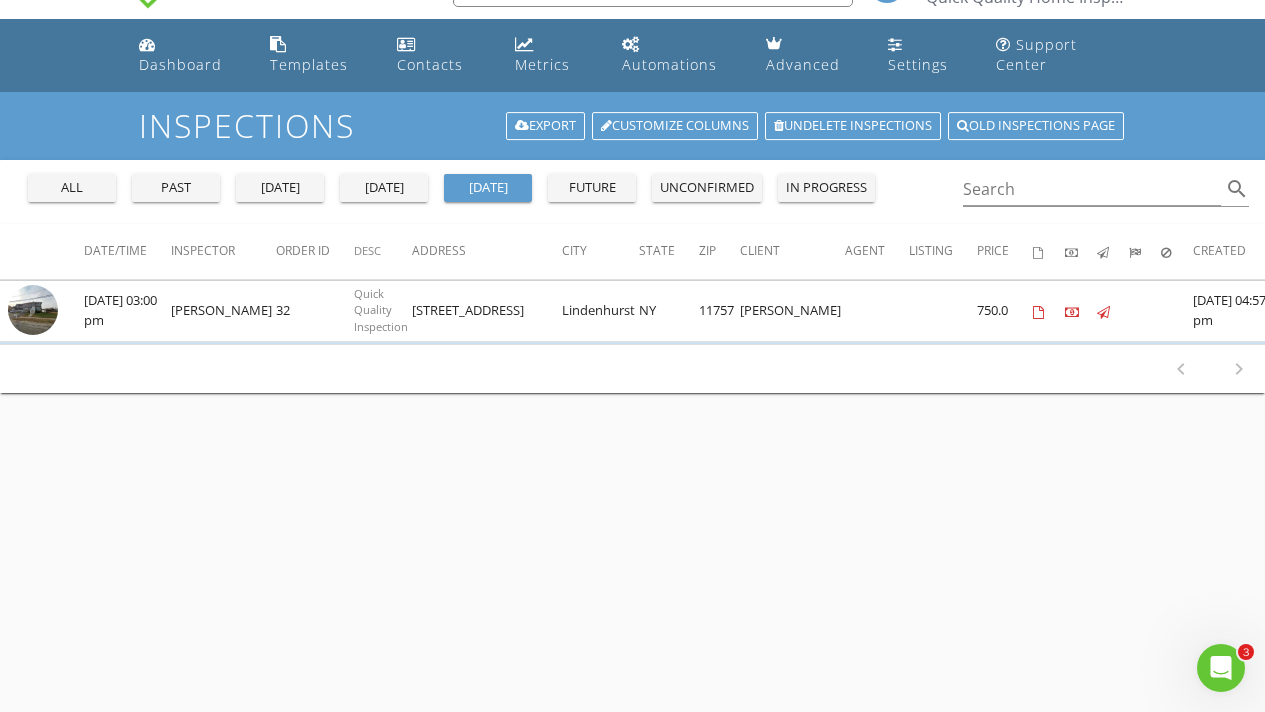 scroll, scrollTop: 0, scrollLeft: 0, axis: both 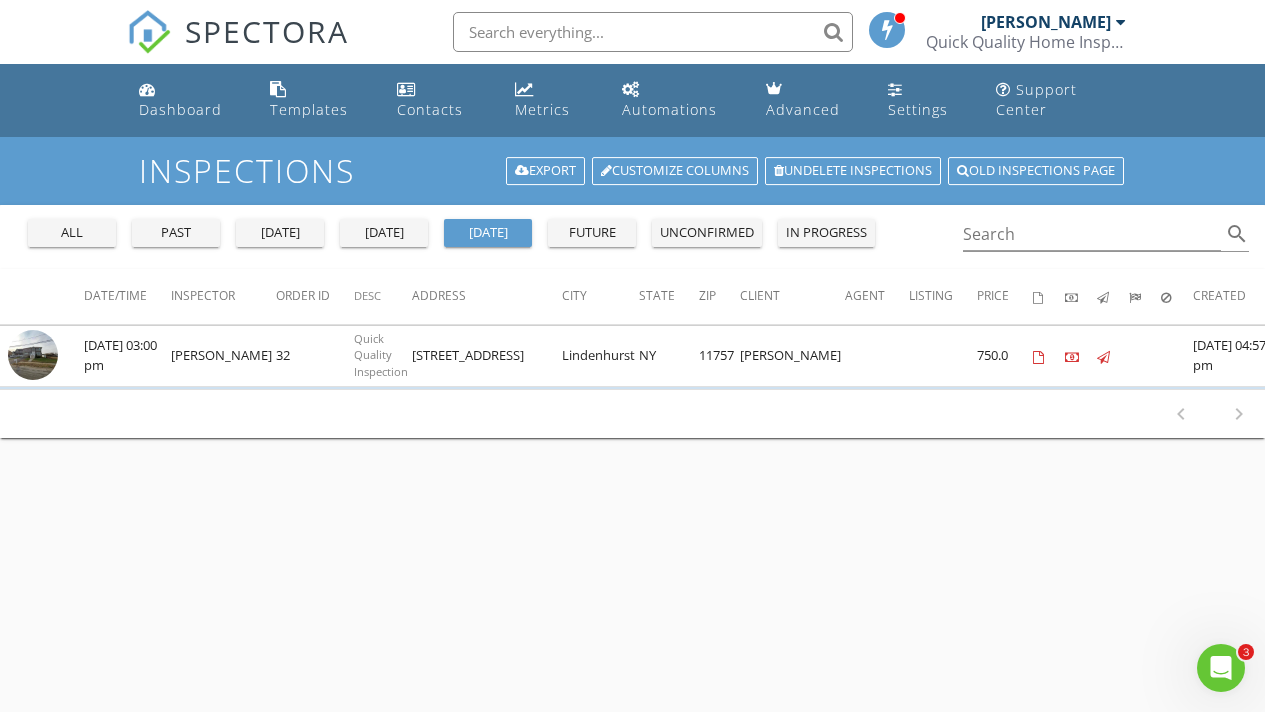 click on "[PERSON_NAME]" at bounding box center [1053, 22] 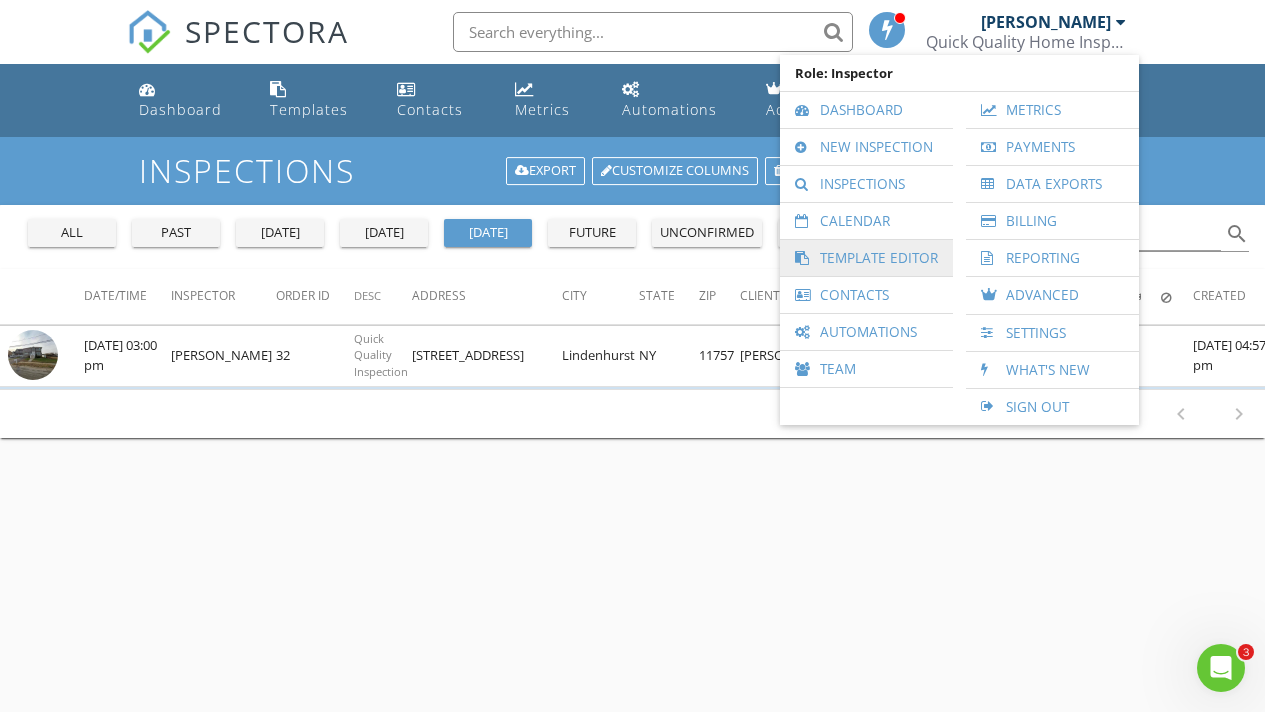 click on "Template Editor" at bounding box center [866, 258] 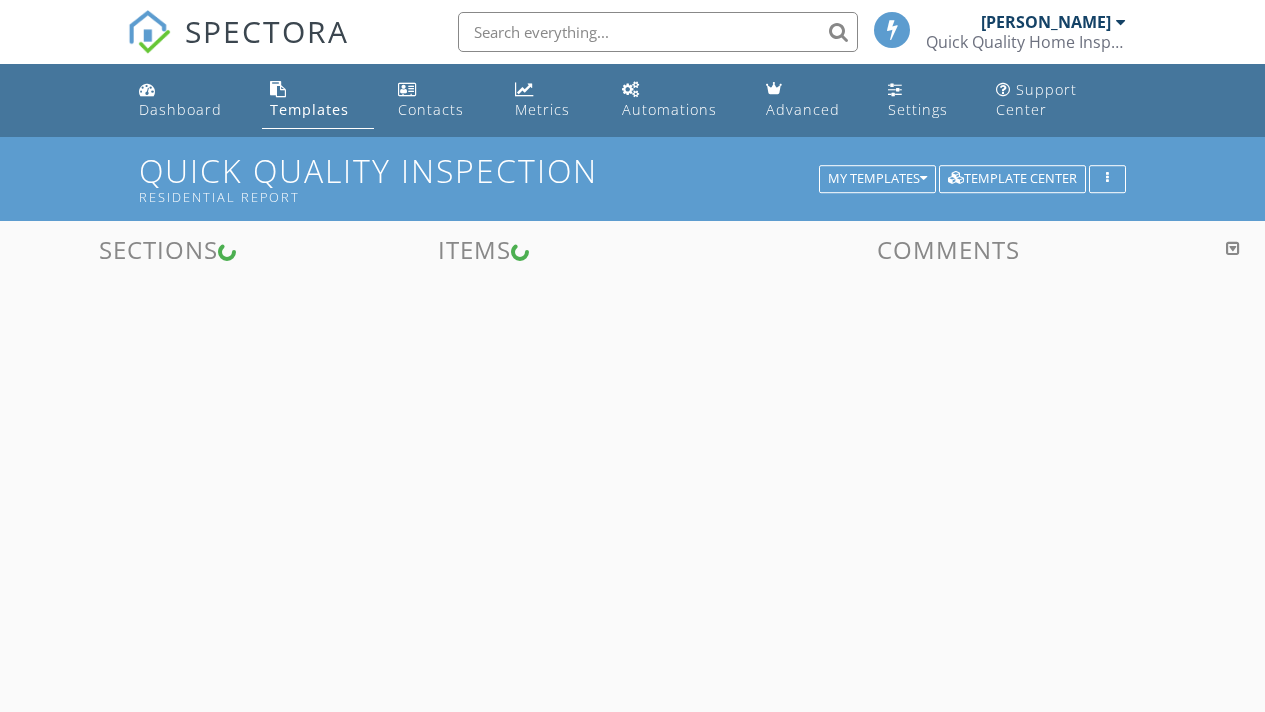 scroll, scrollTop: 0, scrollLeft: 0, axis: both 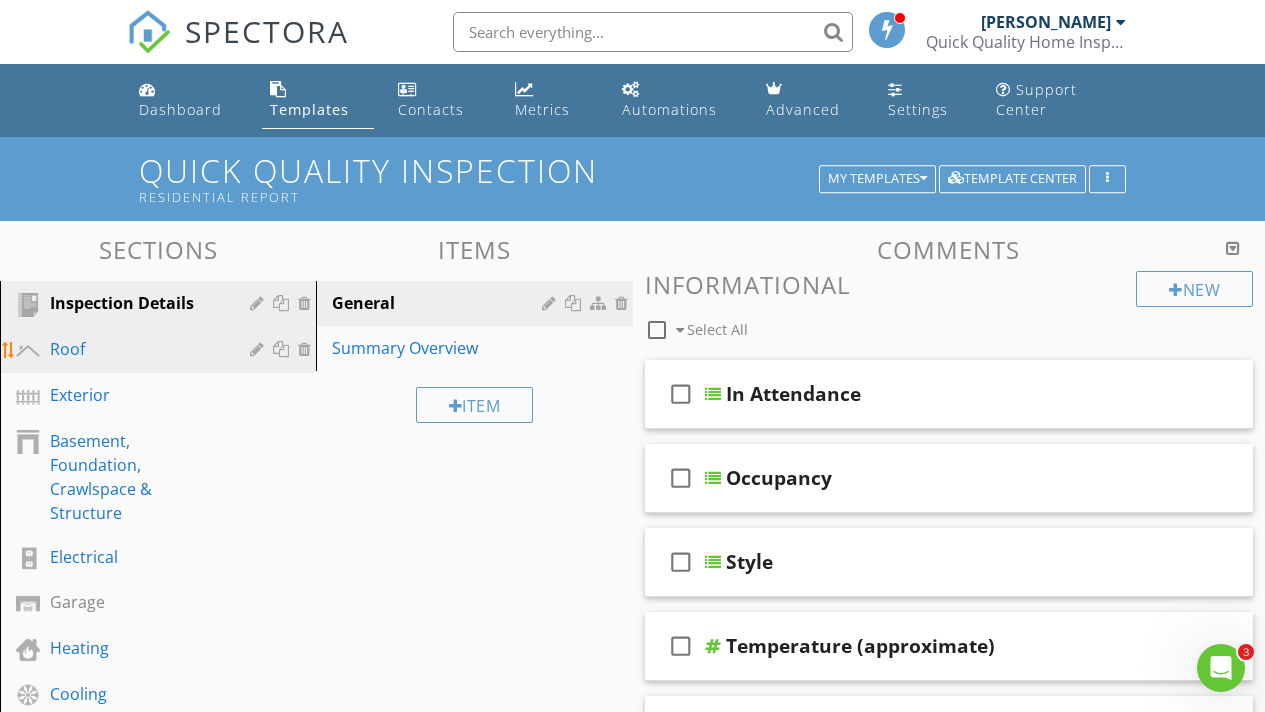 click on "Roof" at bounding box center [135, 349] 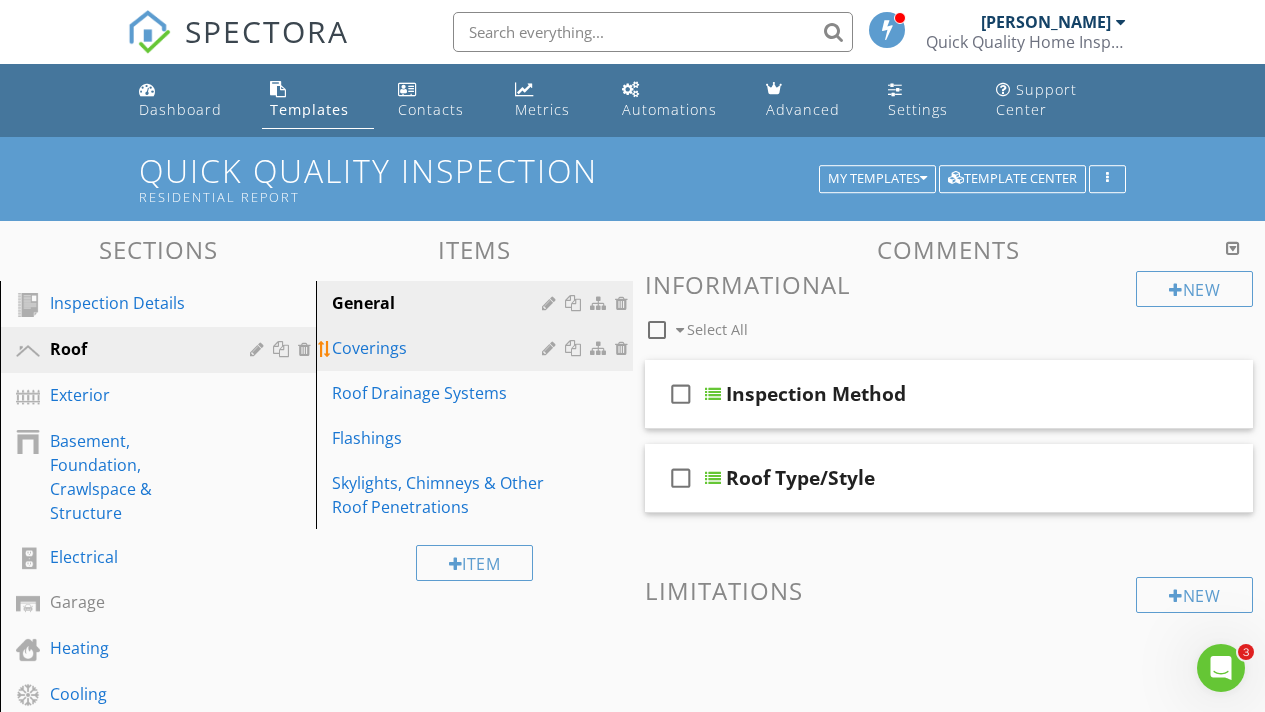 click on "Coverings" at bounding box center [439, 348] 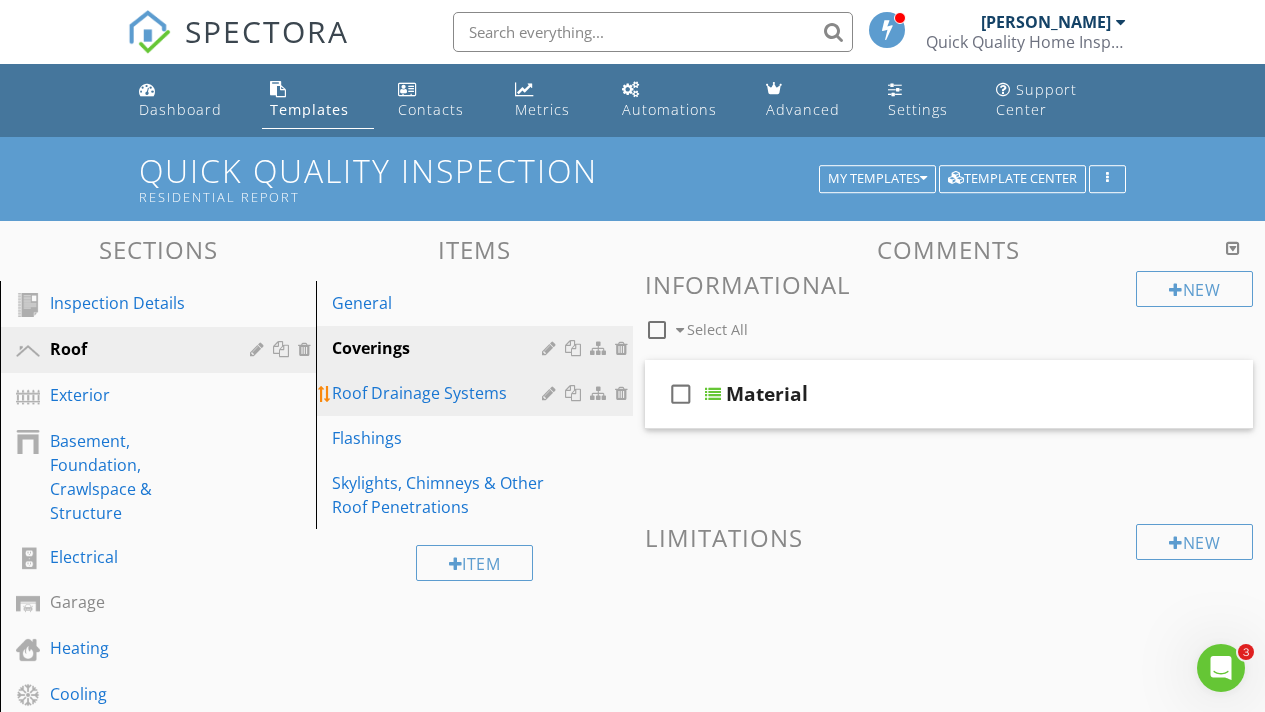 click on "Roof Drainage Systems" at bounding box center (439, 393) 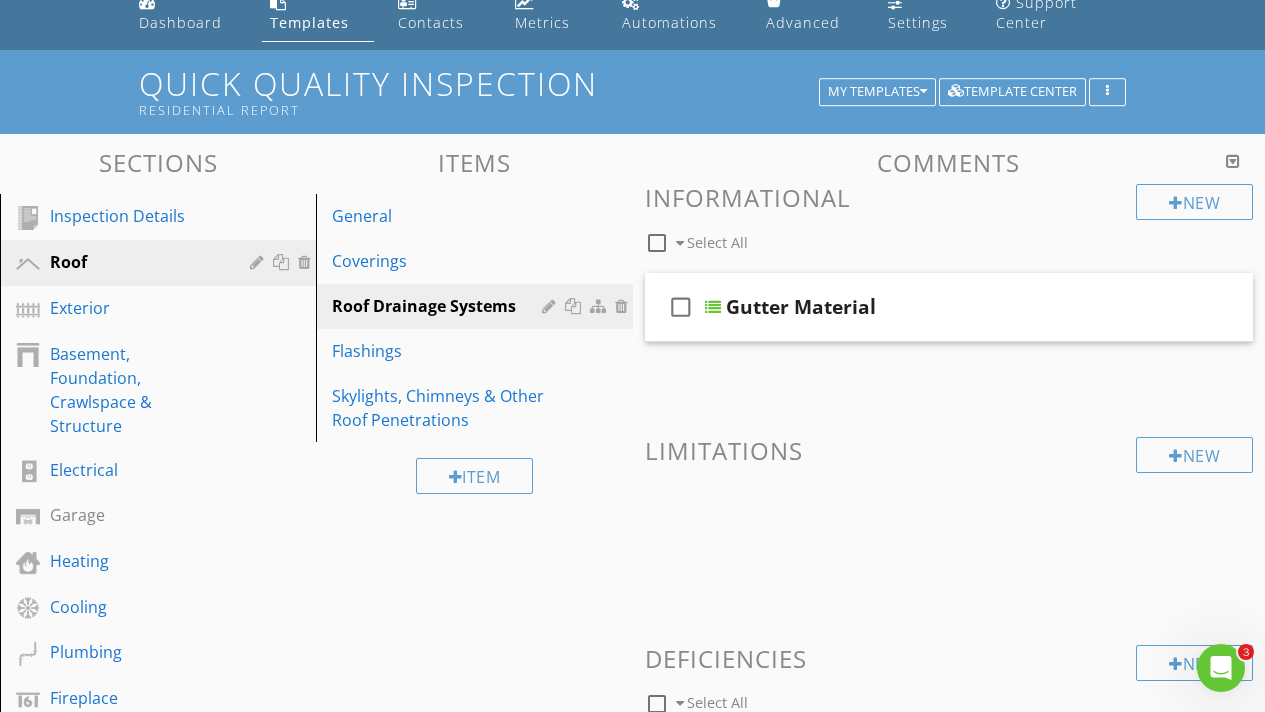 scroll, scrollTop: 139, scrollLeft: 0, axis: vertical 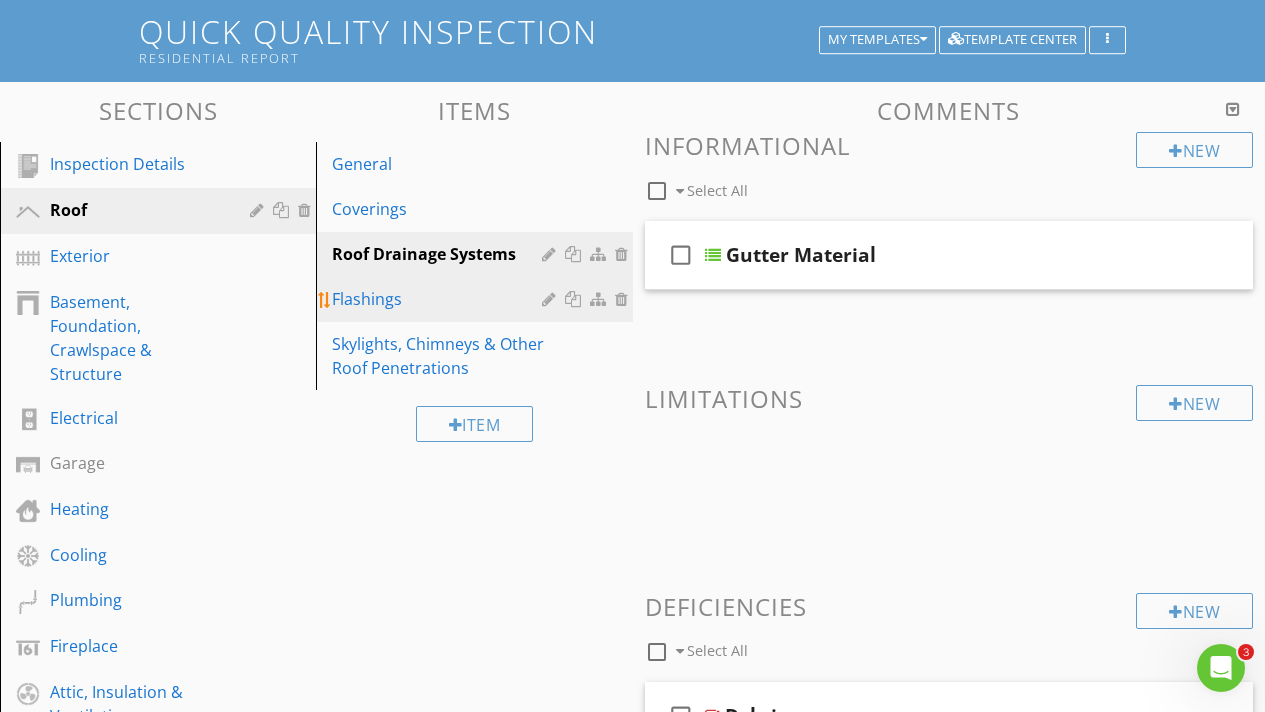 click on "Flashings" at bounding box center [439, 299] 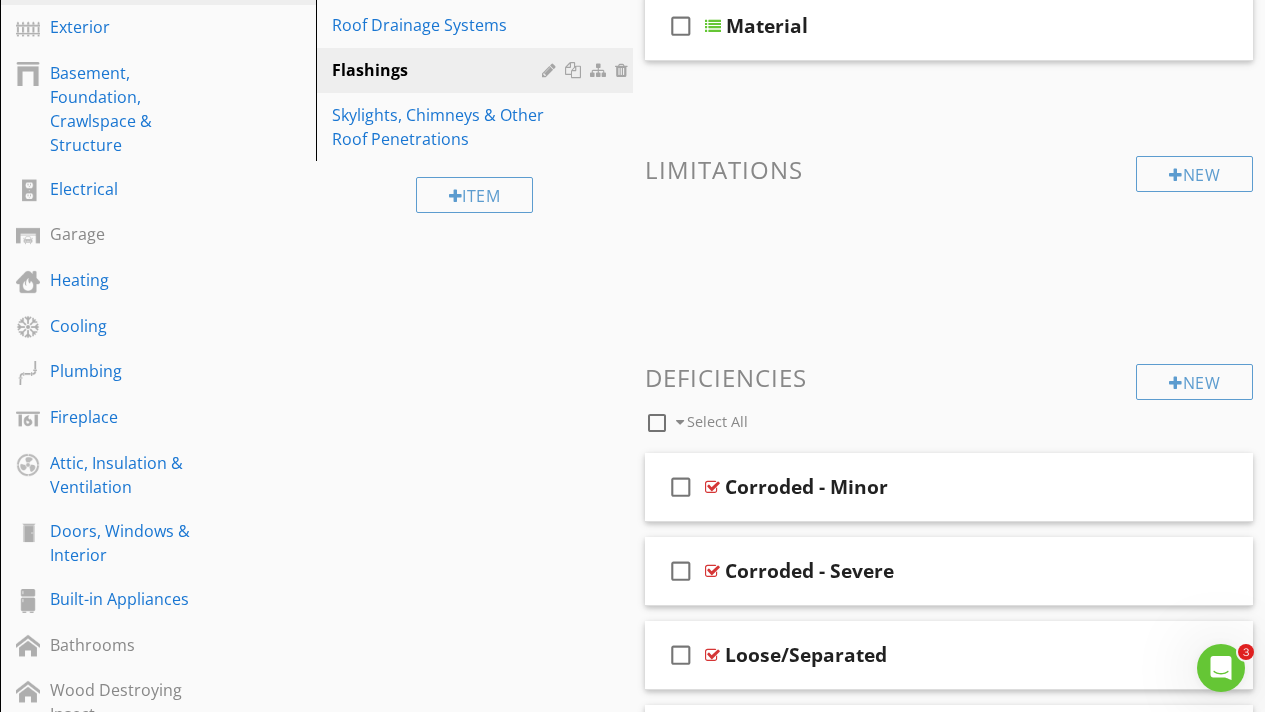 scroll, scrollTop: 367, scrollLeft: 0, axis: vertical 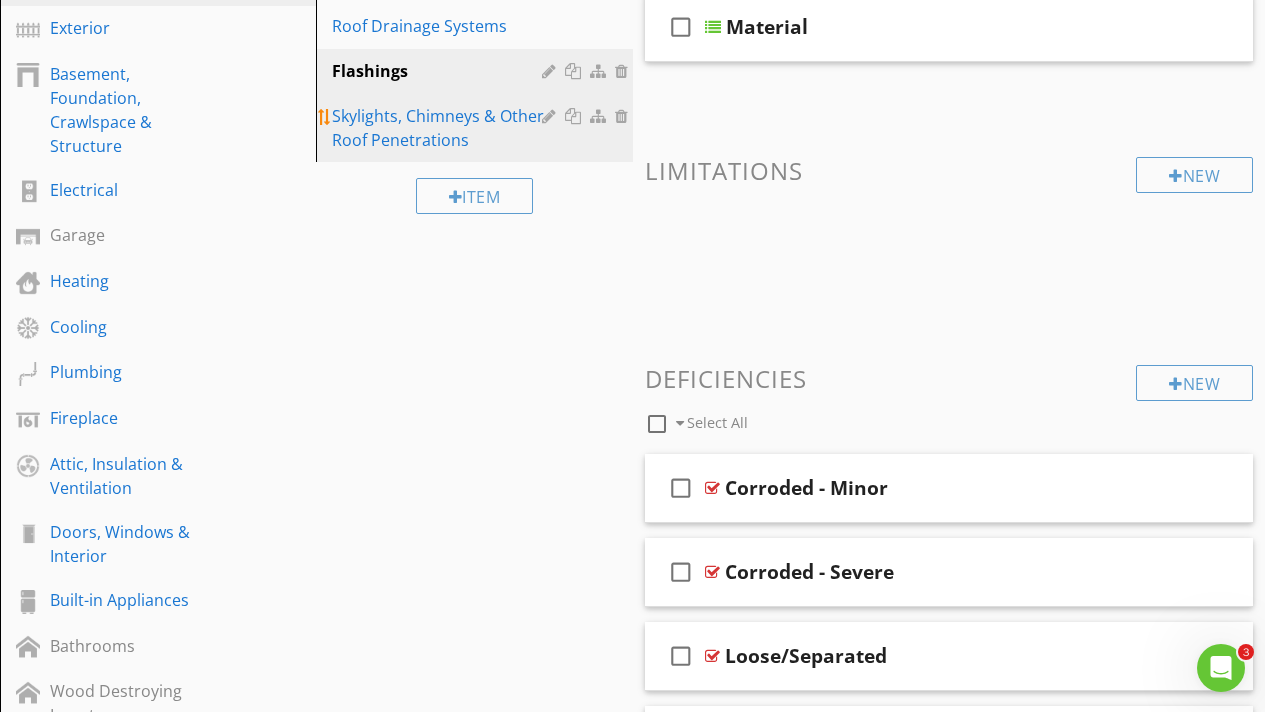 click on "Skylights, Chimneys & Other Roof Penetrations" at bounding box center [439, 128] 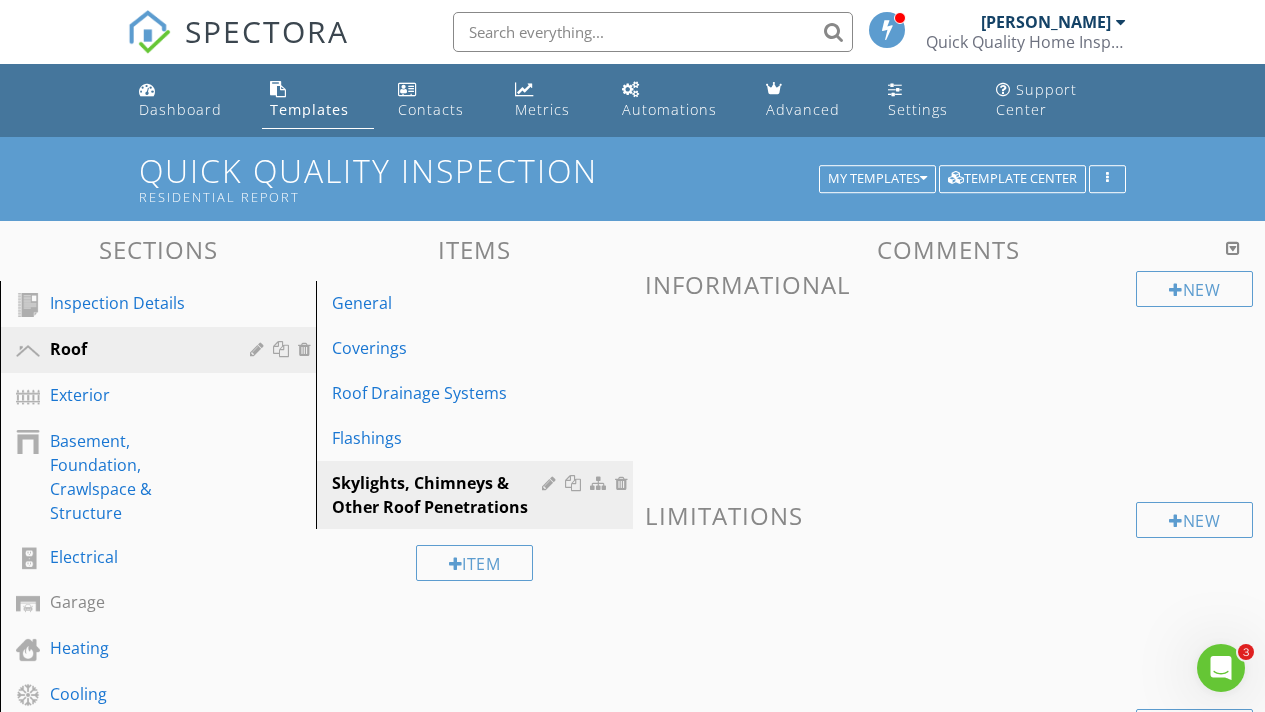 scroll, scrollTop: 94, scrollLeft: 0, axis: vertical 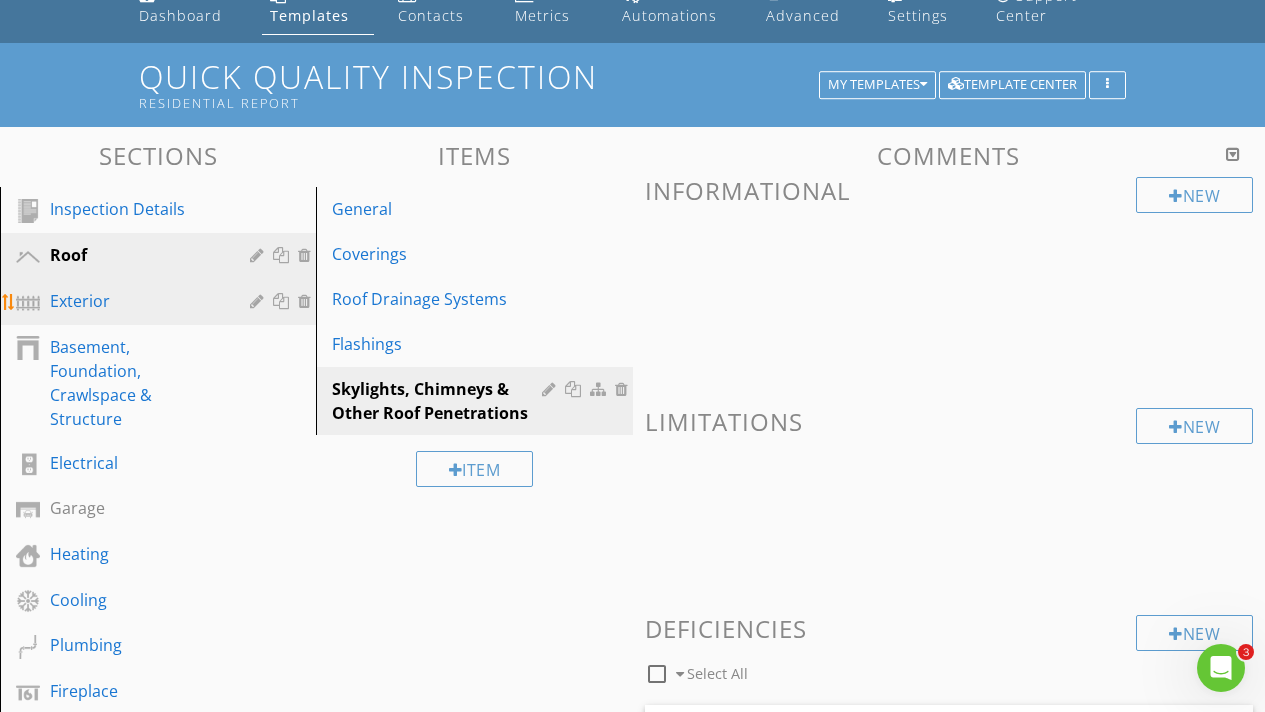click on "Exterior" at bounding box center [135, 301] 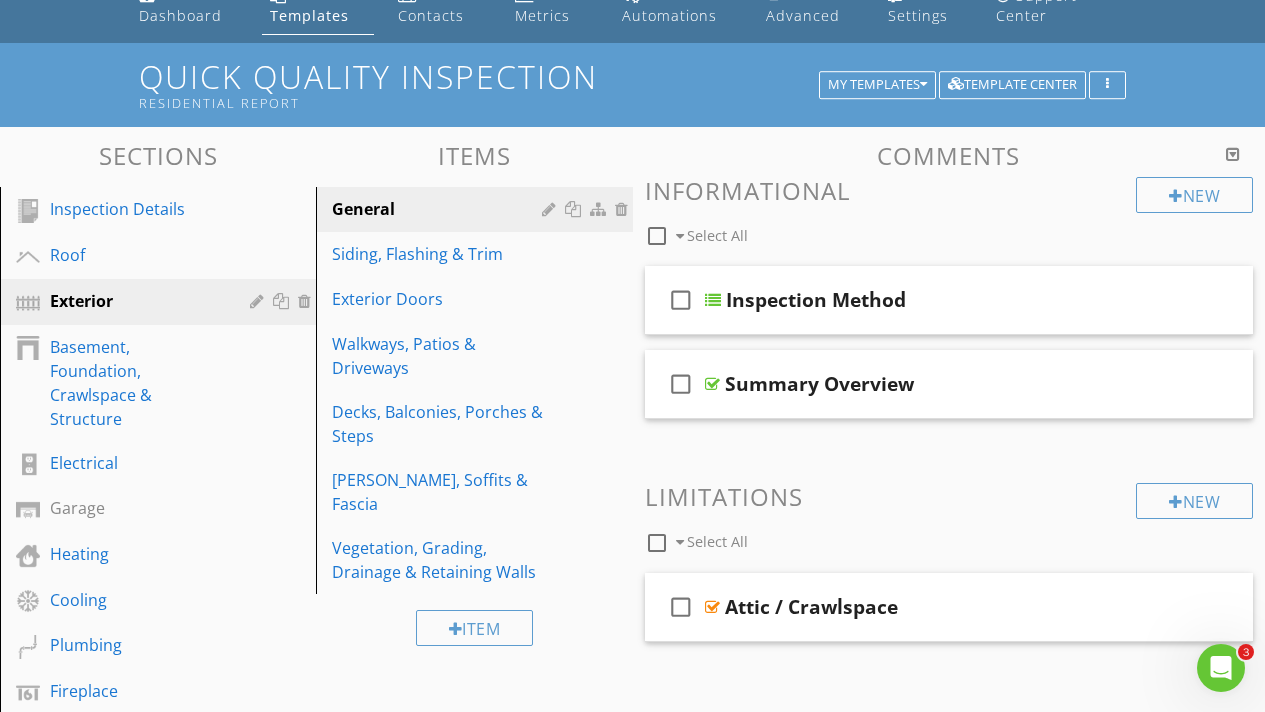 scroll, scrollTop: 135, scrollLeft: 0, axis: vertical 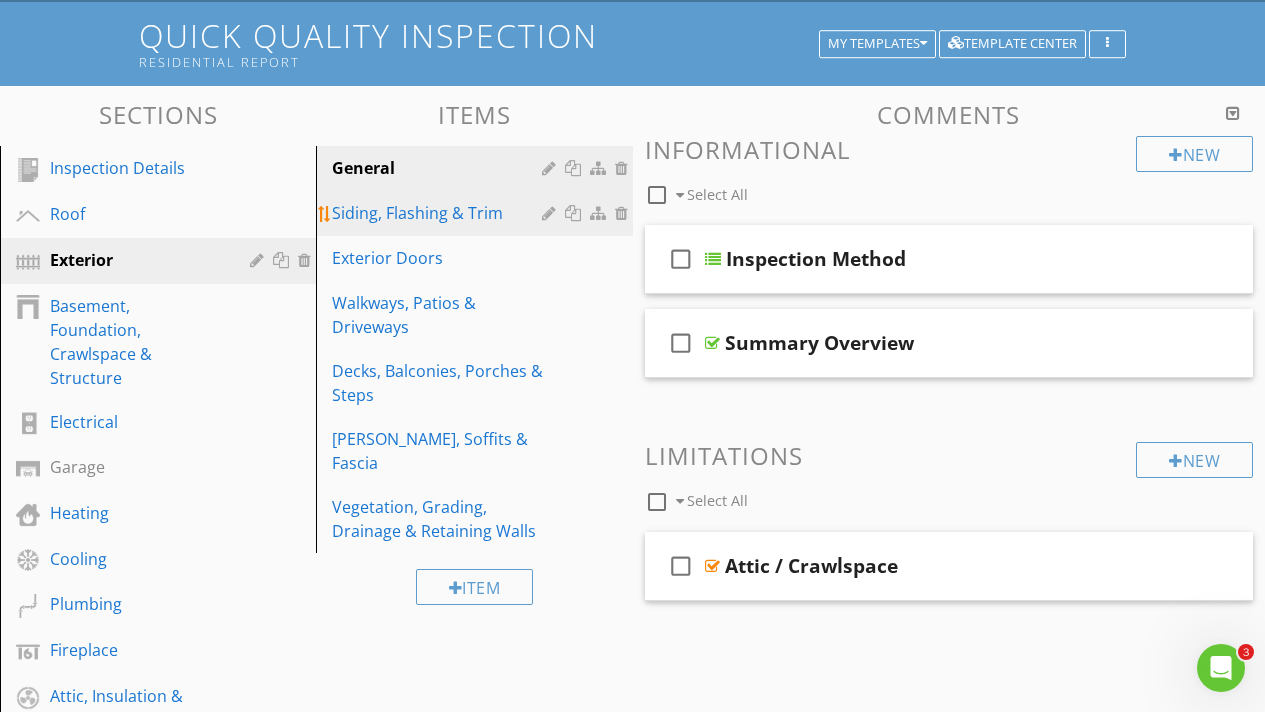 click on "Siding, Flashing & Trim" at bounding box center (439, 213) 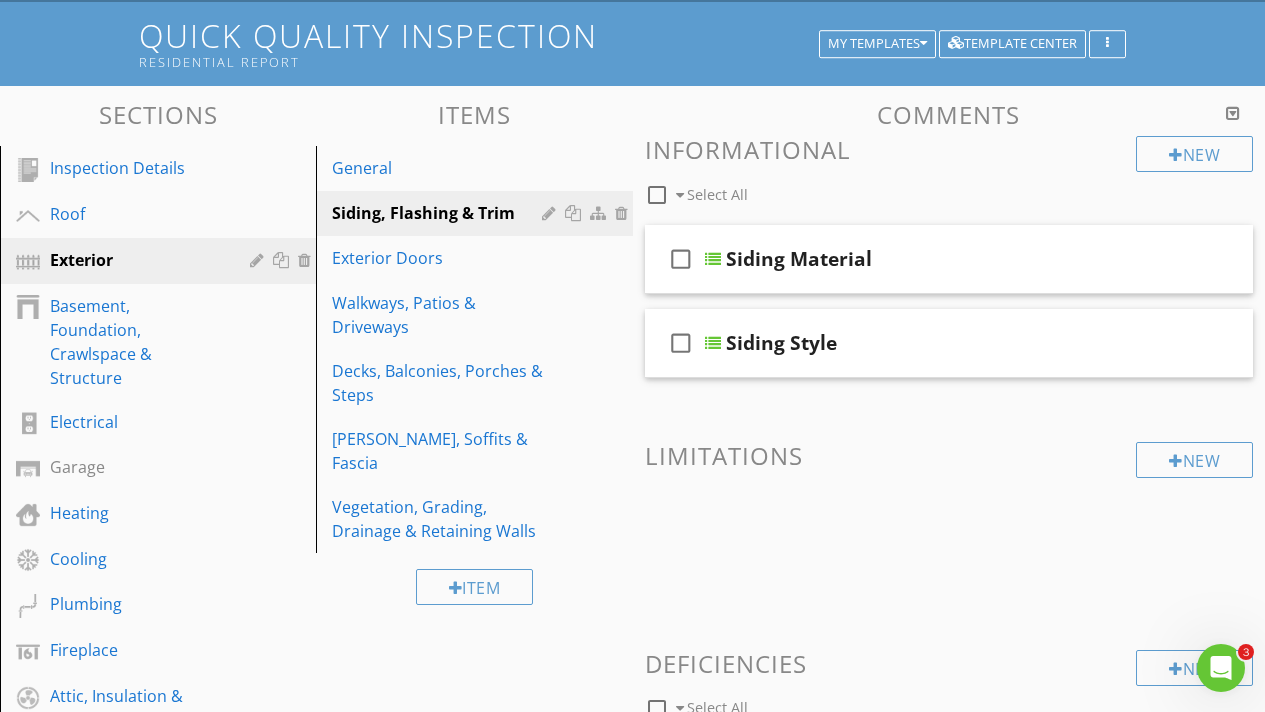 scroll, scrollTop: 225, scrollLeft: 0, axis: vertical 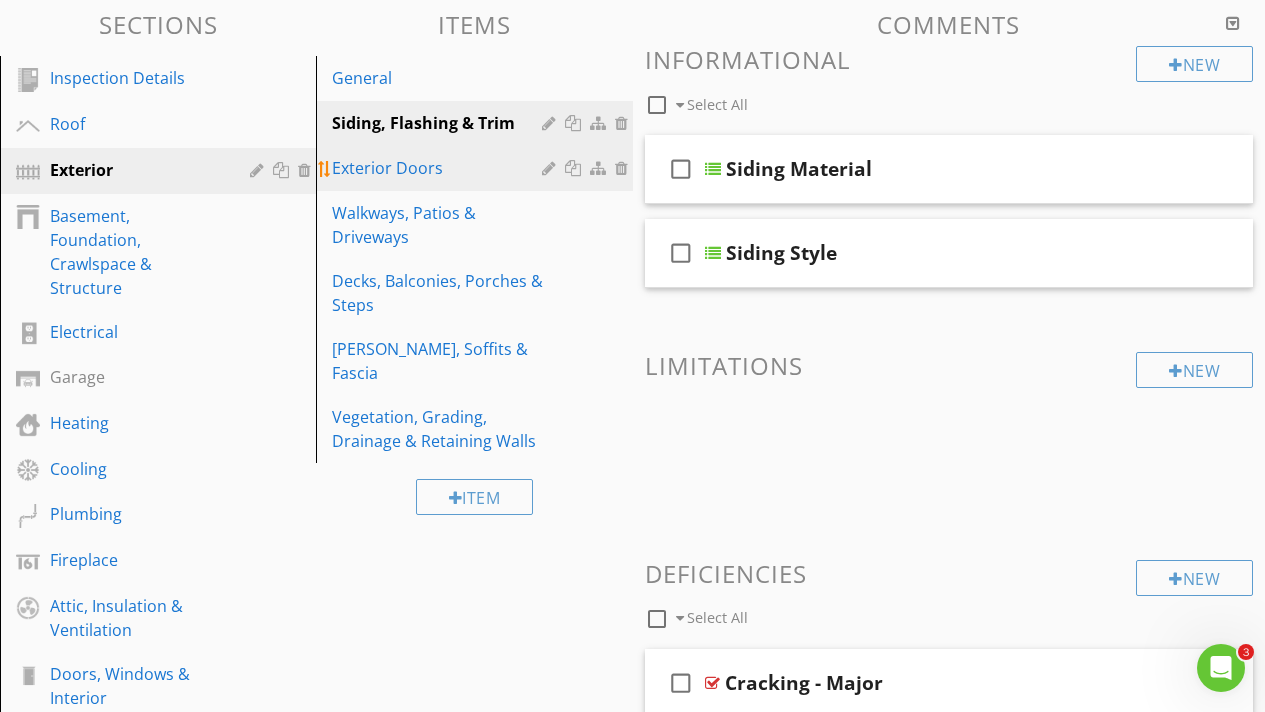 click on "Exterior Doors" at bounding box center [439, 168] 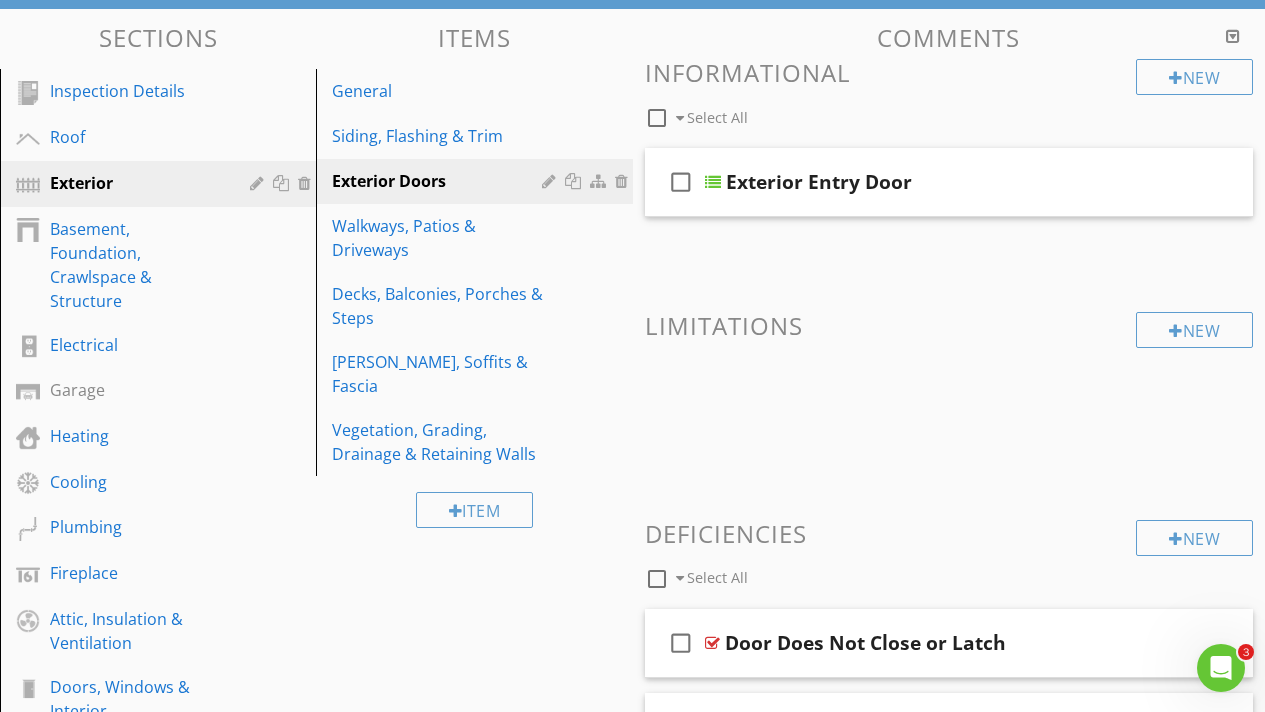 scroll, scrollTop: 211, scrollLeft: 0, axis: vertical 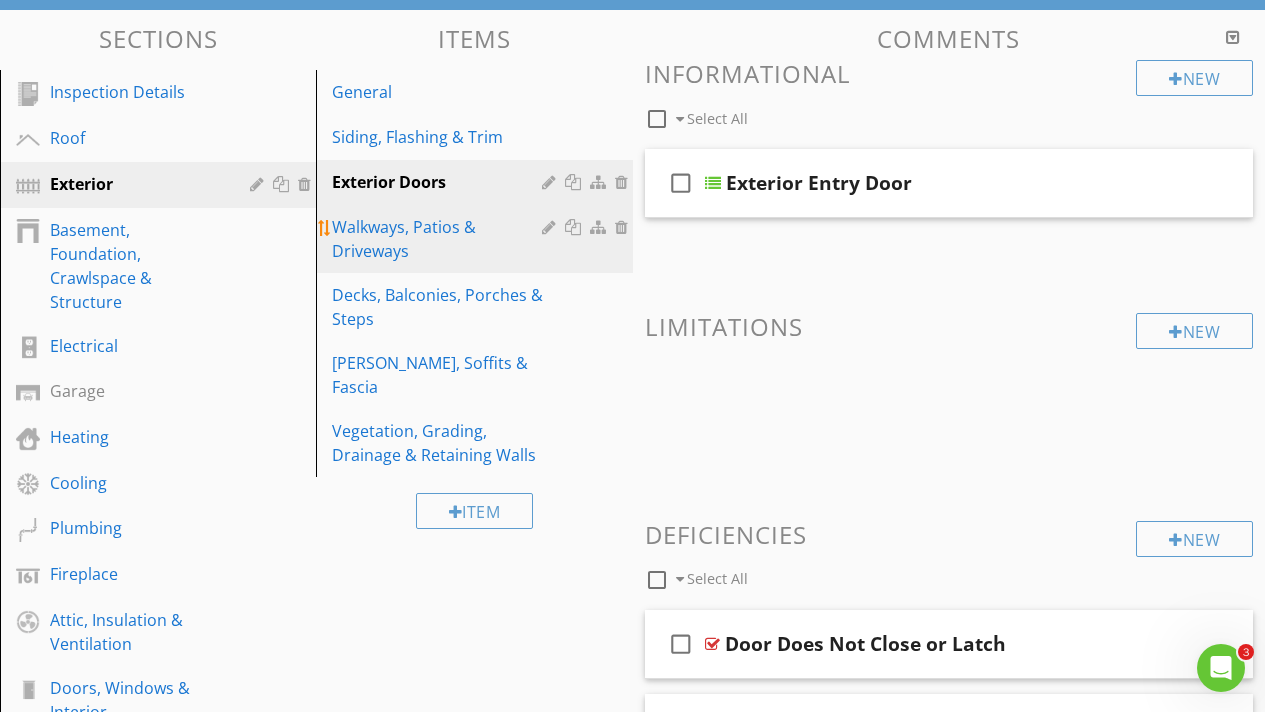 click on "Walkways, Patios & Driveways" at bounding box center [439, 239] 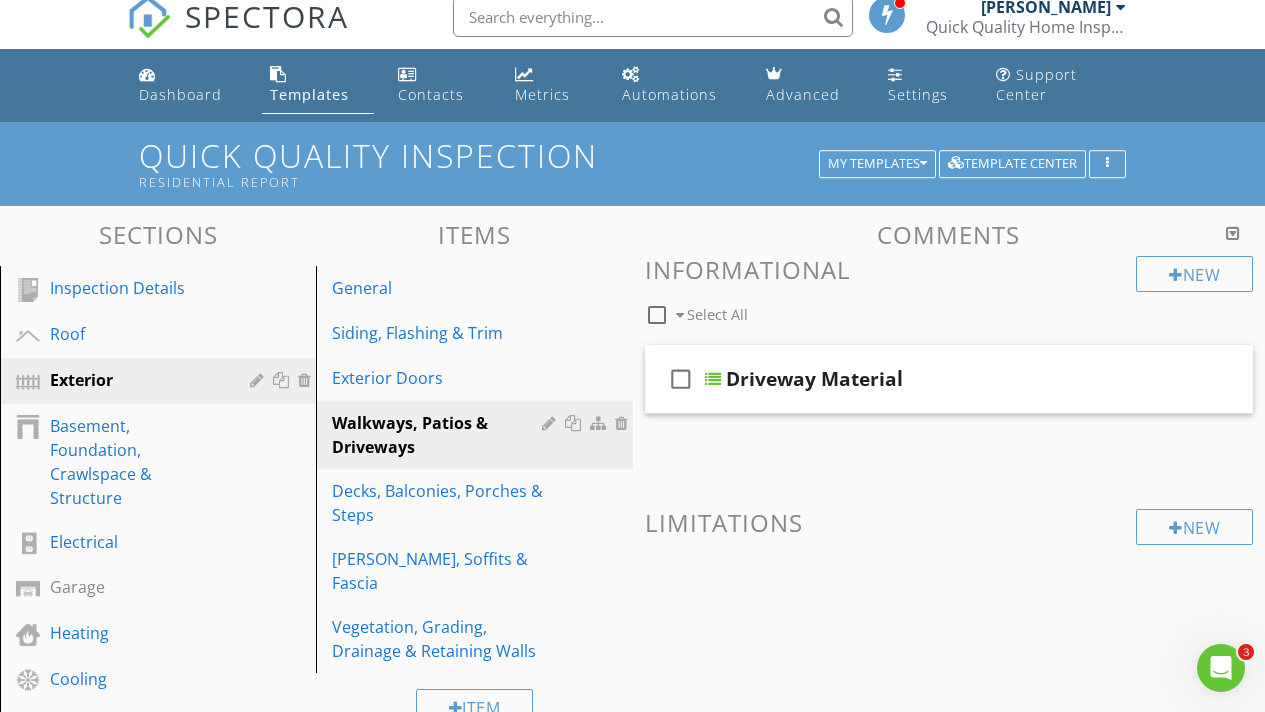 scroll, scrollTop: 13, scrollLeft: 0, axis: vertical 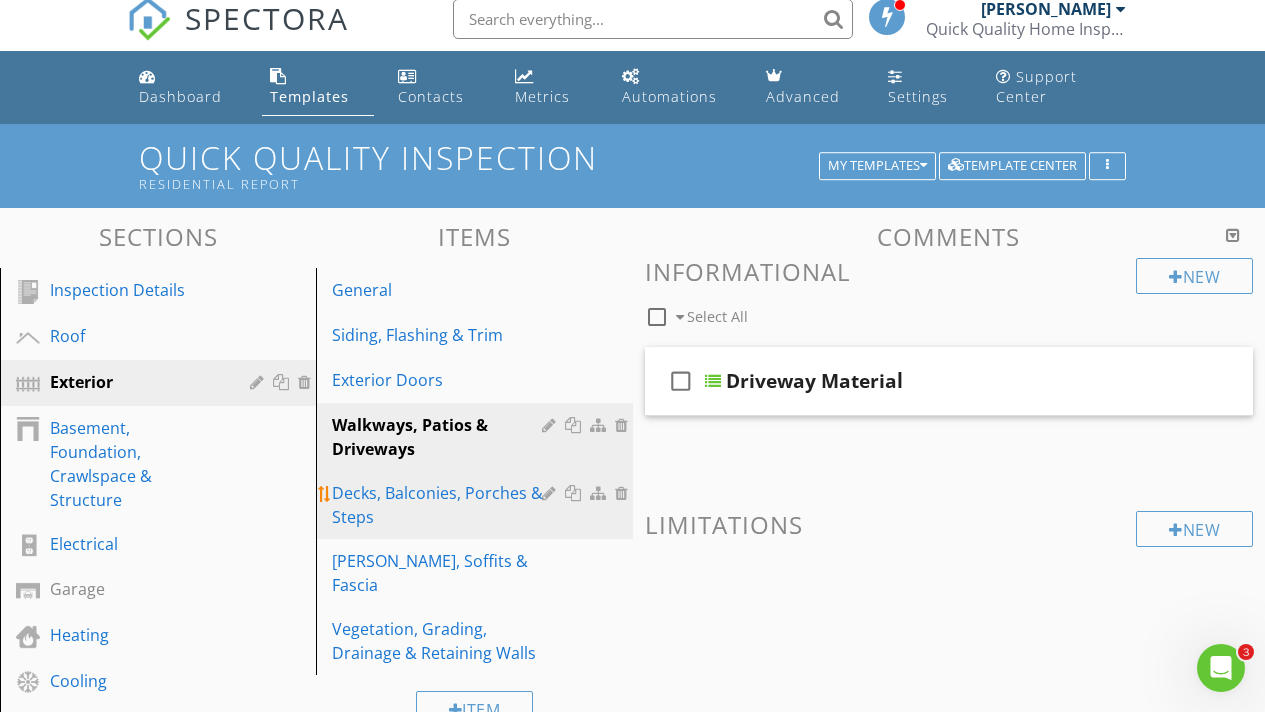 click on "Decks, Balconies, Porches & Steps" at bounding box center [439, 505] 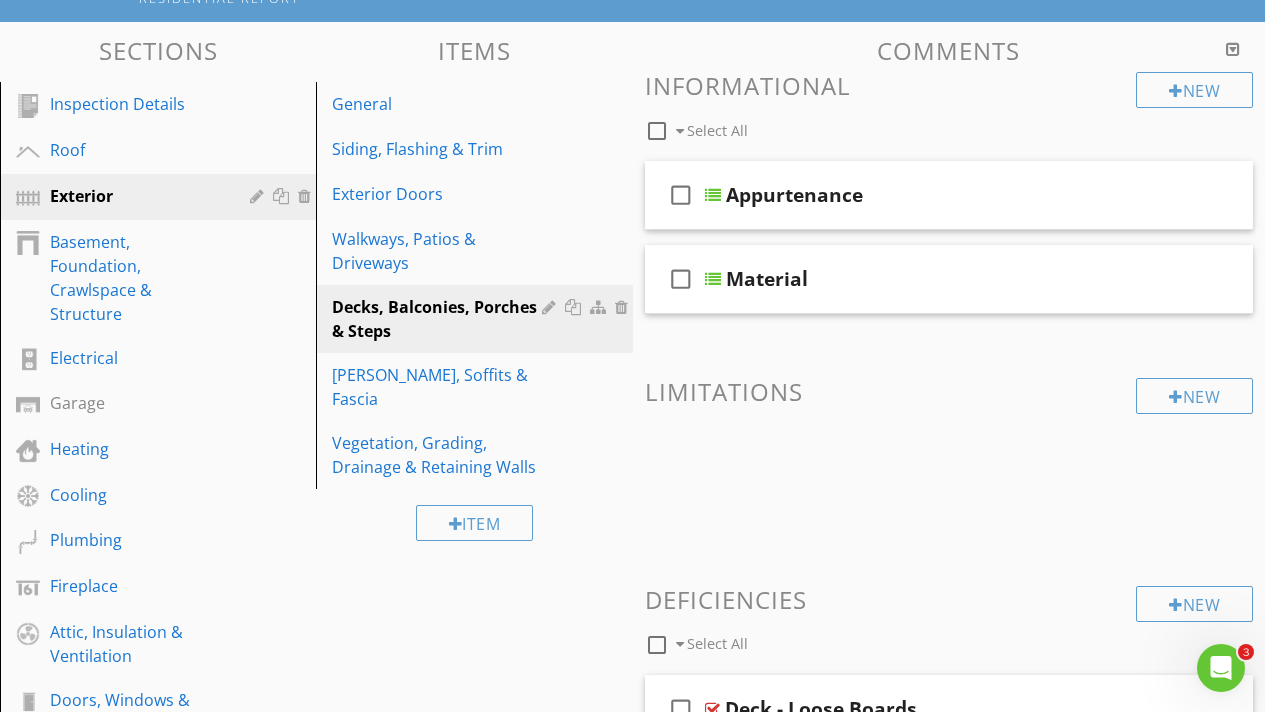 scroll, scrollTop: 284, scrollLeft: 0, axis: vertical 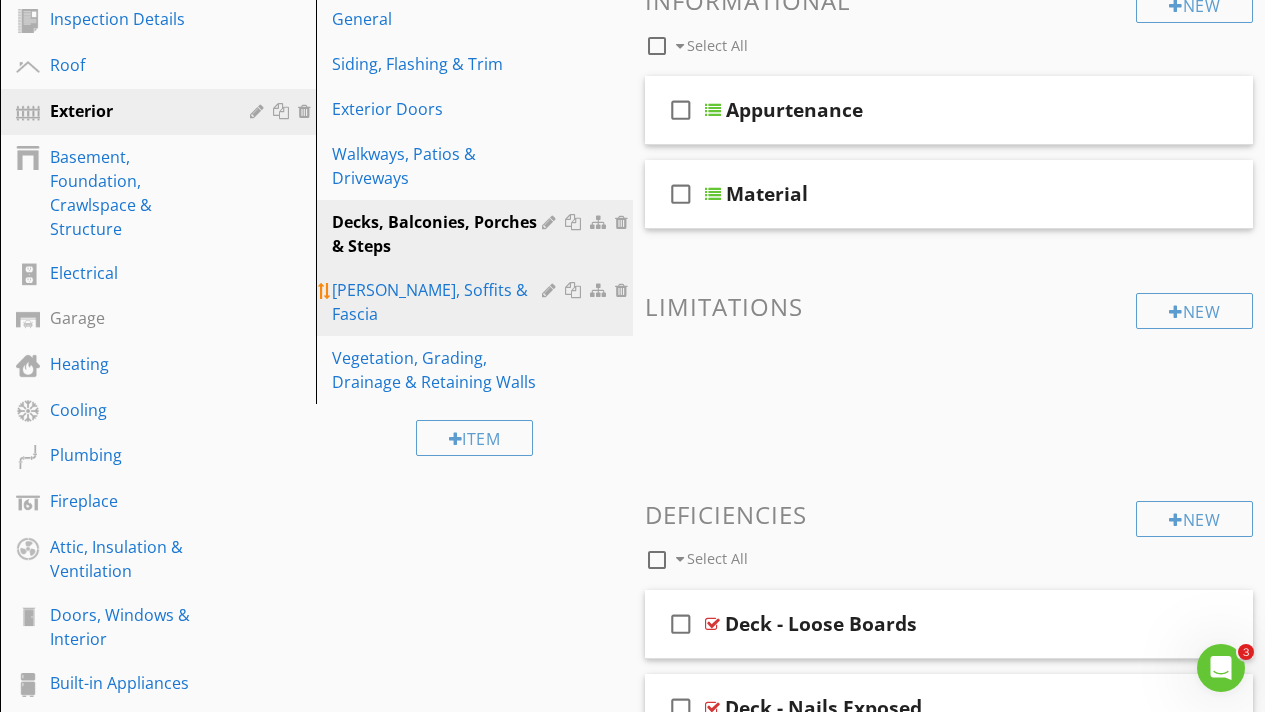 click on "[PERSON_NAME], Soffits & Fascia" at bounding box center (439, 302) 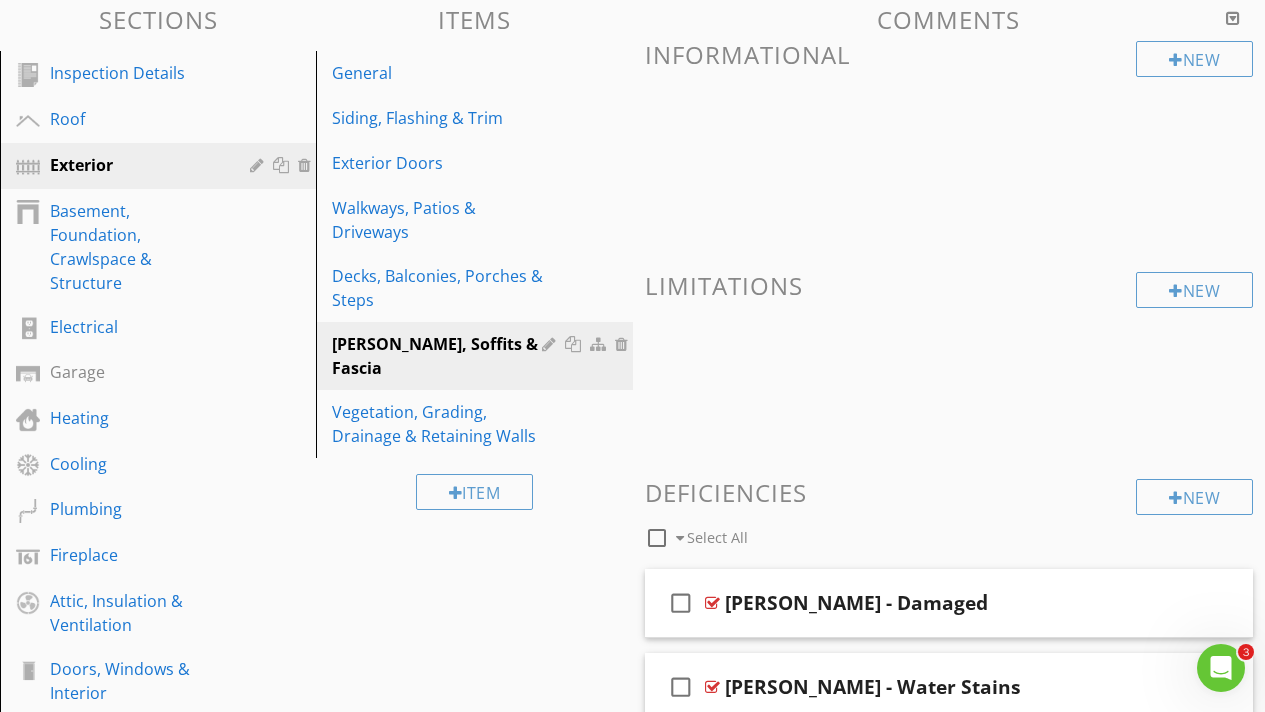 scroll, scrollTop: 228, scrollLeft: 0, axis: vertical 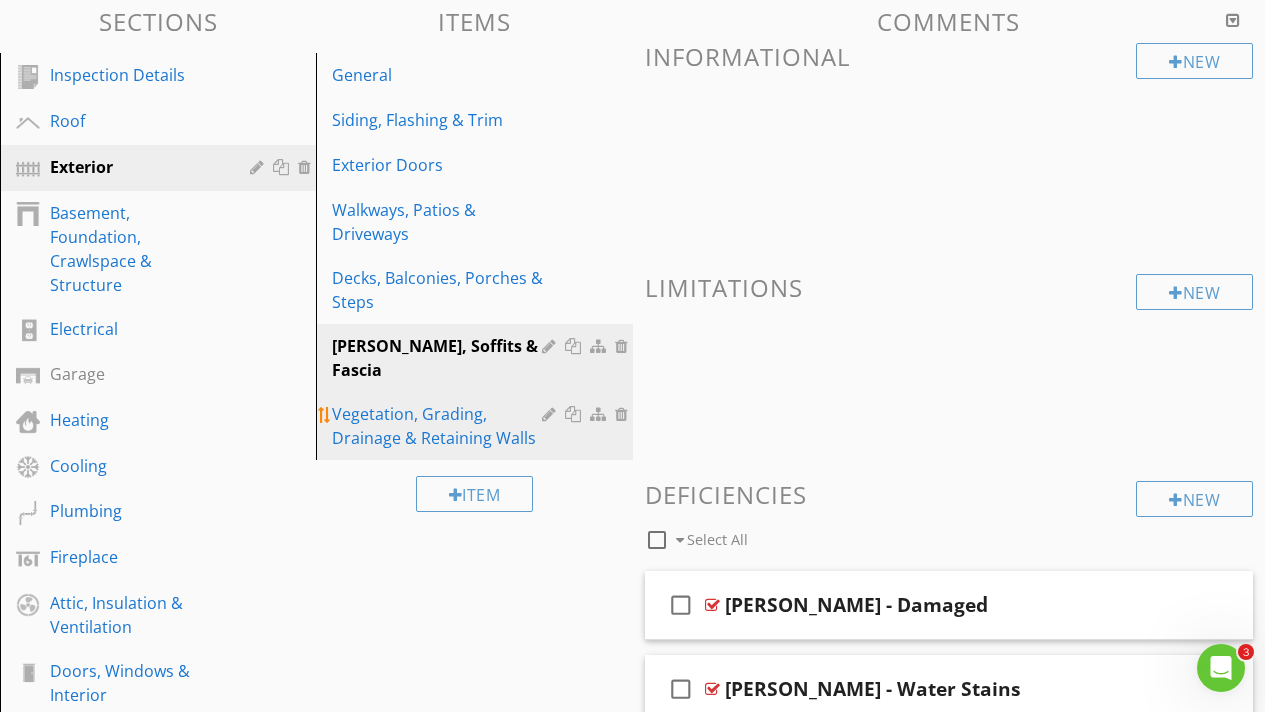 drag, startPoint x: 413, startPoint y: 392, endPoint x: 549, endPoint y: 374, distance: 137.186 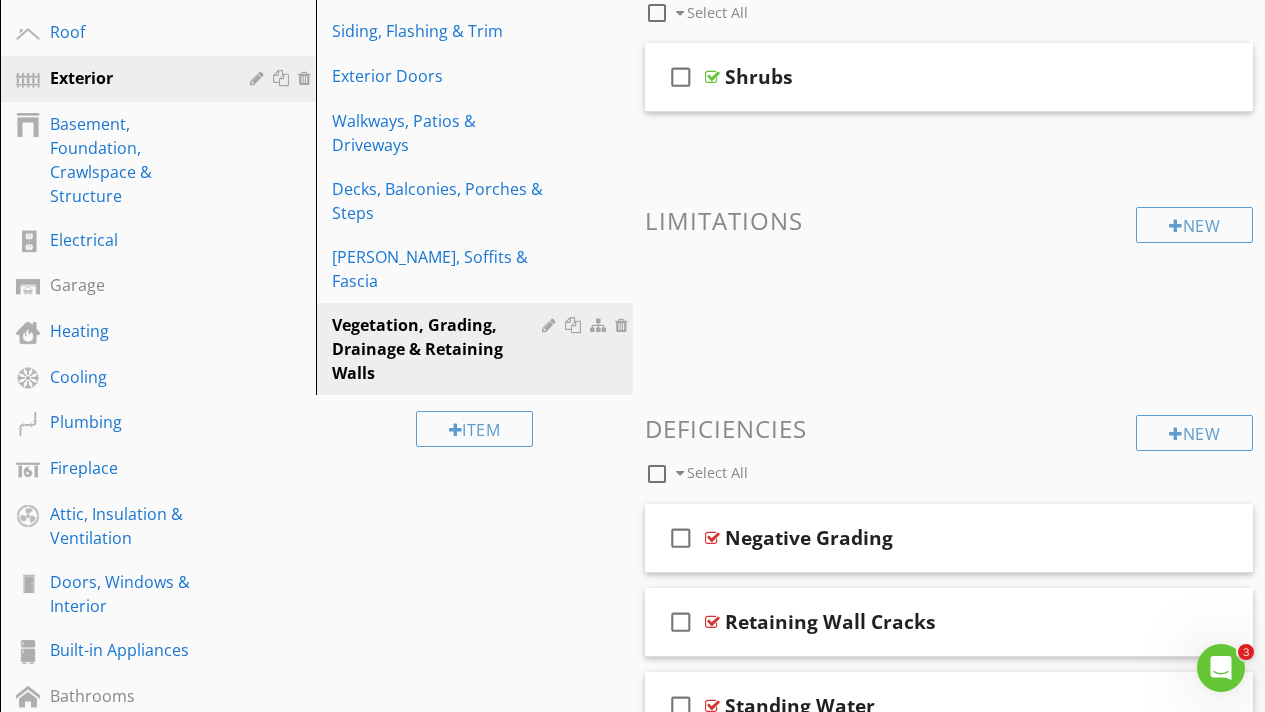 scroll, scrollTop: 190, scrollLeft: 0, axis: vertical 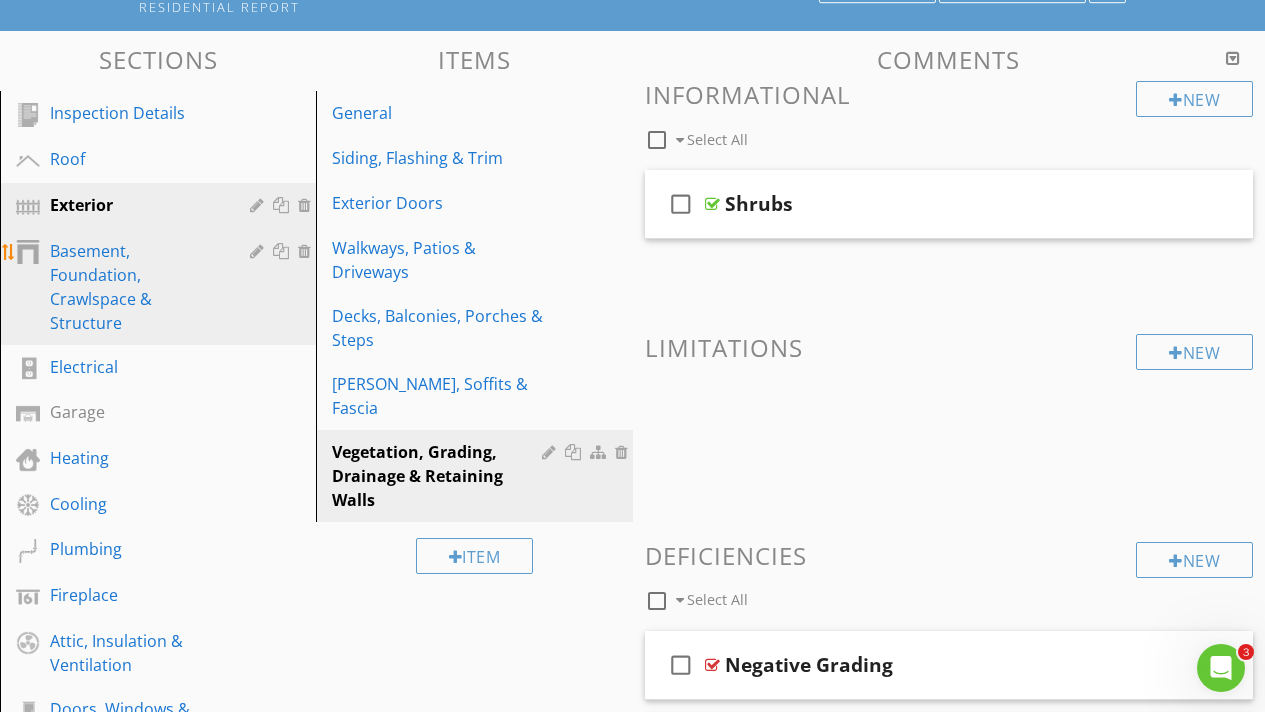 click on "Basement, Foundation, Crawlspace & Structure" at bounding box center [135, 287] 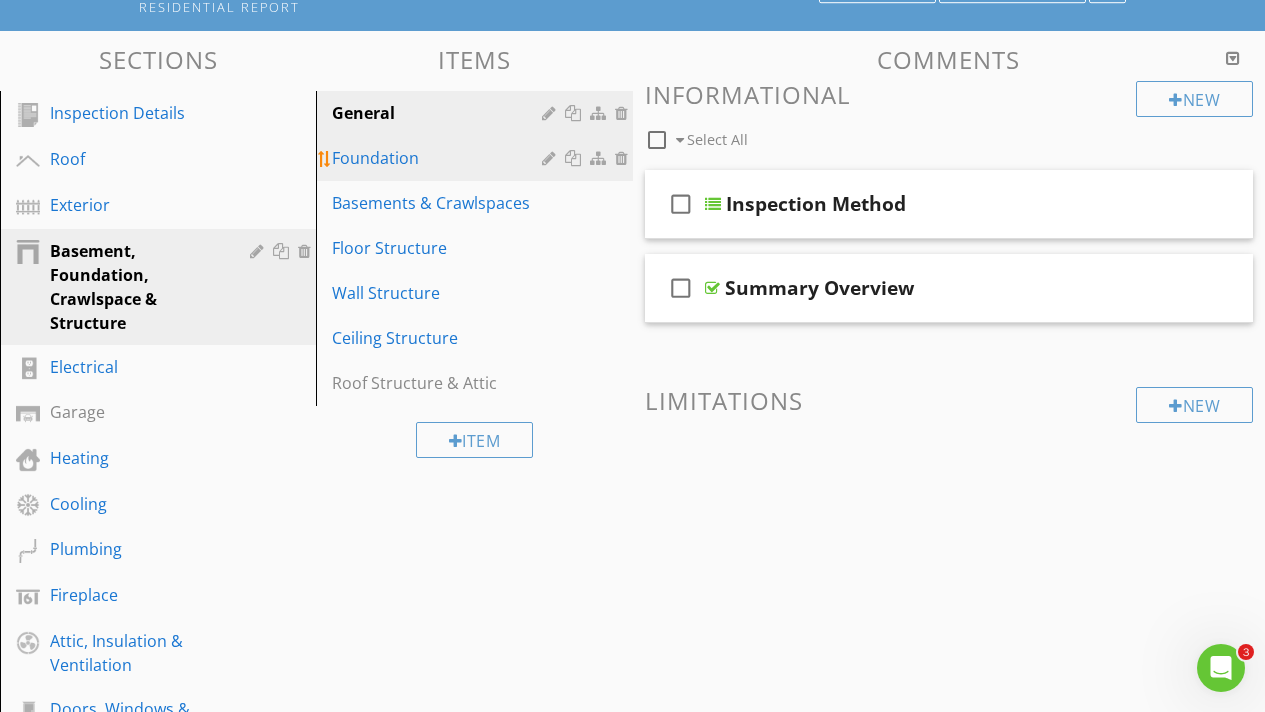 click on "Foundation" at bounding box center [439, 158] 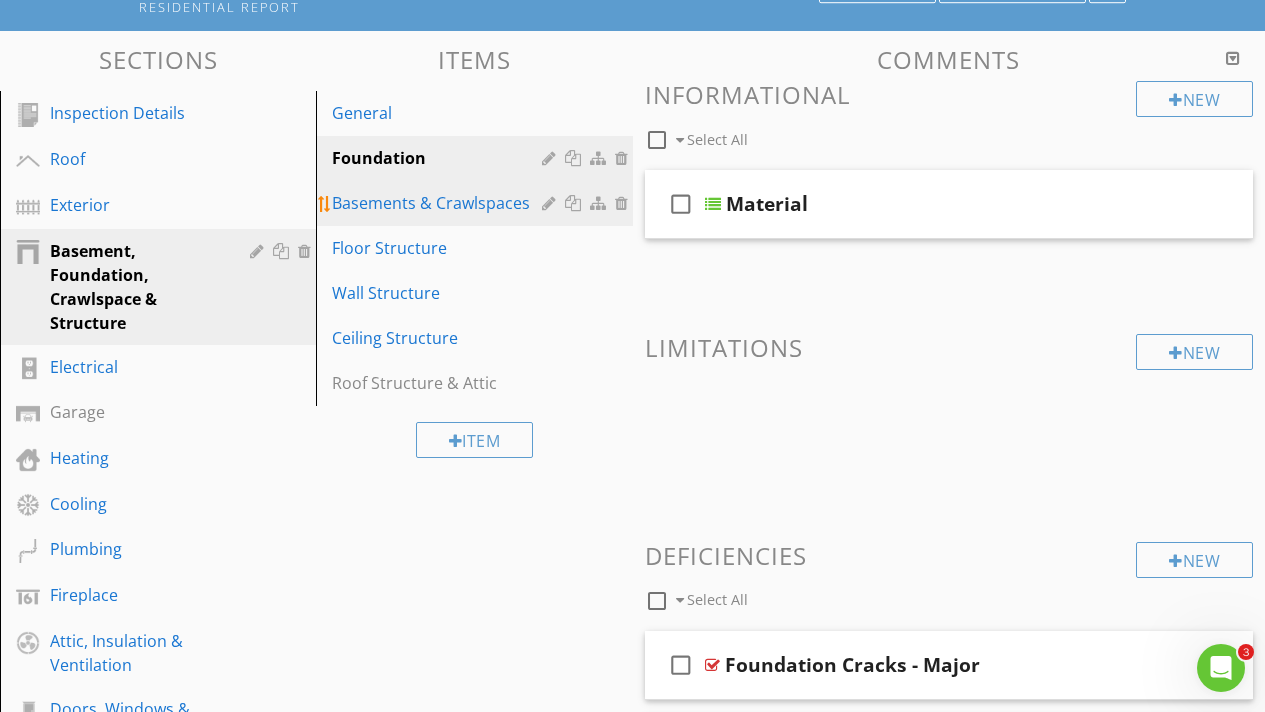 click on "Basements & Crawlspaces" at bounding box center [439, 203] 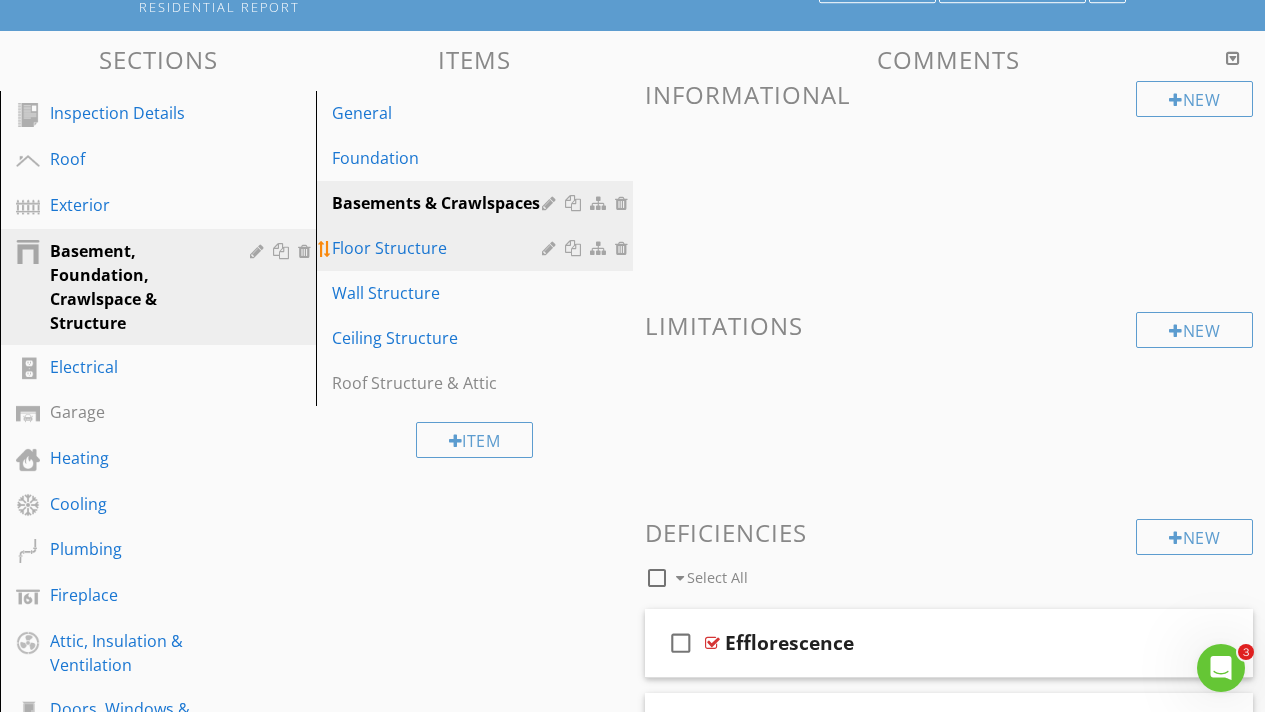 click on "Floor Structure" at bounding box center (439, 248) 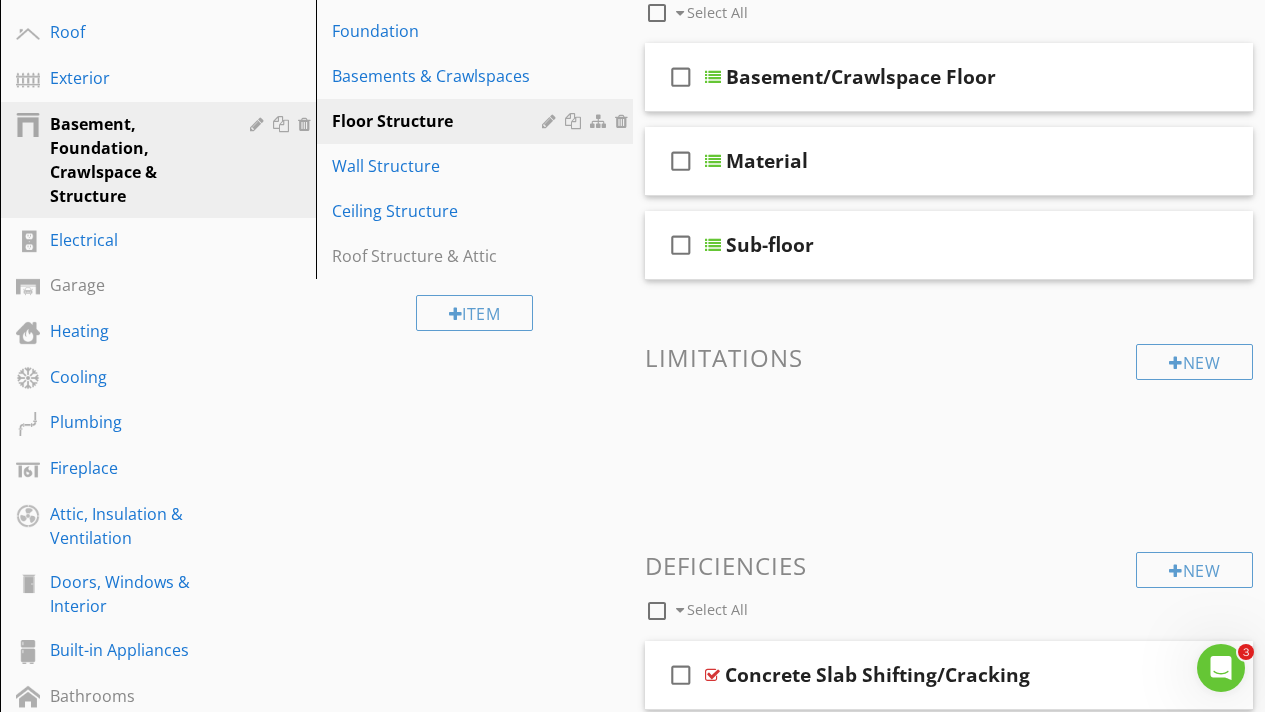 scroll, scrollTop: 306, scrollLeft: 0, axis: vertical 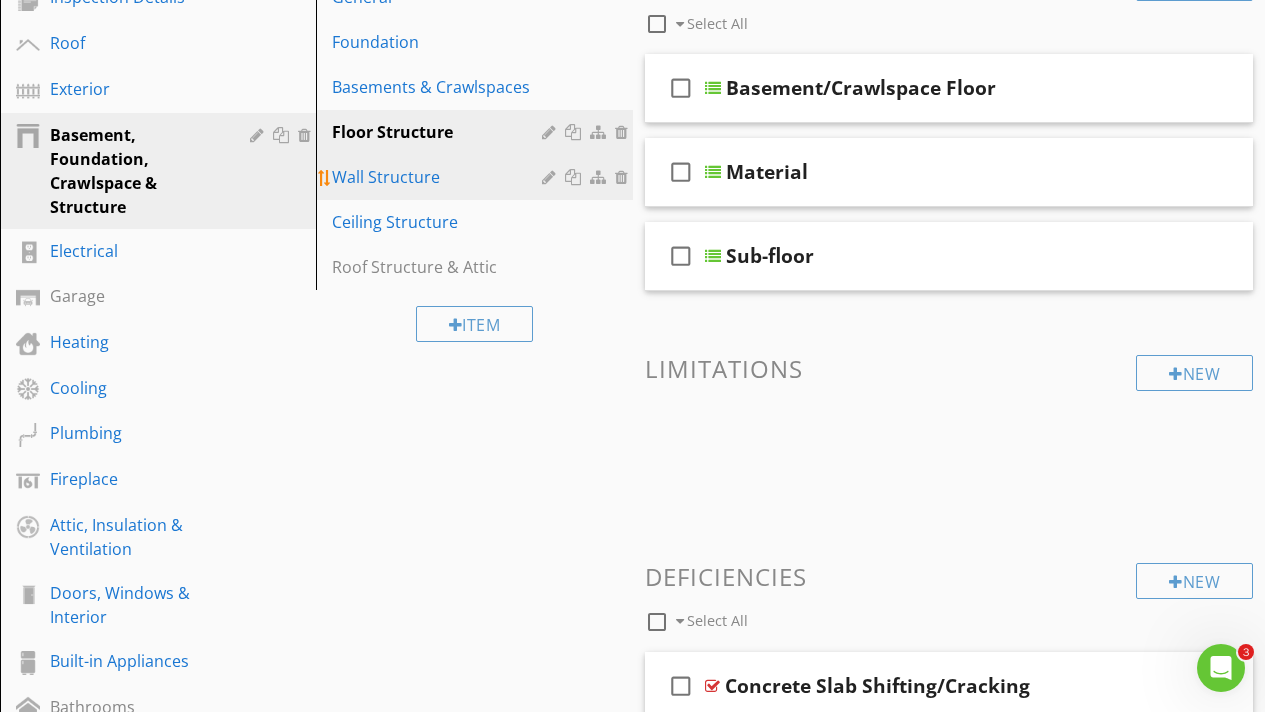 click on "Wall Structure" at bounding box center [439, 177] 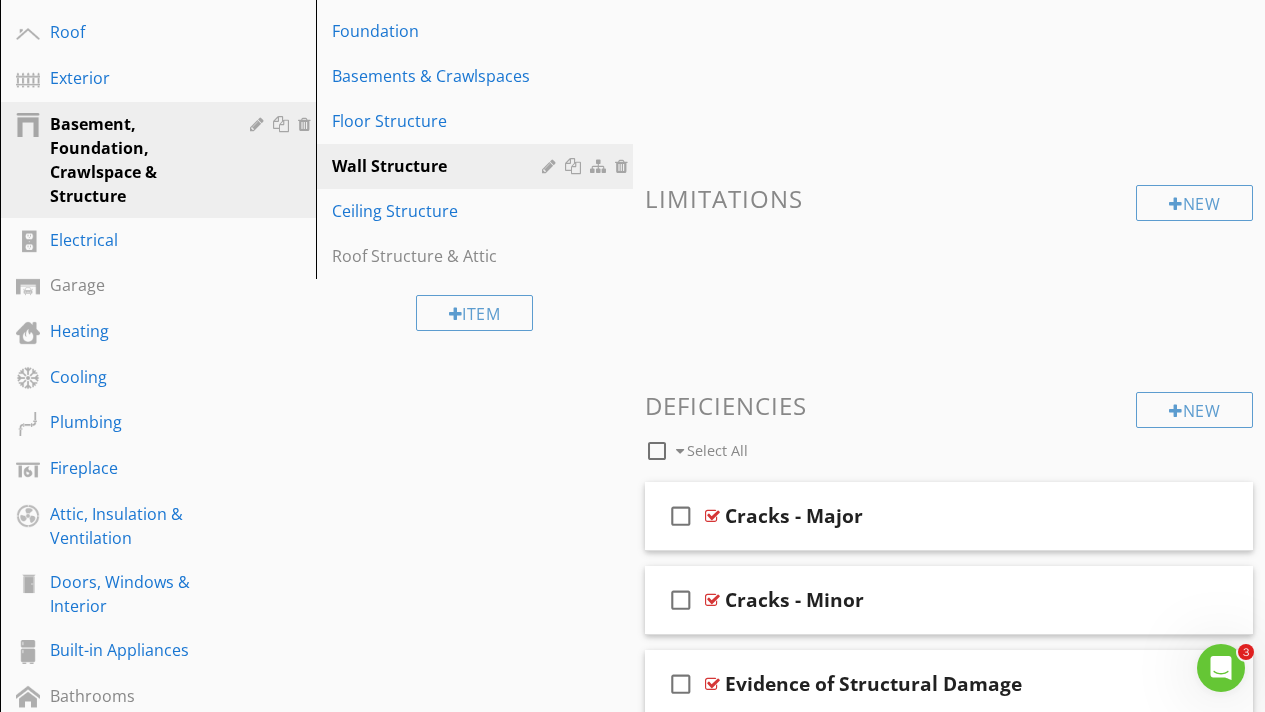 scroll, scrollTop: 301, scrollLeft: 0, axis: vertical 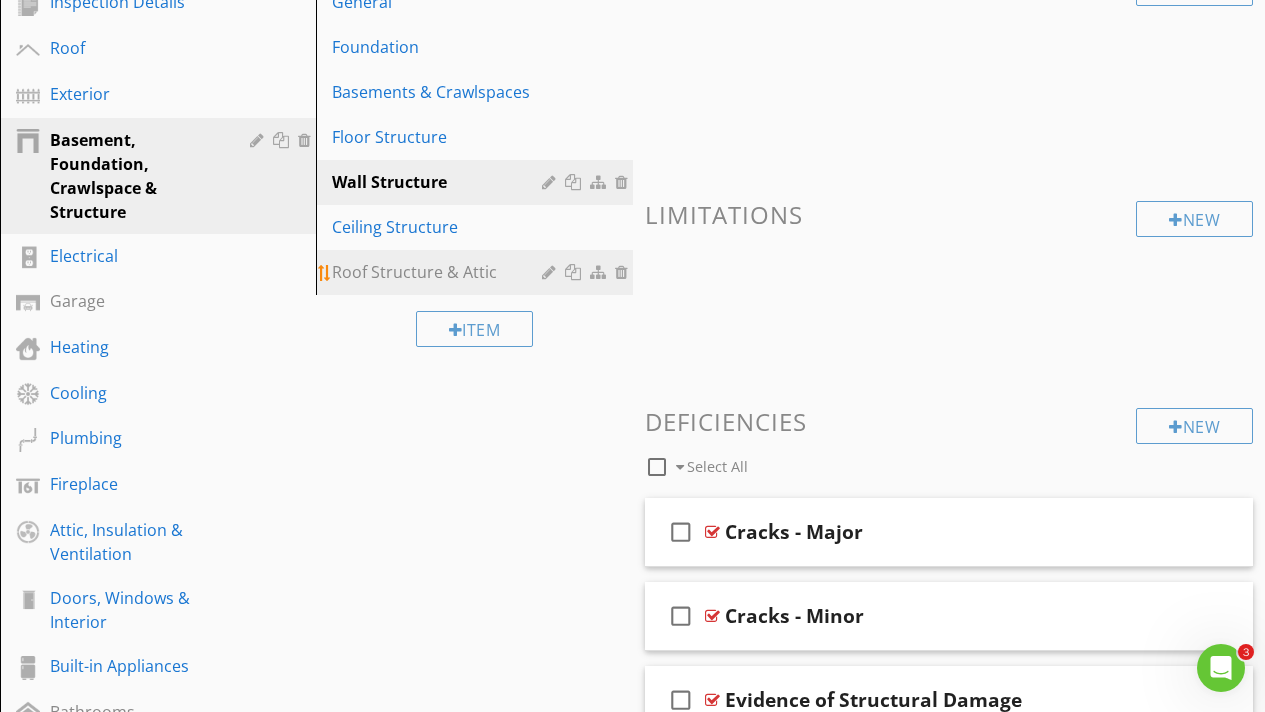 click on "Roof Structure & Attic" at bounding box center (439, 272) 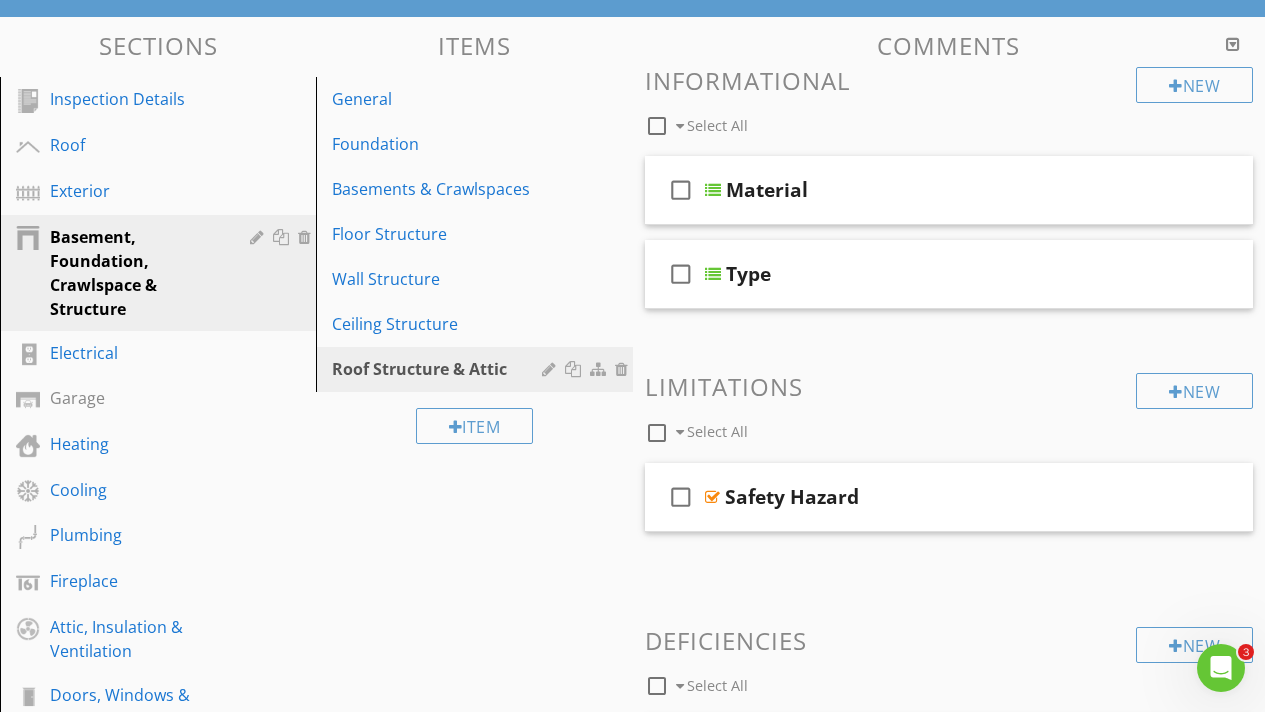 scroll, scrollTop: 203, scrollLeft: 0, axis: vertical 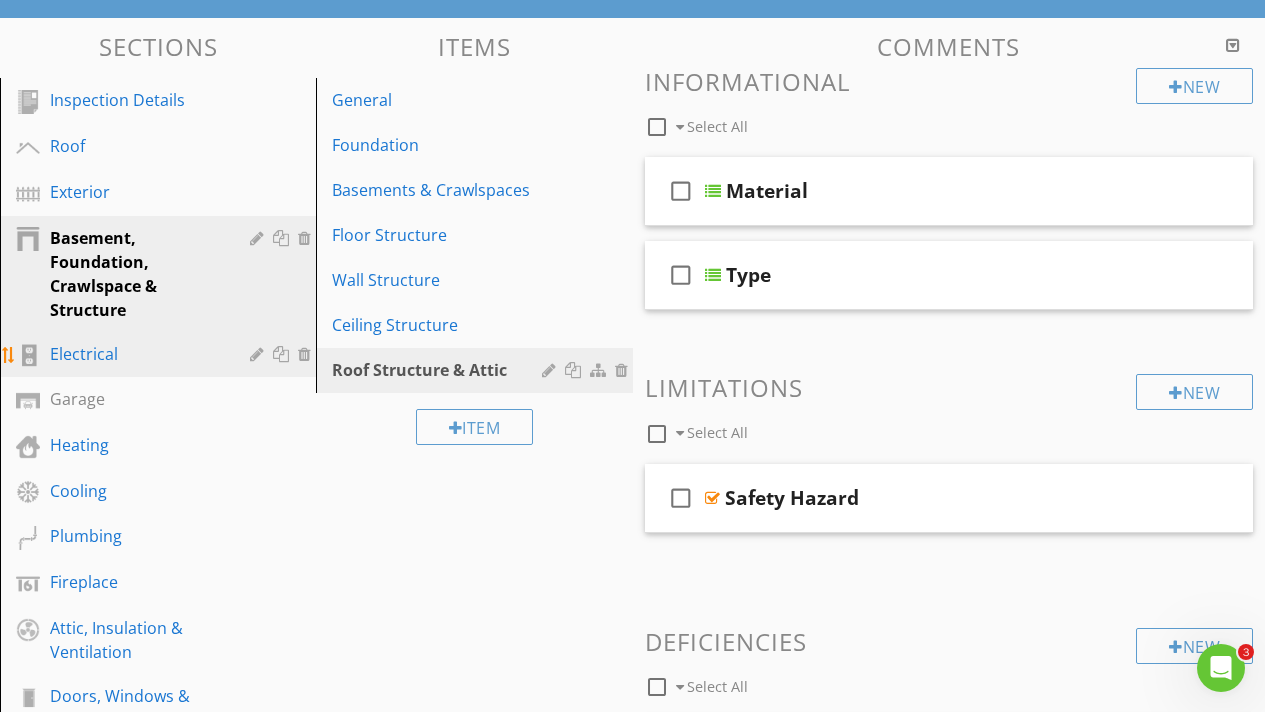 click on "Electrical" at bounding box center (135, 354) 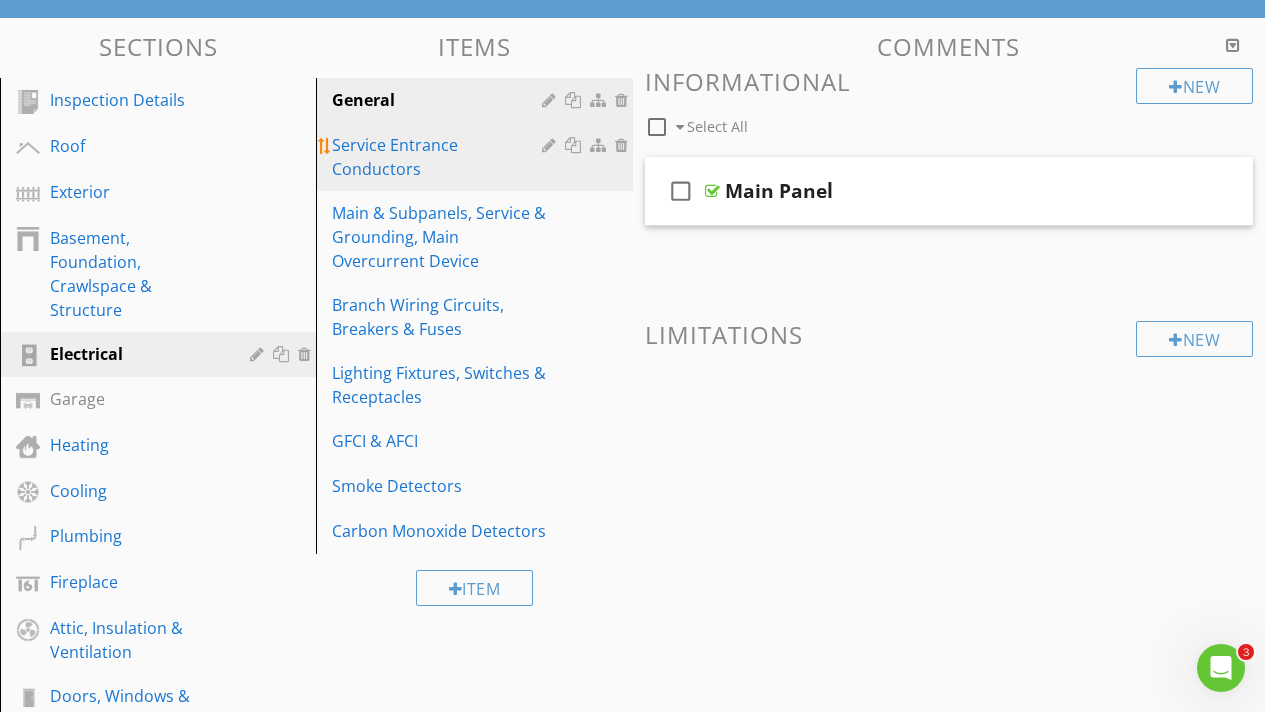 click on "Service Entrance Conductors" at bounding box center (439, 157) 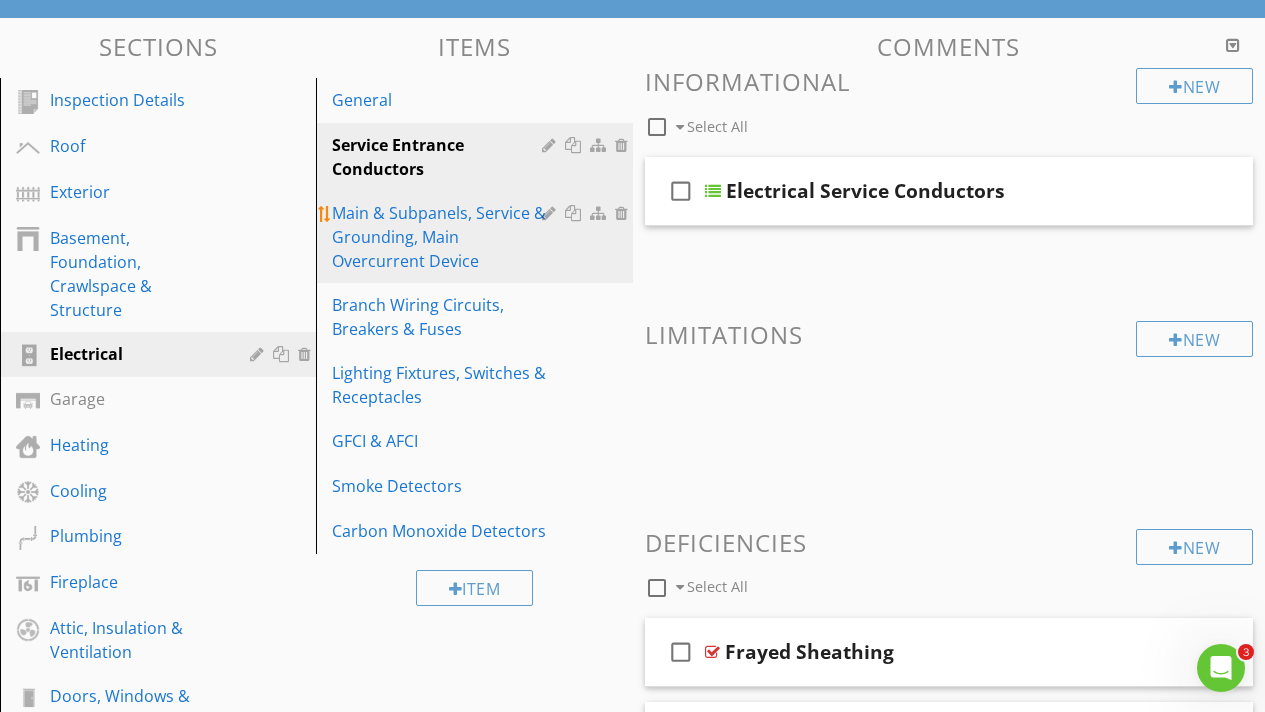 click on "Main & Subpanels, Service & Grounding, Main Overcurrent Device" at bounding box center (439, 237) 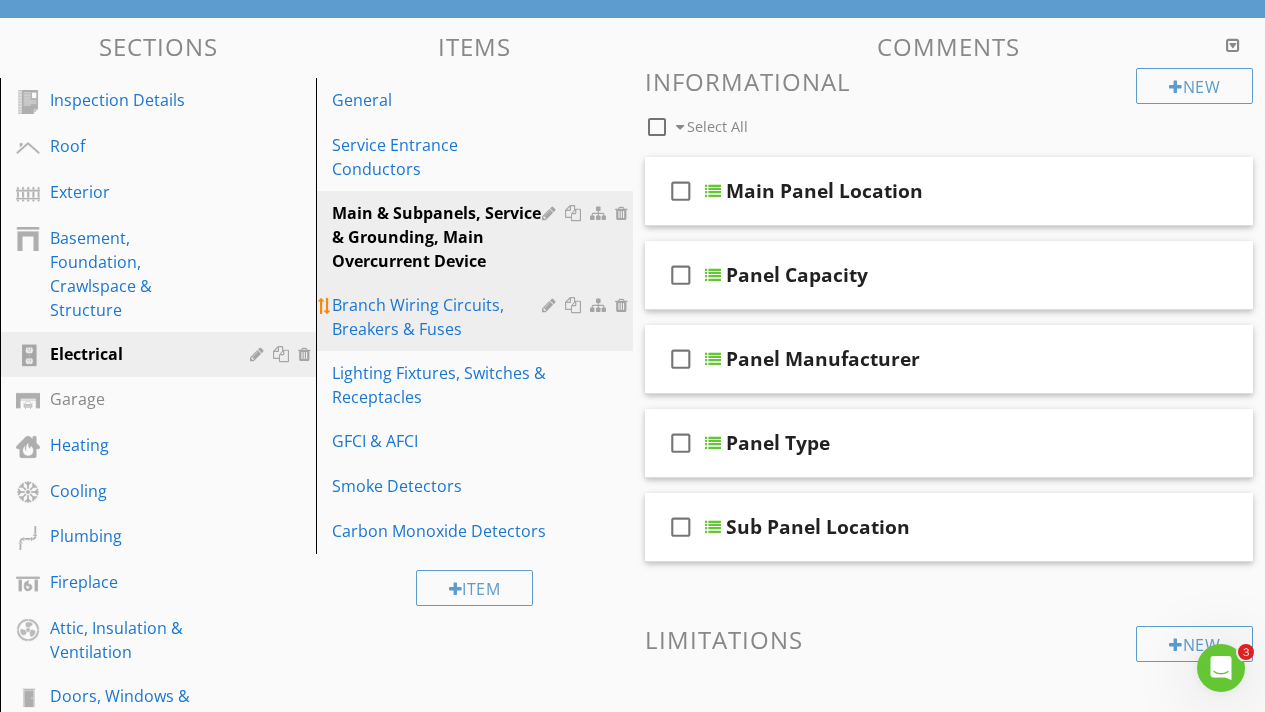 click on "Branch Wiring Circuits, Breakers & Fuses" at bounding box center (439, 317) 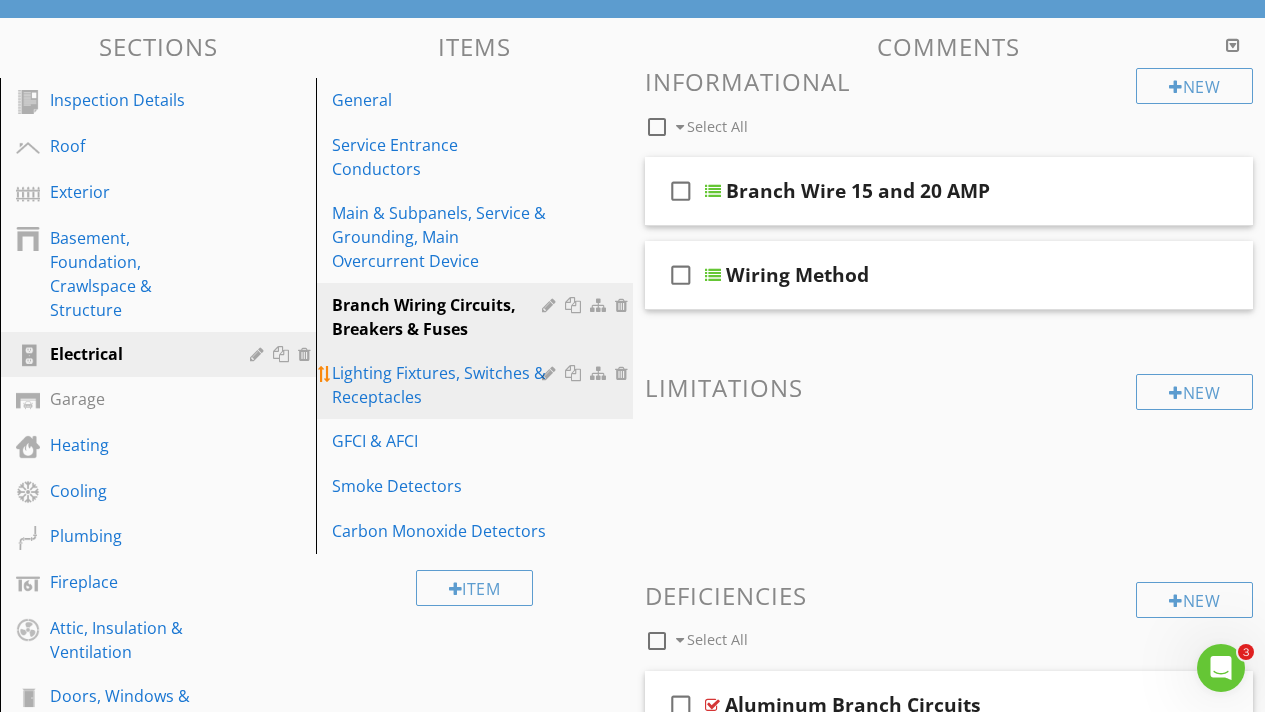 click on "Lighting Fixtures, Switches & Receptacles" at bounding box center [439, 385] 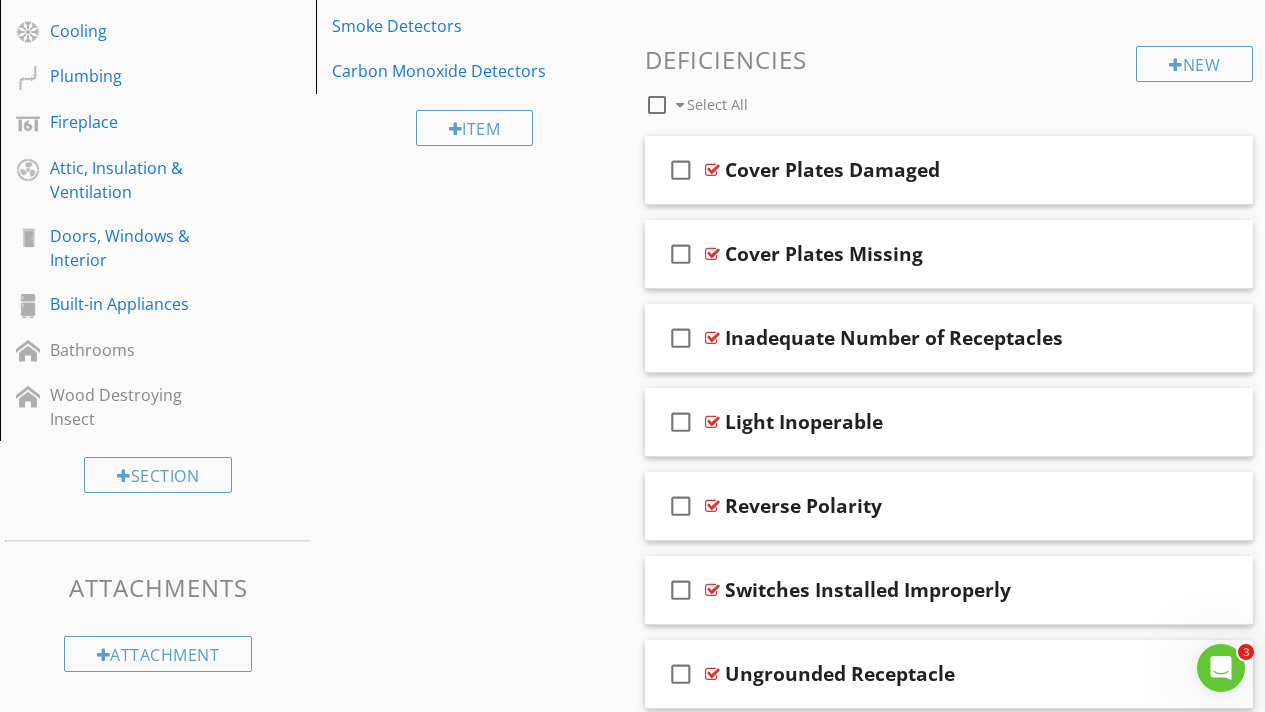 scroll, scrollTop: 743, scrollLeft: 0, axis: vertical 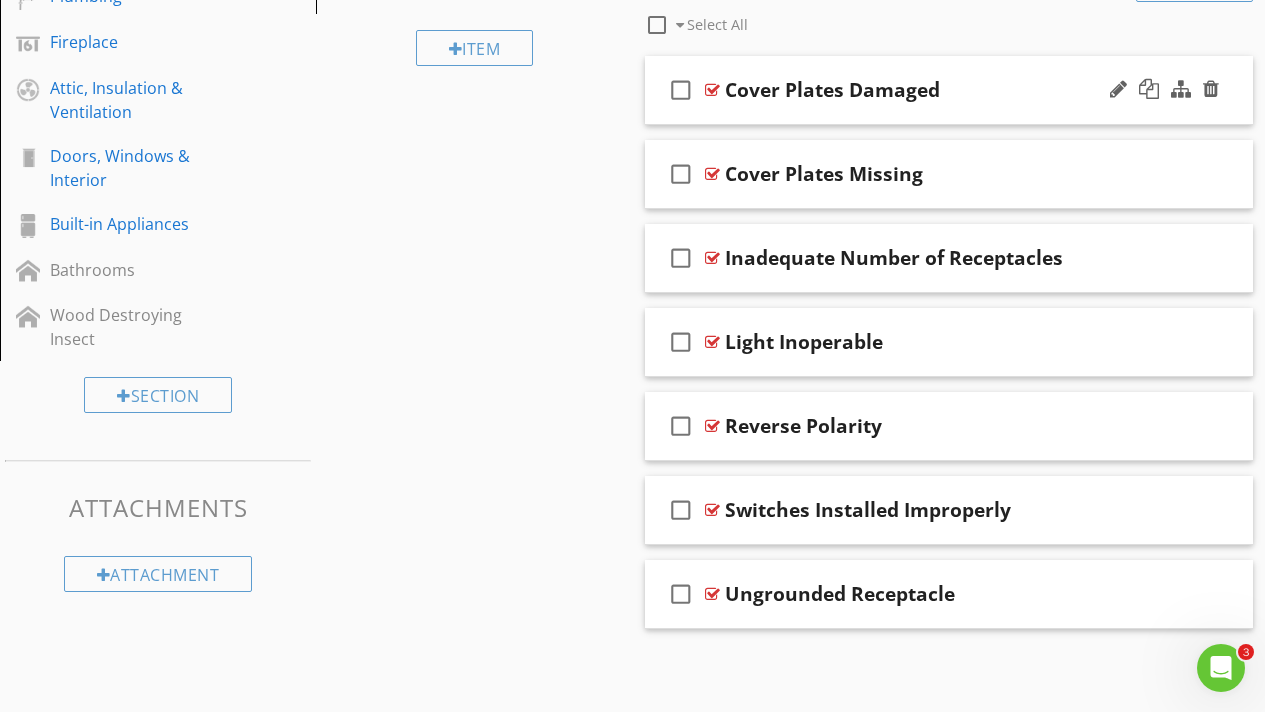 click on "Cover Plates Damaged" at bounding box center (832, 90) 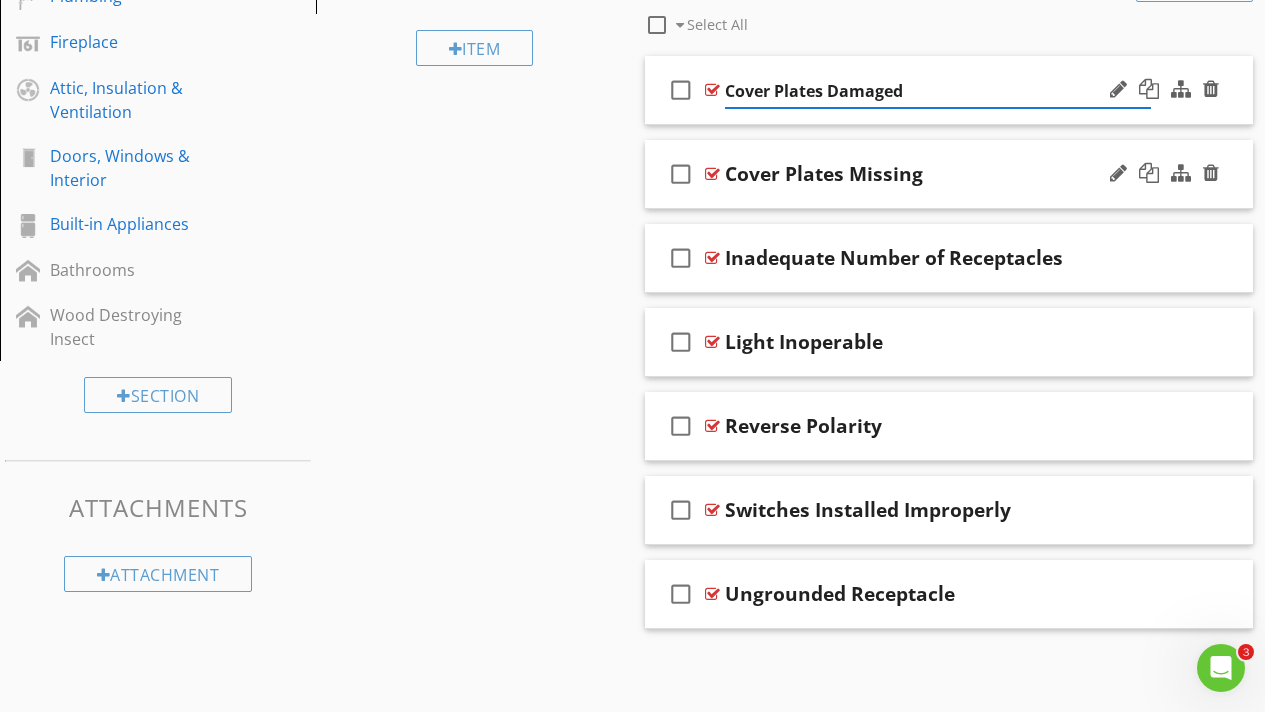 click on "Cover Plates Missing" at bounding box center [824, 174] 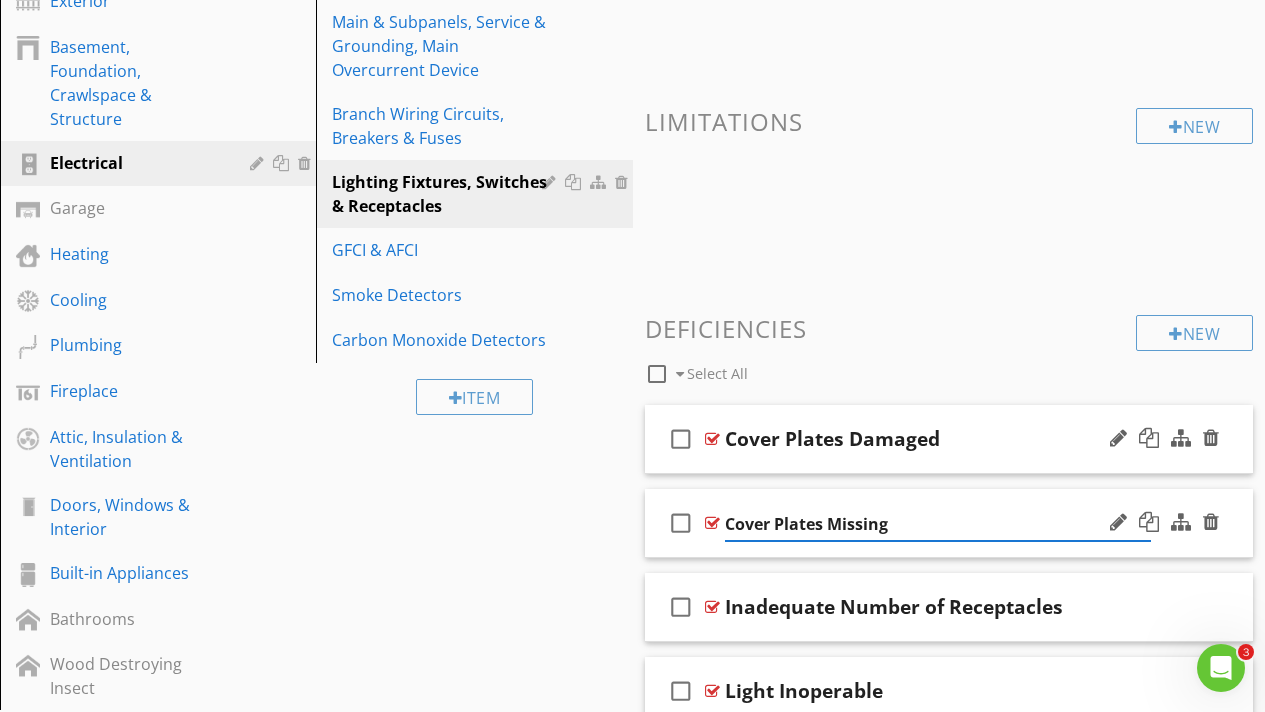 scroll, scrollTop: 393, scrollLeft: 0, axis: vertical 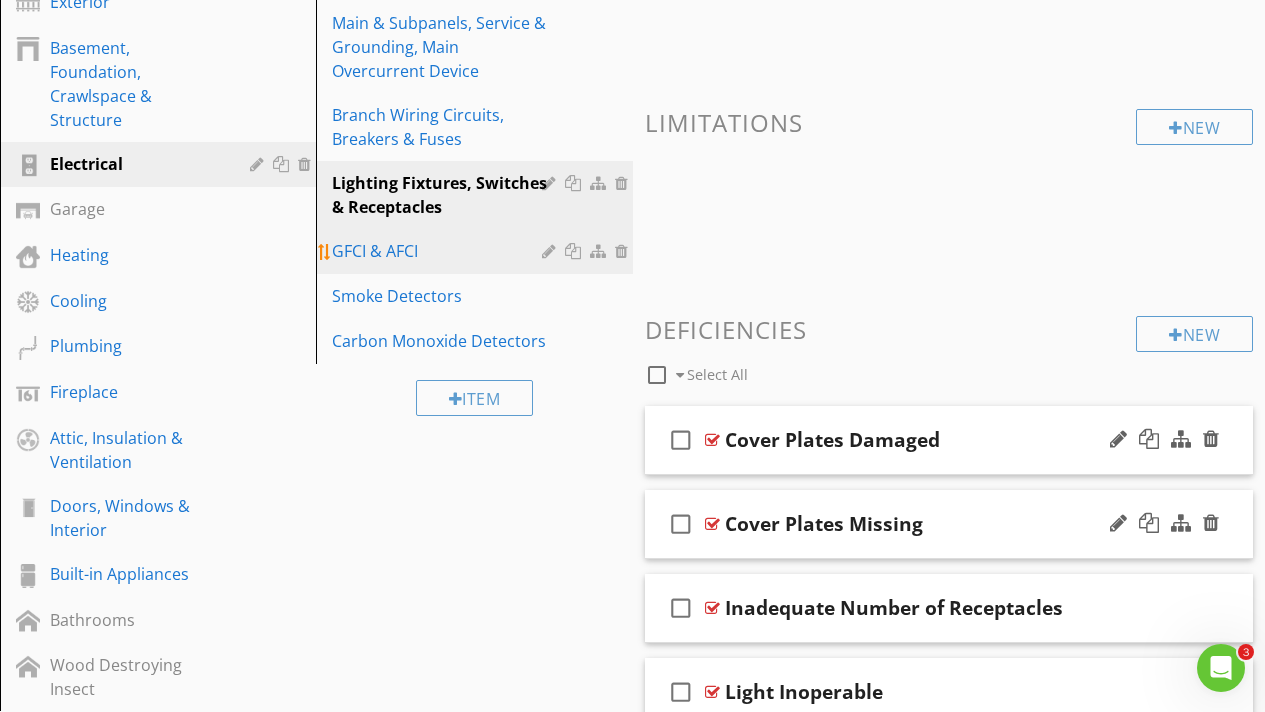 click on "GFCI & AFCI" at bounding box center (439, 251) 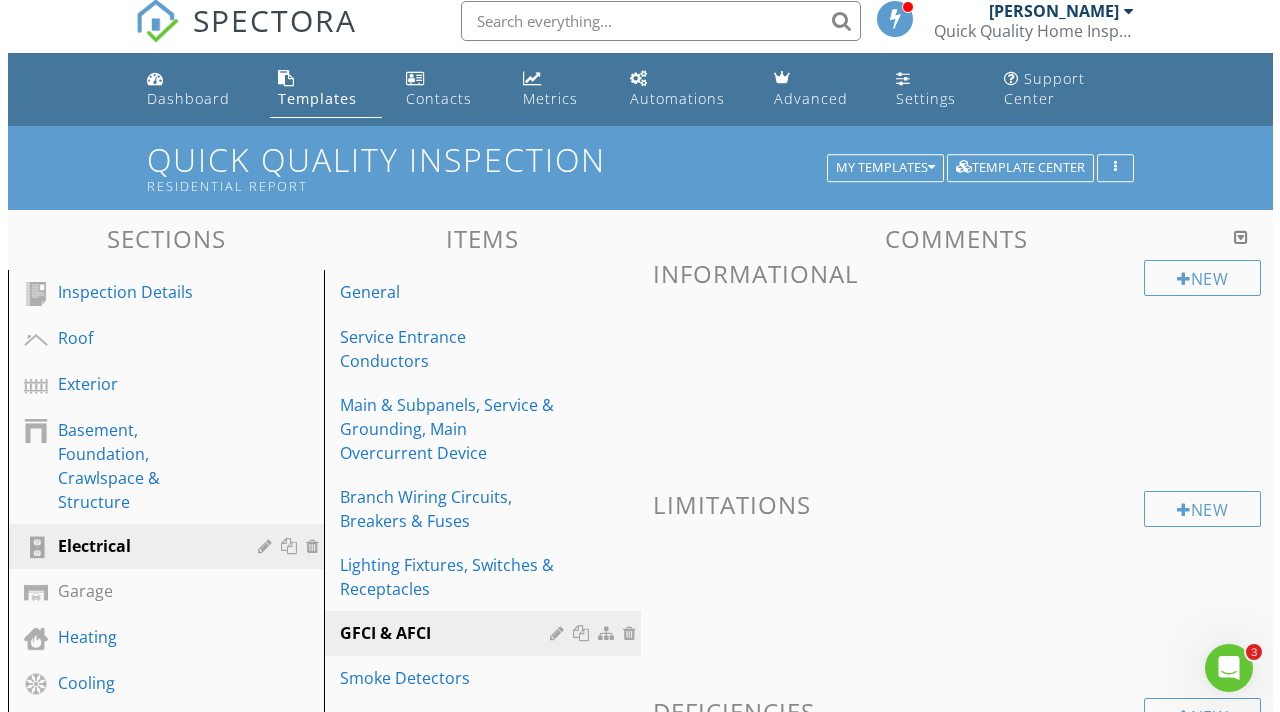 scroll, scrollTop: 0, scrollLeft: 0, axis: both 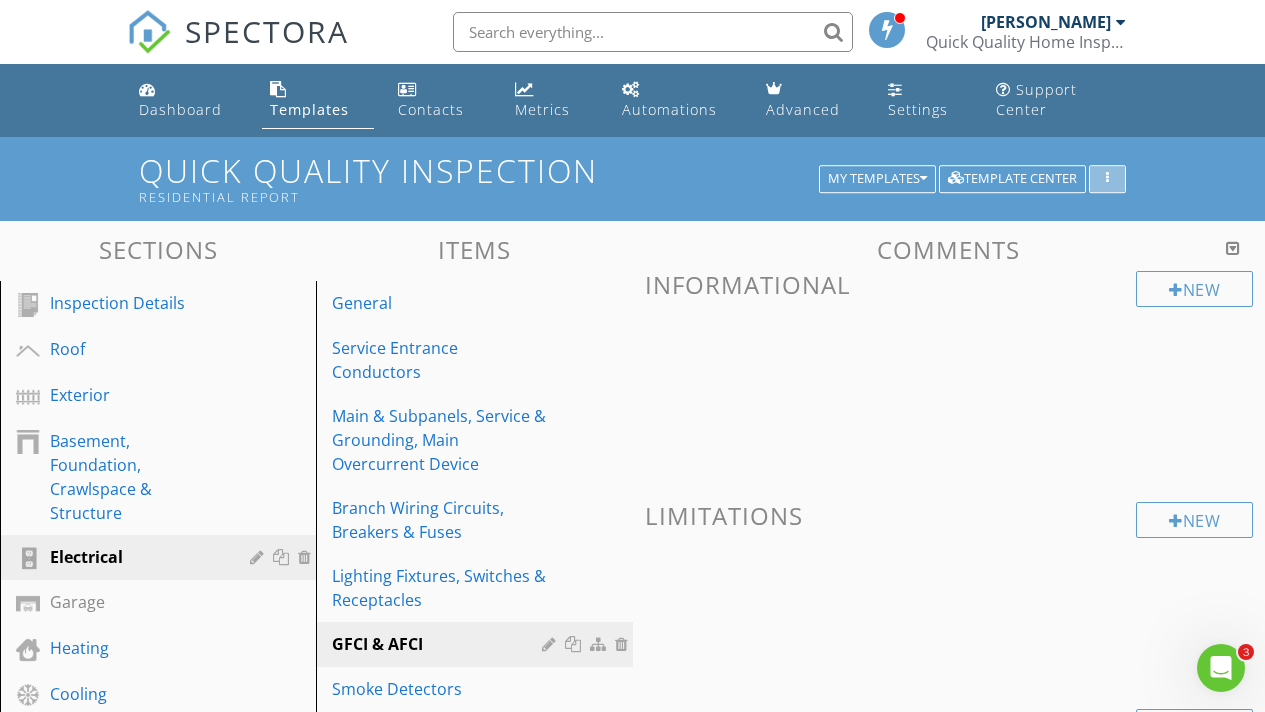 click at bounding box center (1107, 179) 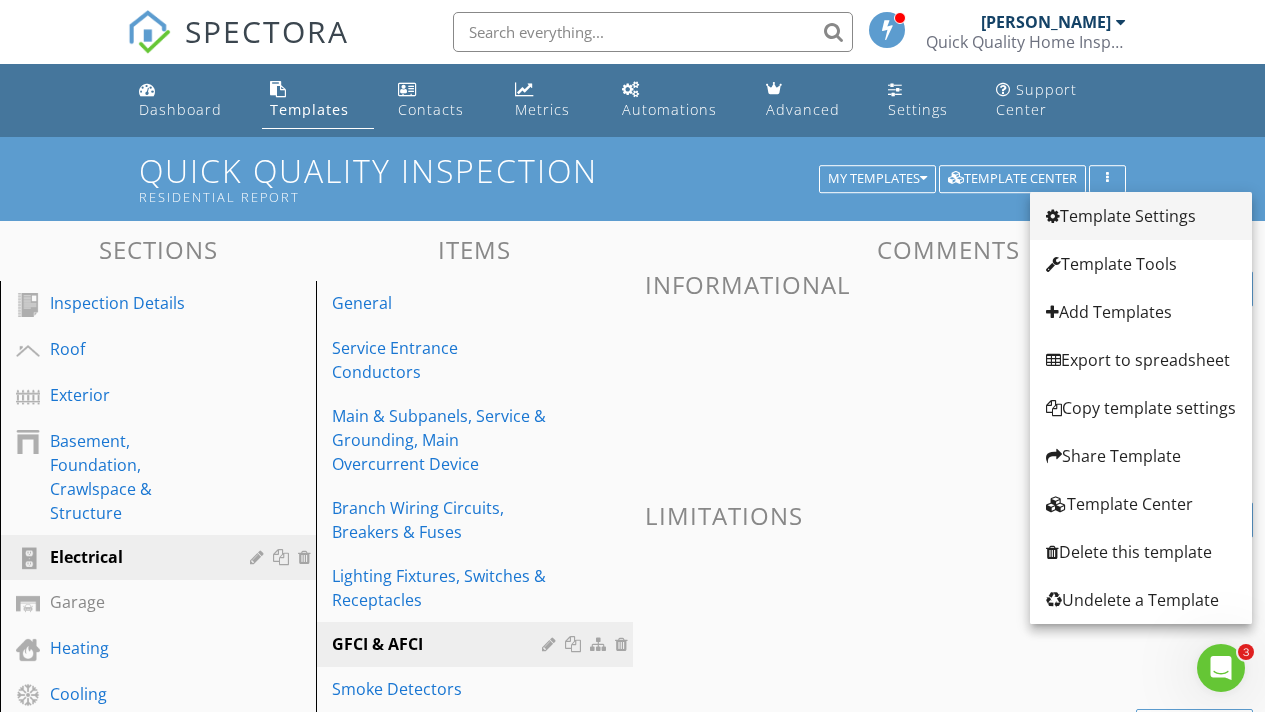 click on "Template Settings" at bounding box center [1141, 216] 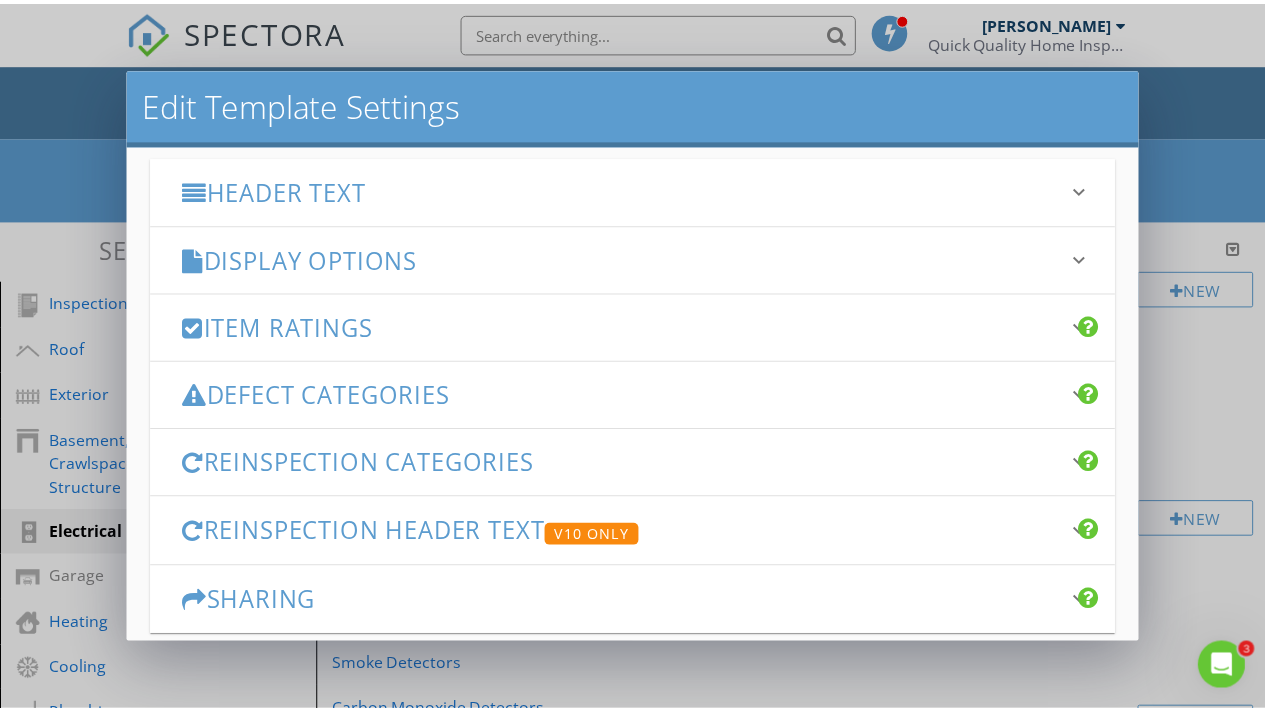 scroll, scrollTop: 344, scrollLeft: 0, axis: vertical 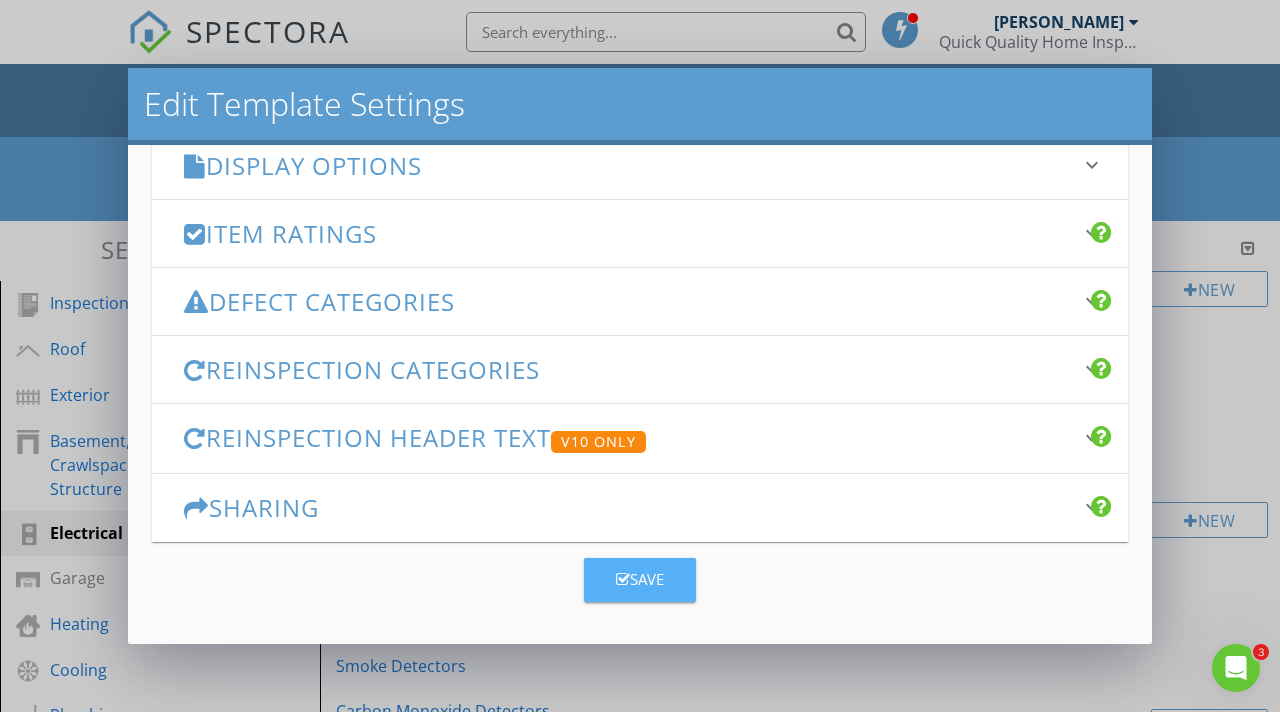 click on "Save" at bounding box center [640, 579] 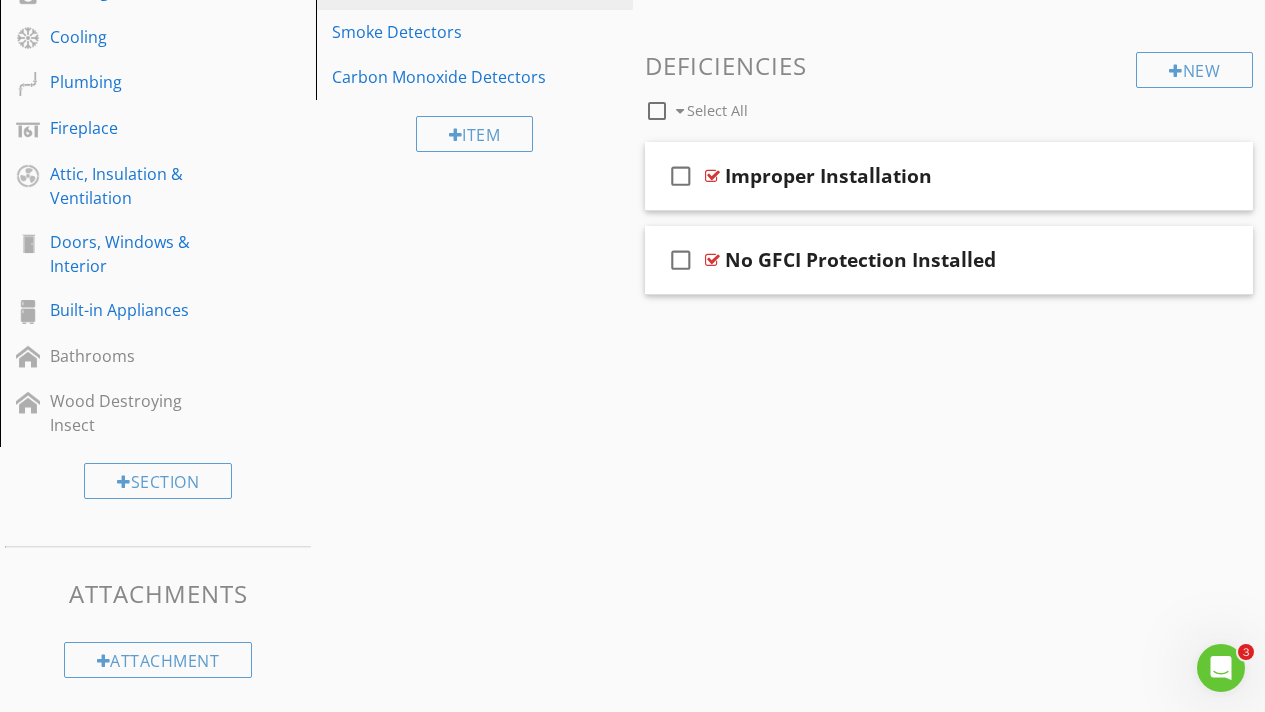 scroll, scrollTop: 658, scrollLeft: 0, axis: vertical 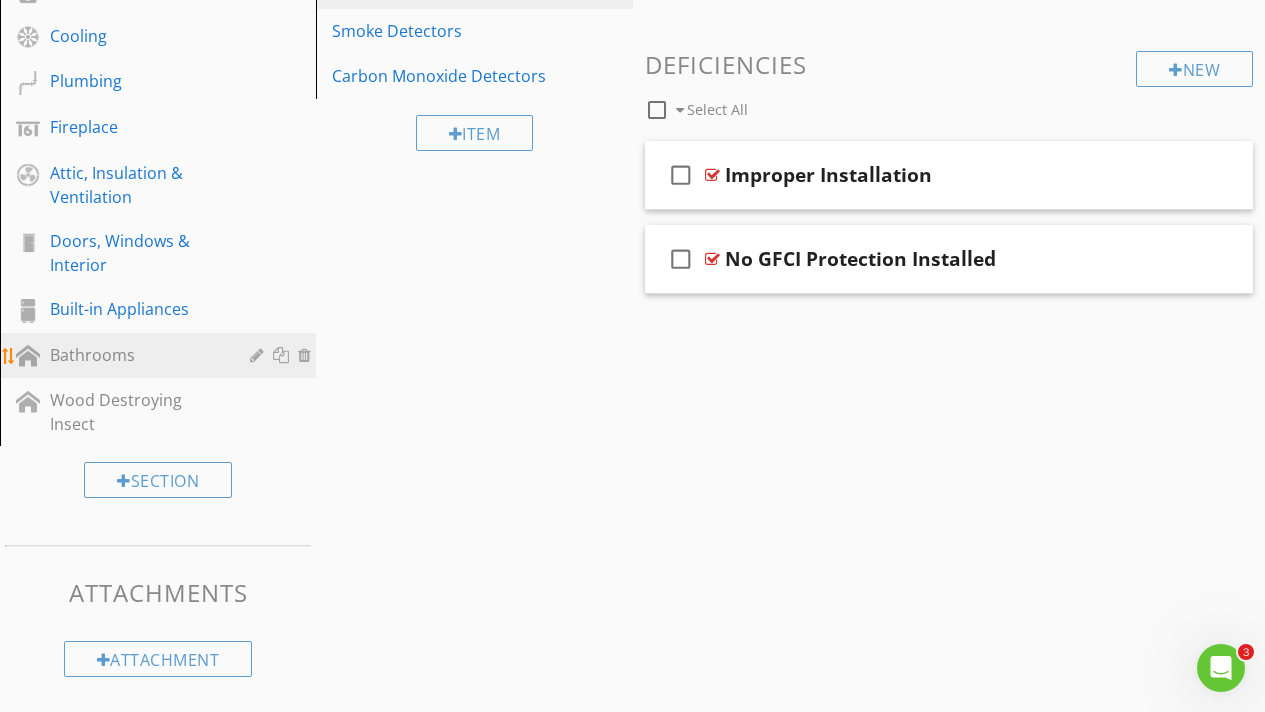 click on "Bathrooms" at bounding box center [135, 355] 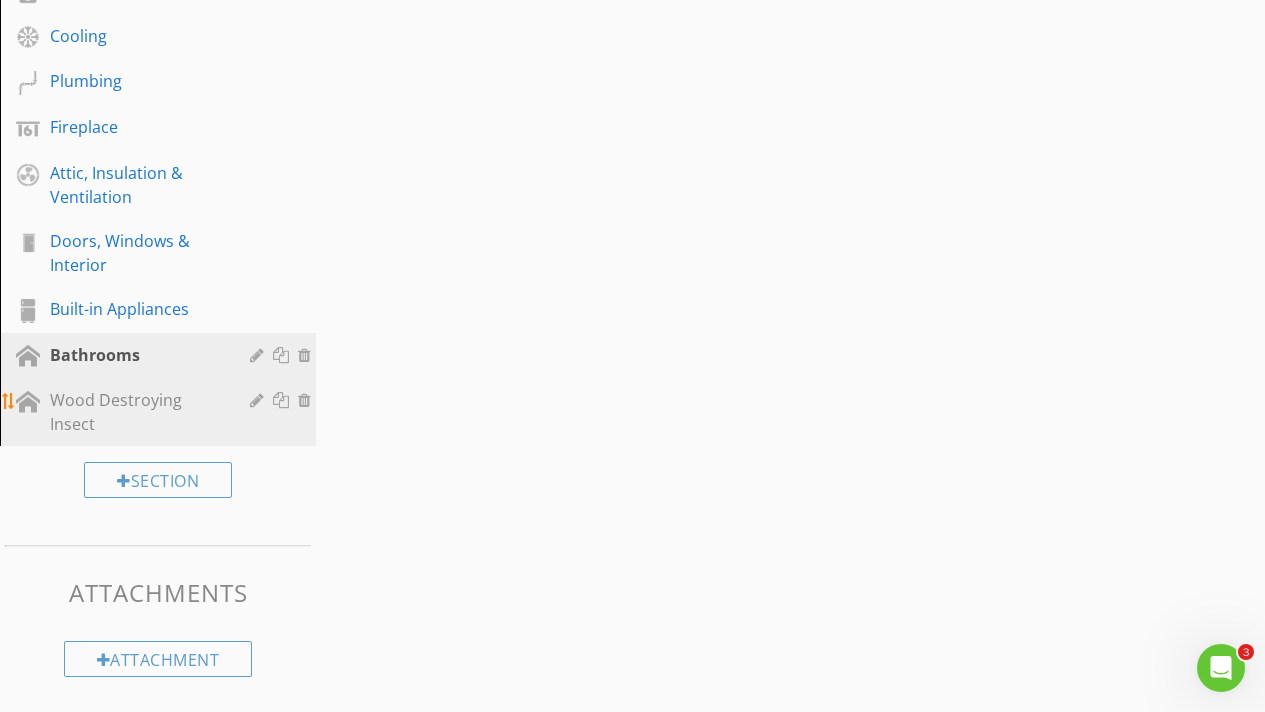 click on "Wood Destroying Insect" at bounding box center [135, 412] 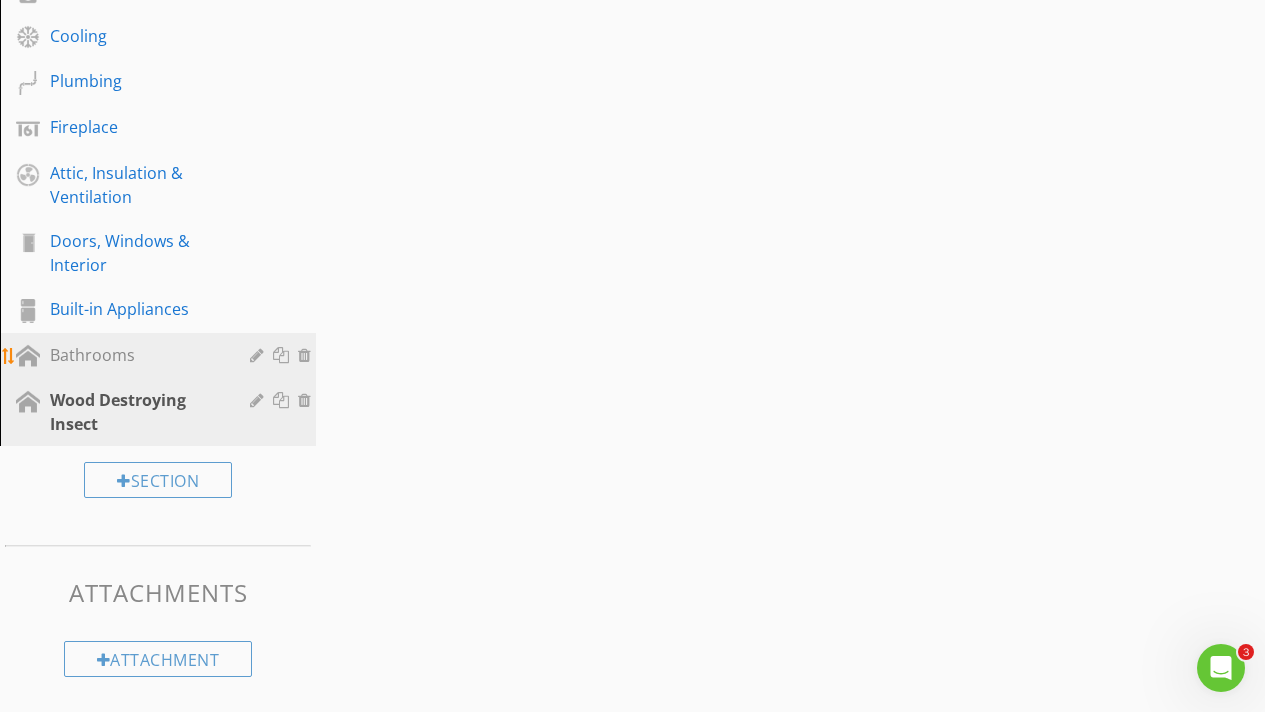 click on "Bathrooms" at bounding box center (135, 355) 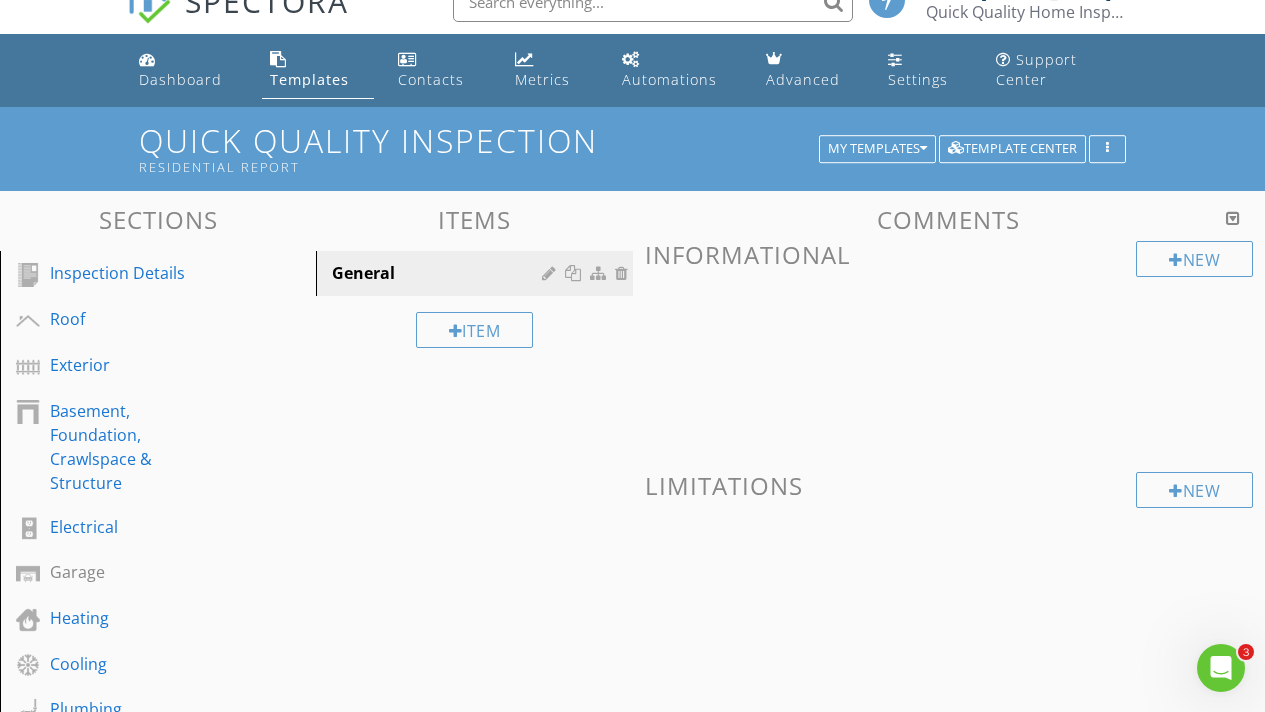 scroll, scrollTop: 0, scrollLeft: 0, axis: both 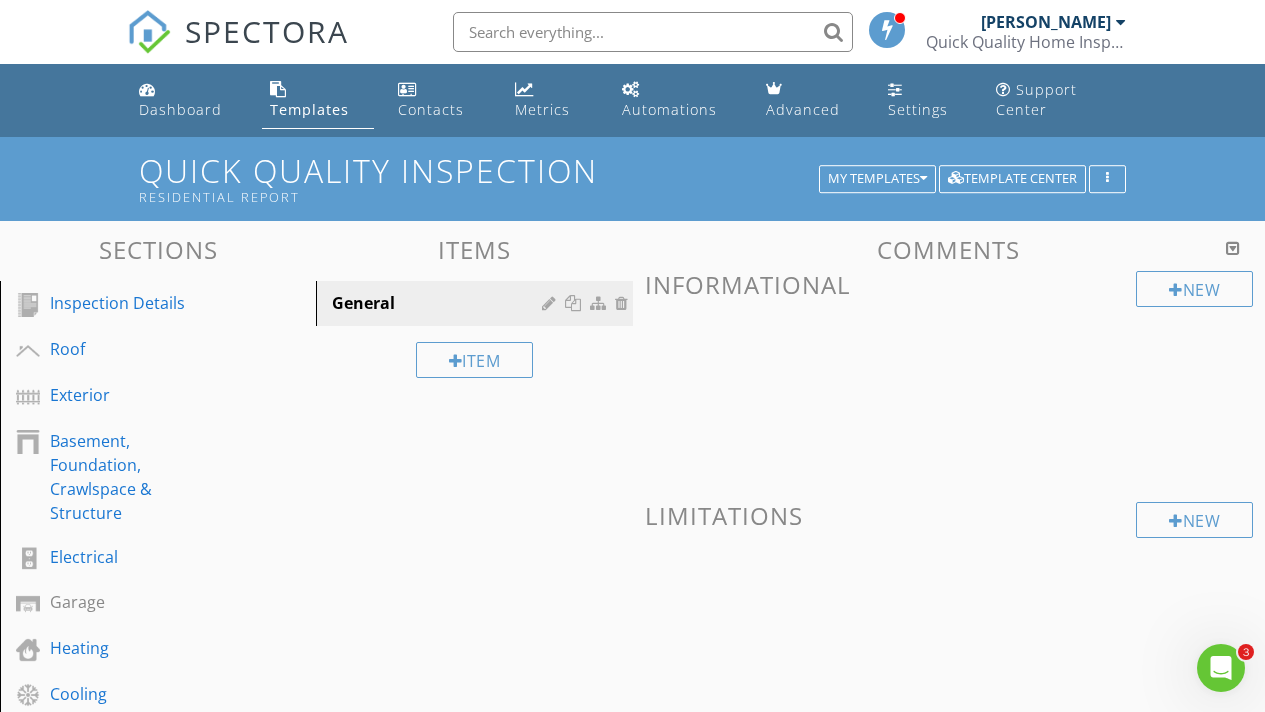 drag, startPoint x: 1279, startPoint y: 468, endPoint x: 1279, endPoint y: 66, distance: 402 